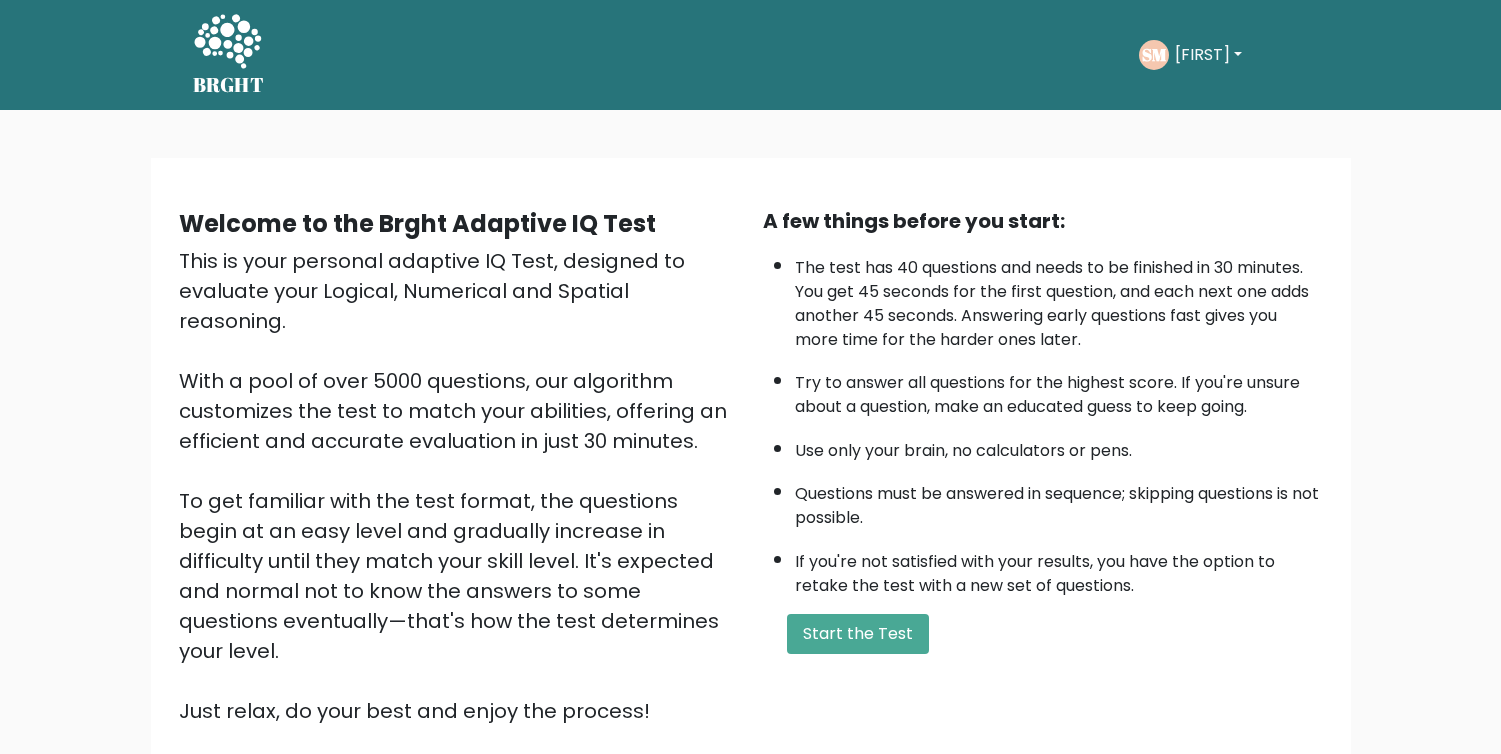 scroll, scrollTop: 0, scrollLeft: 0, axis: both 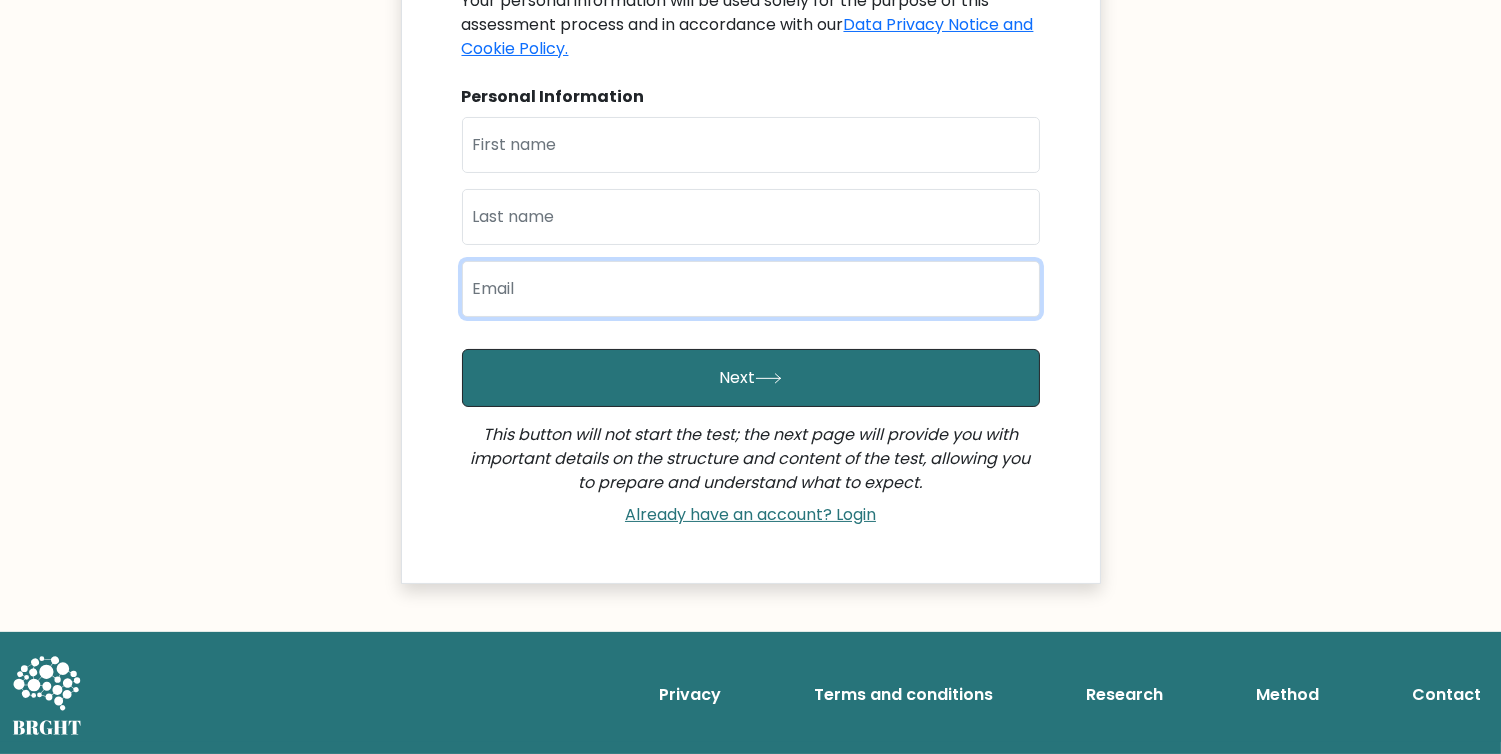 click at bounding box center [751, 289] 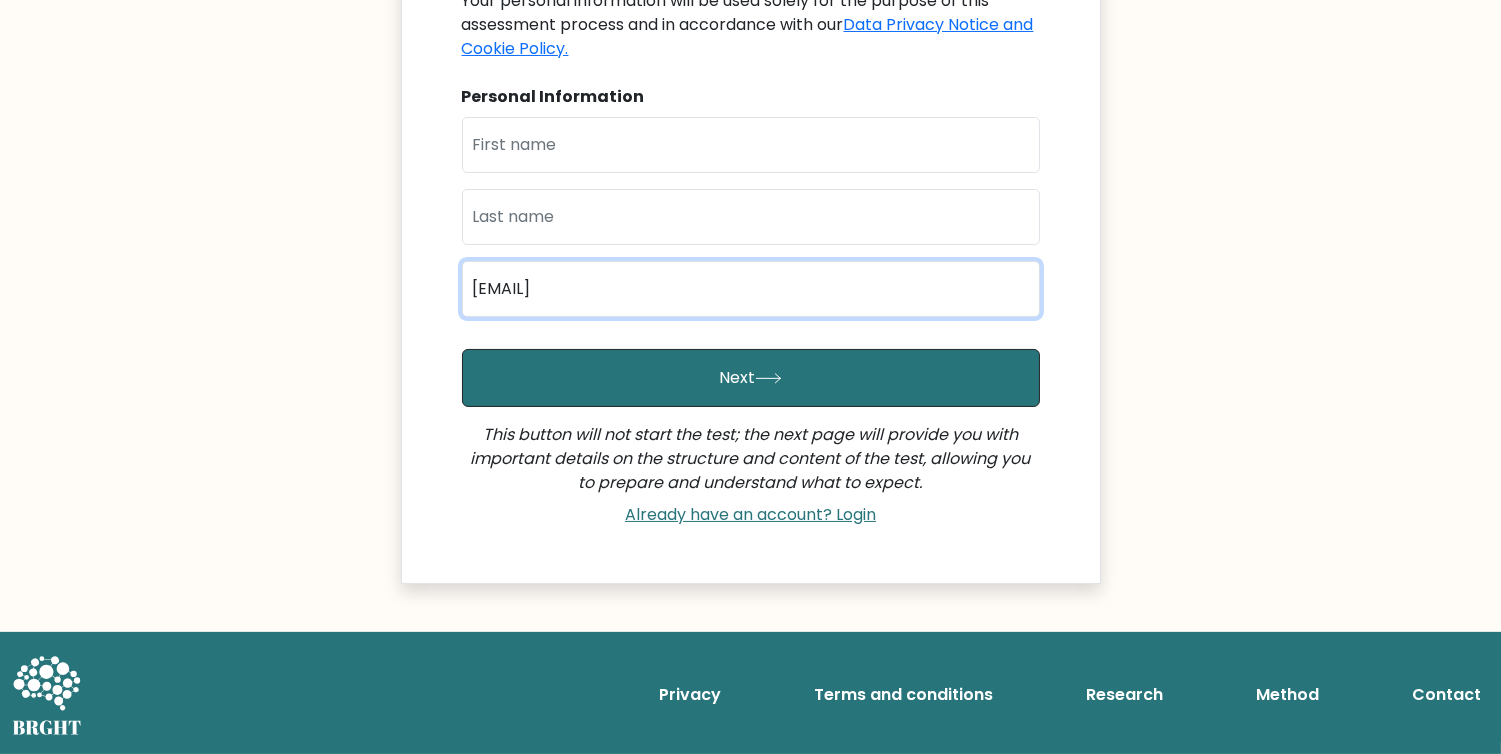 type on "aikageorge@gmail.com" 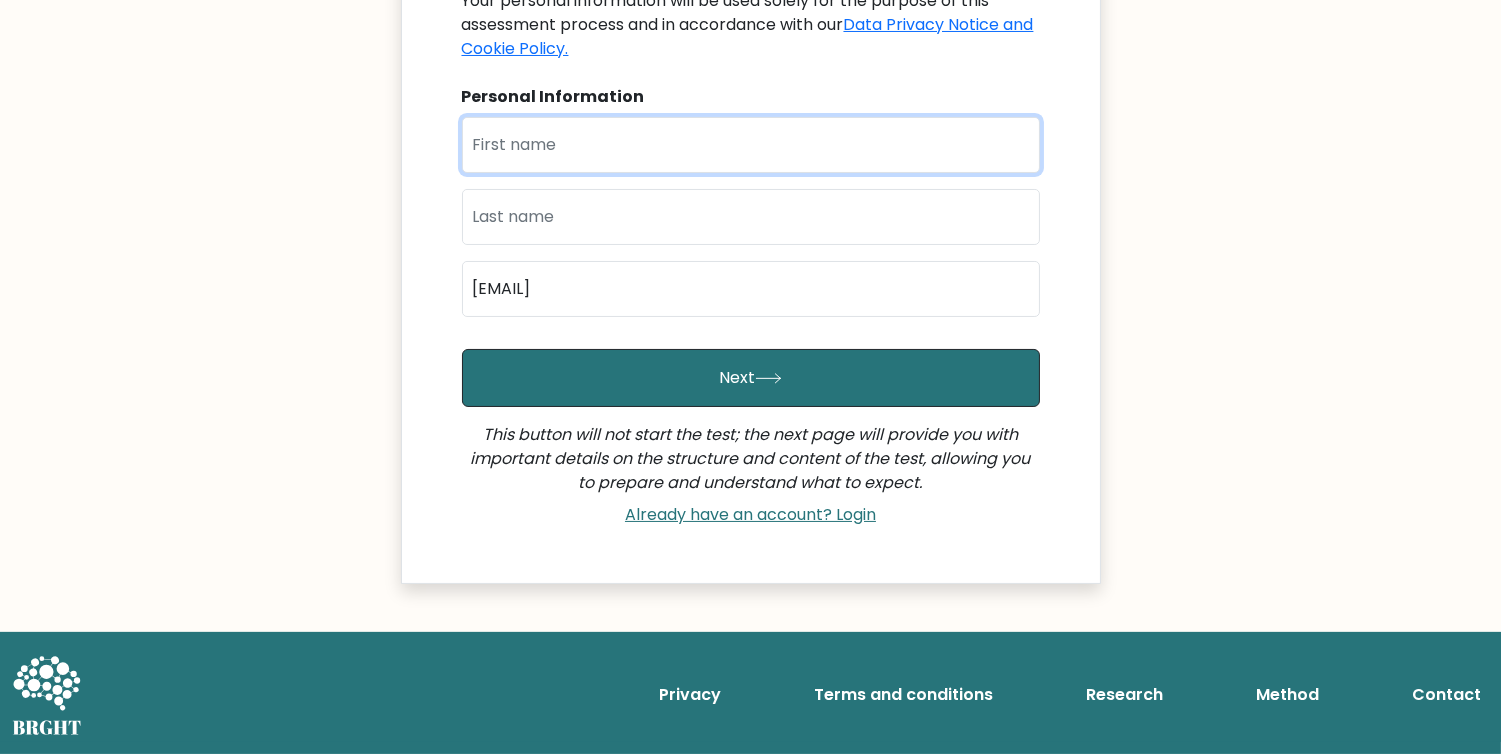 click at bounding box center [751, 145] 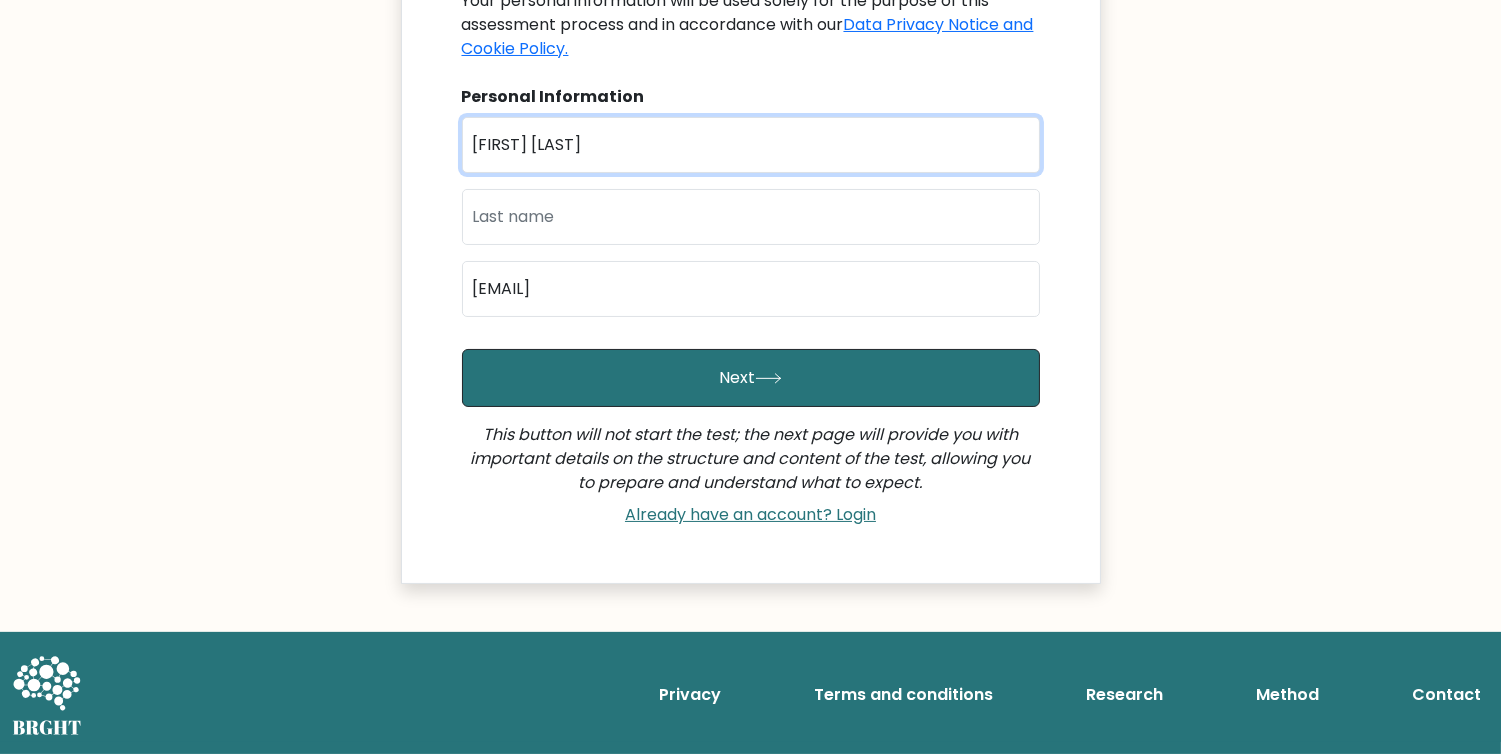type on "ADOLPHINA ADOLPH" 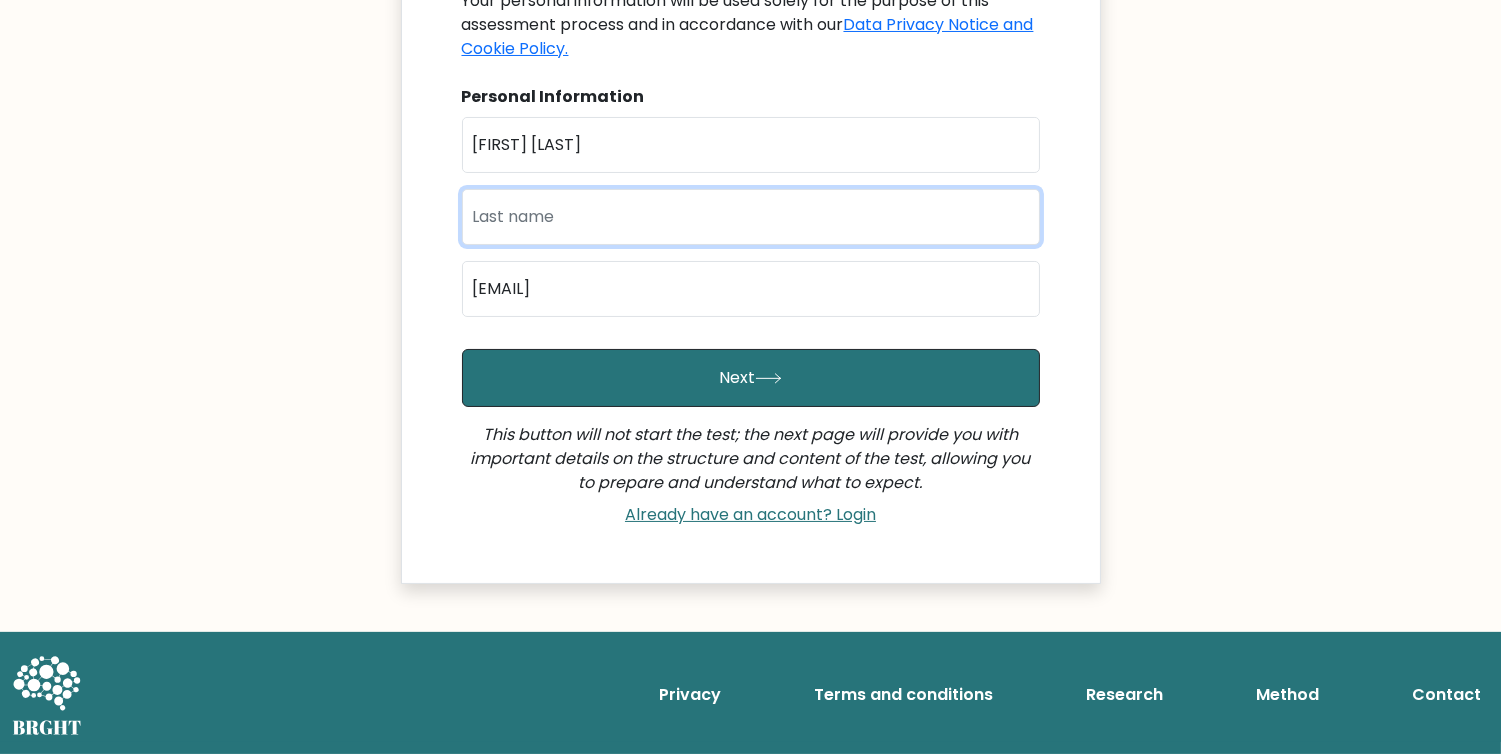 click at bounding box center [751, 217] 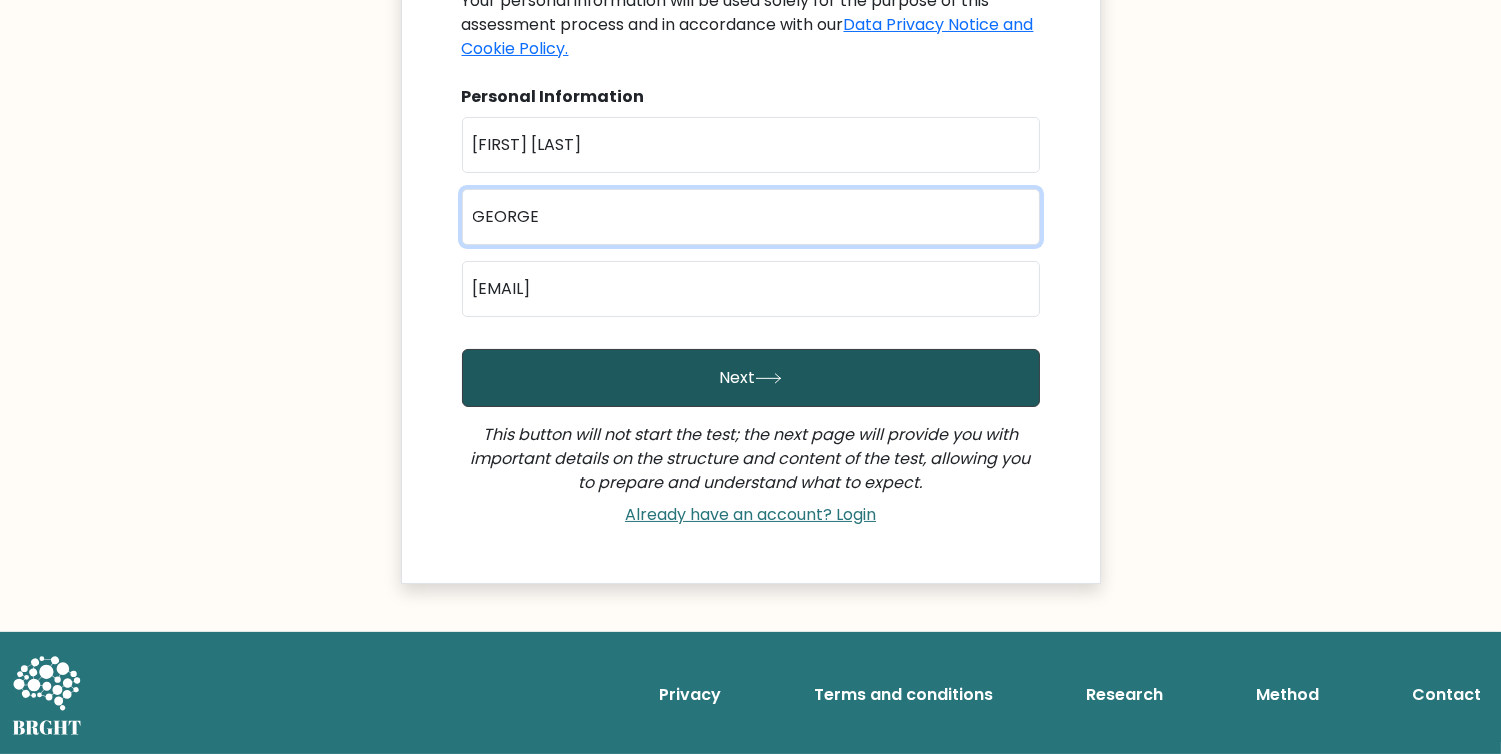 type on "GEORGE" 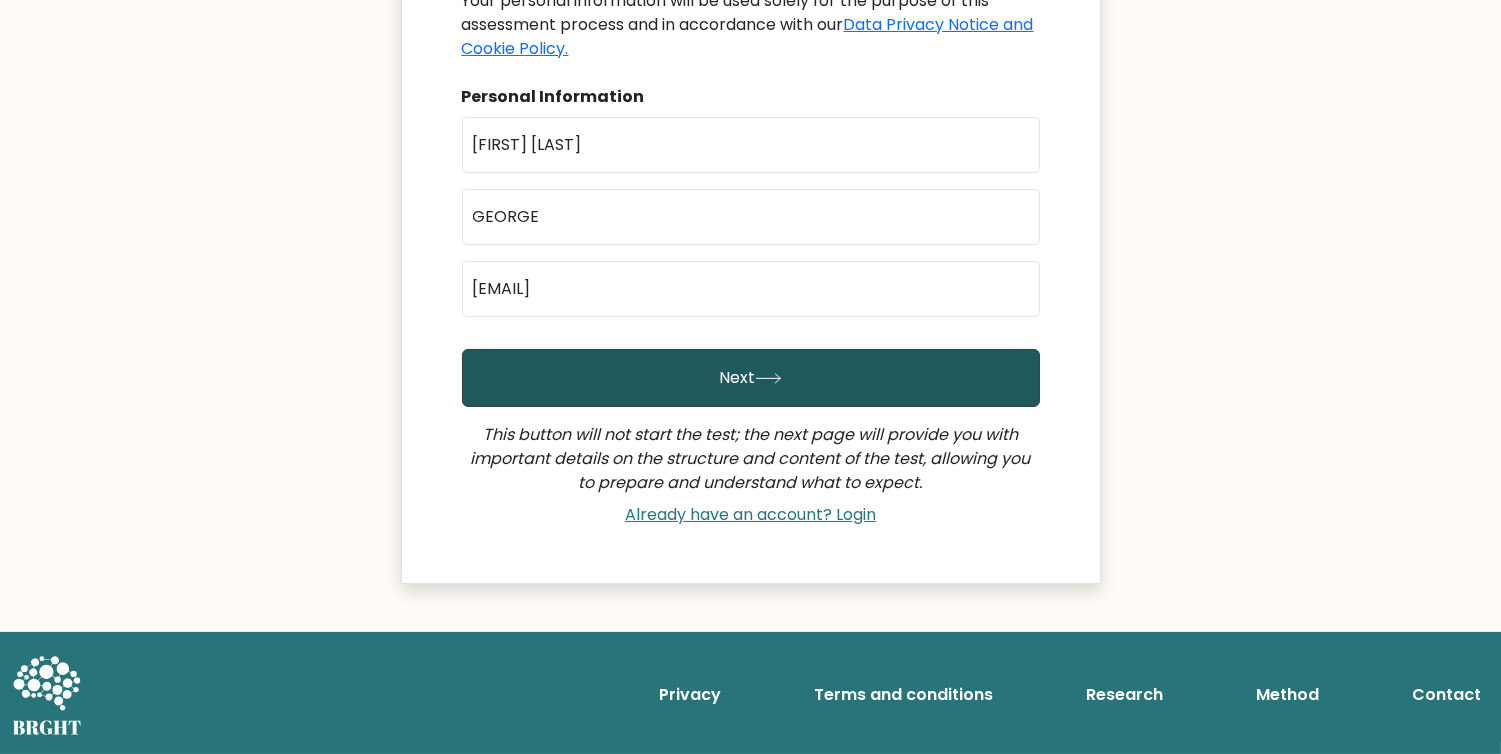 click on "Next" at bounding box center (751, 378) 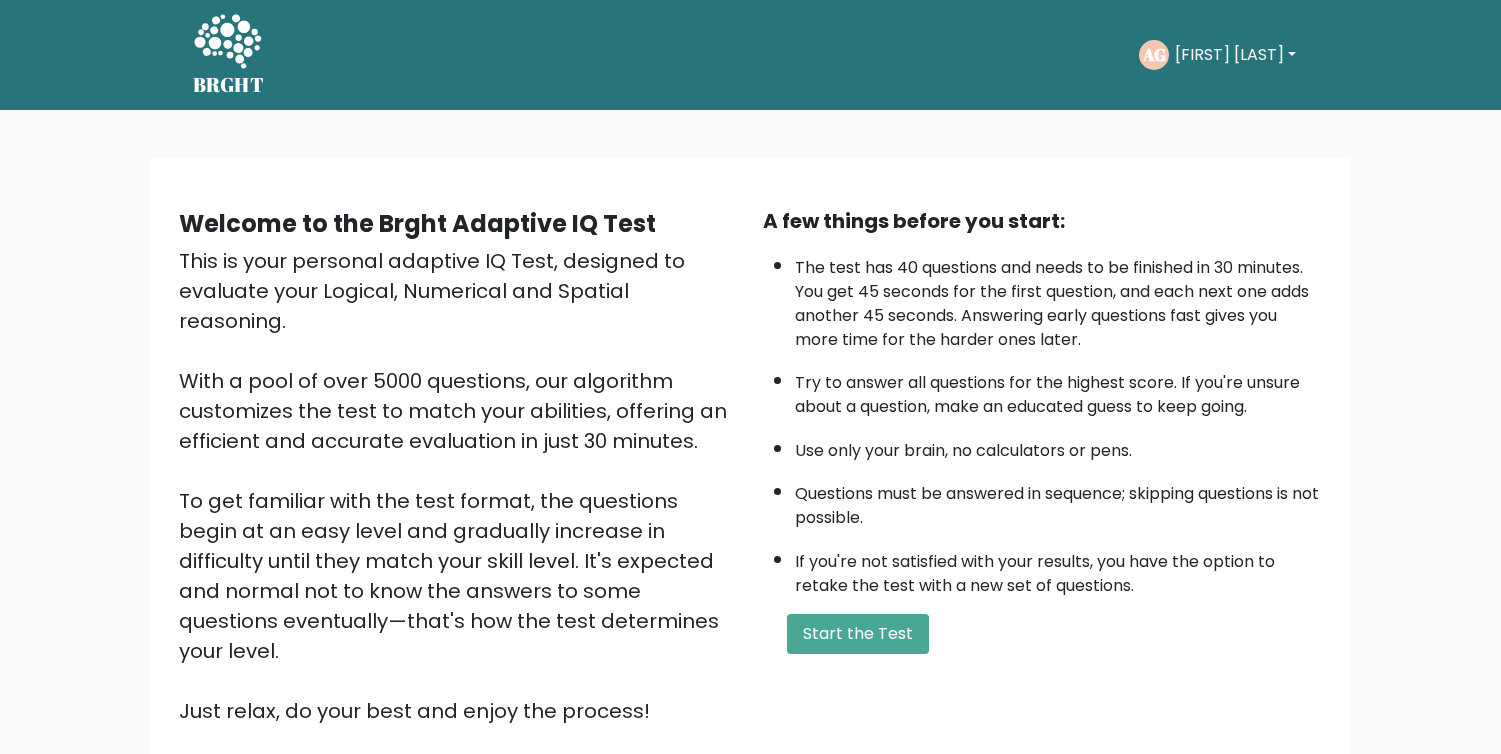 scroll, scrollTop: 0, scrollLeft: 0, axis: both 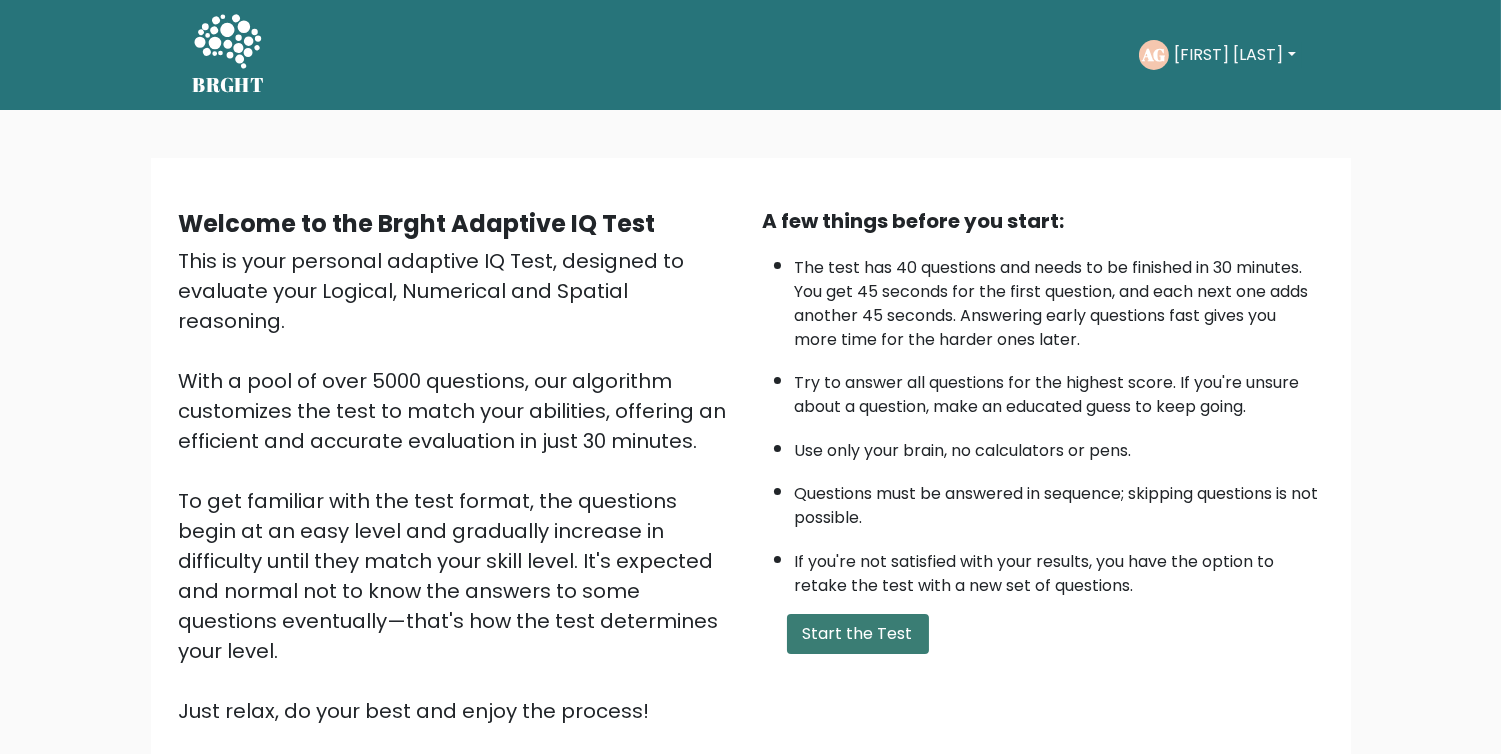 click on "Start the Test" at bounding box center (858, 634) 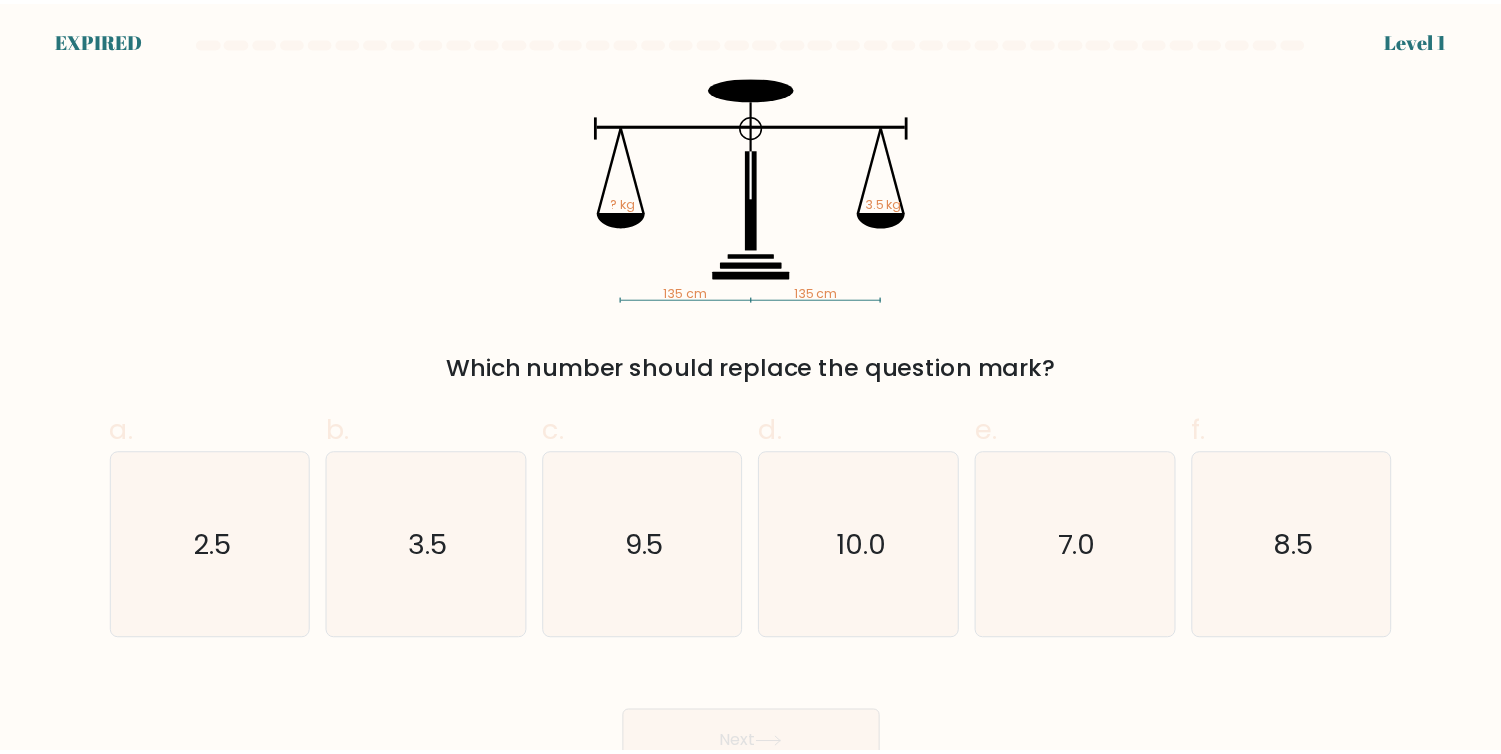 scroll, scrollTop: 0, scrollLeft: 0, axis: both 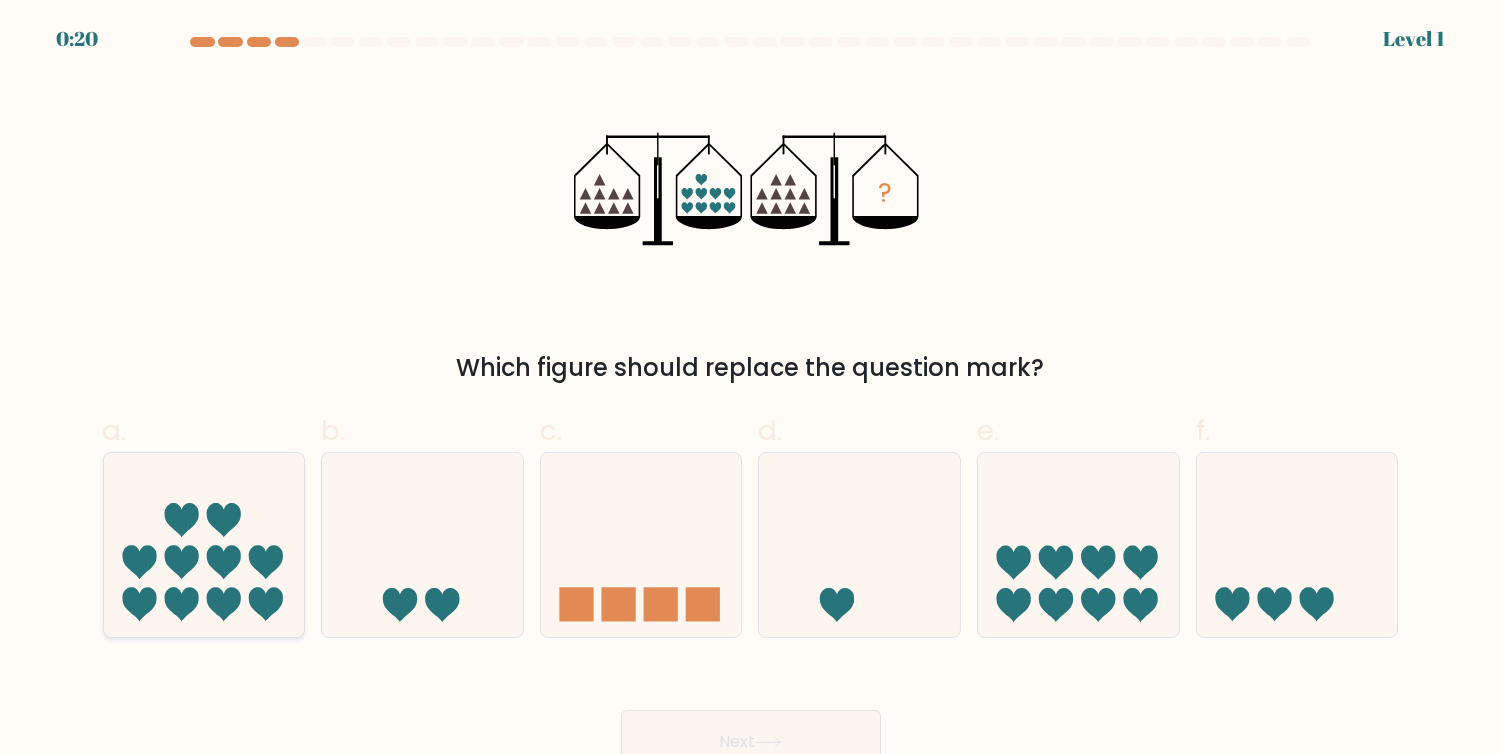 click 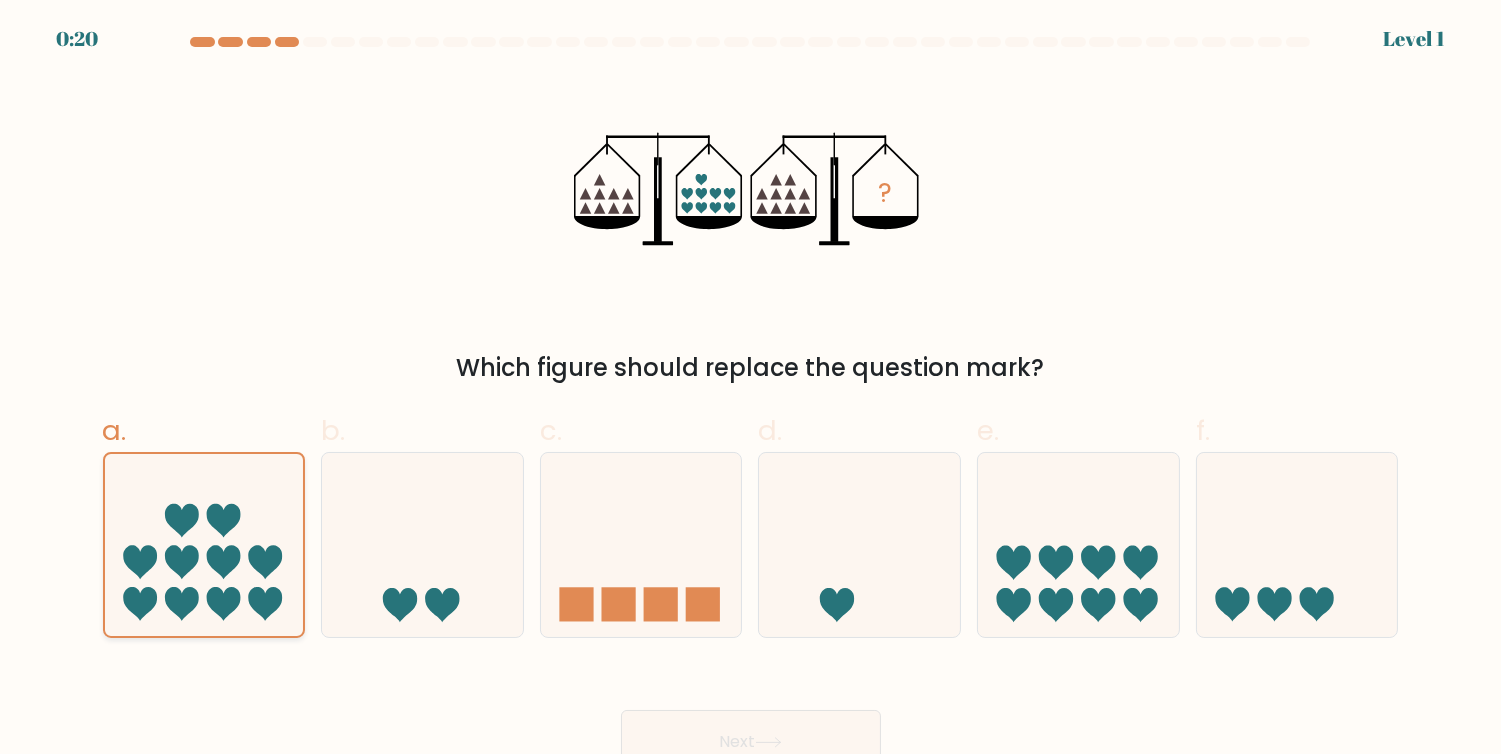 click 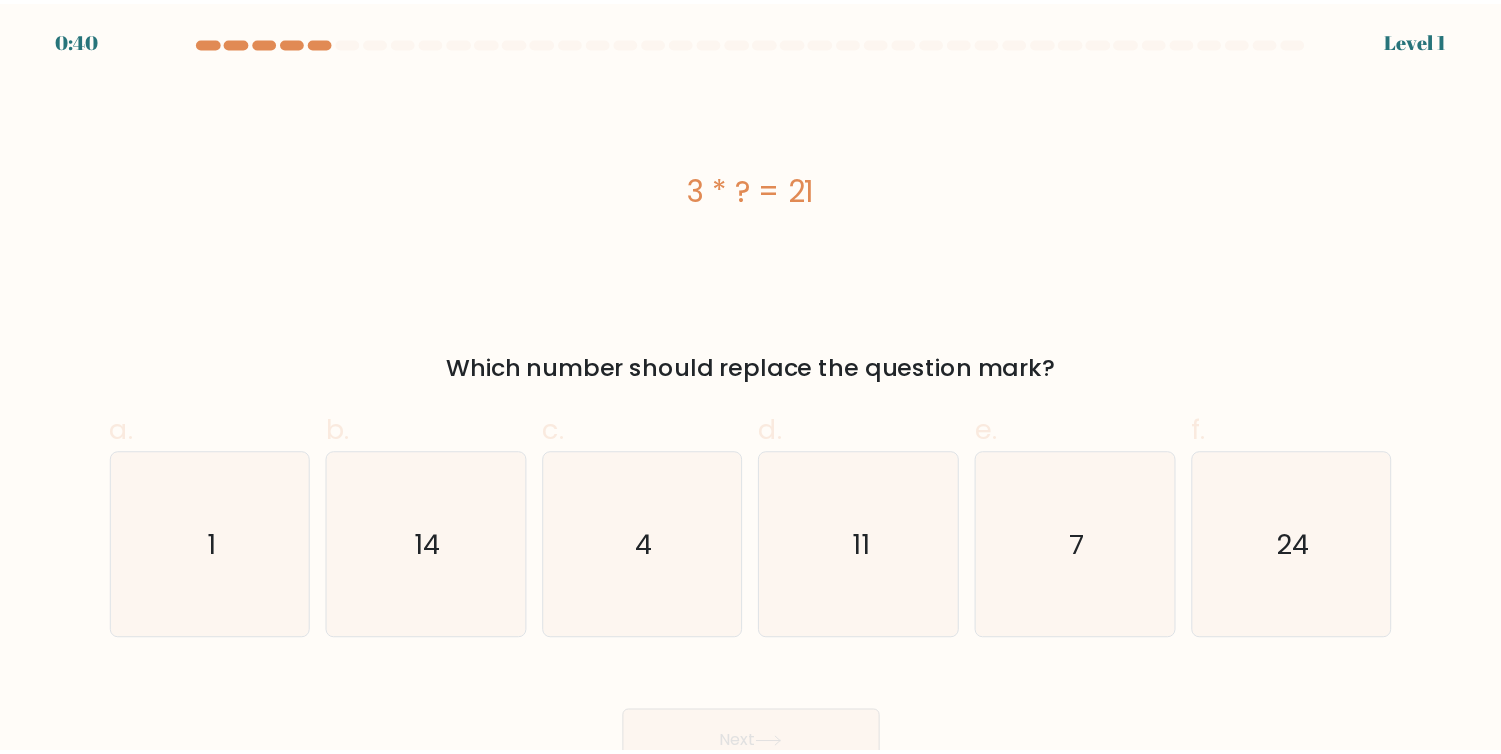 scroll, scrollTop: 0, scrollLeft: 0, axis: both 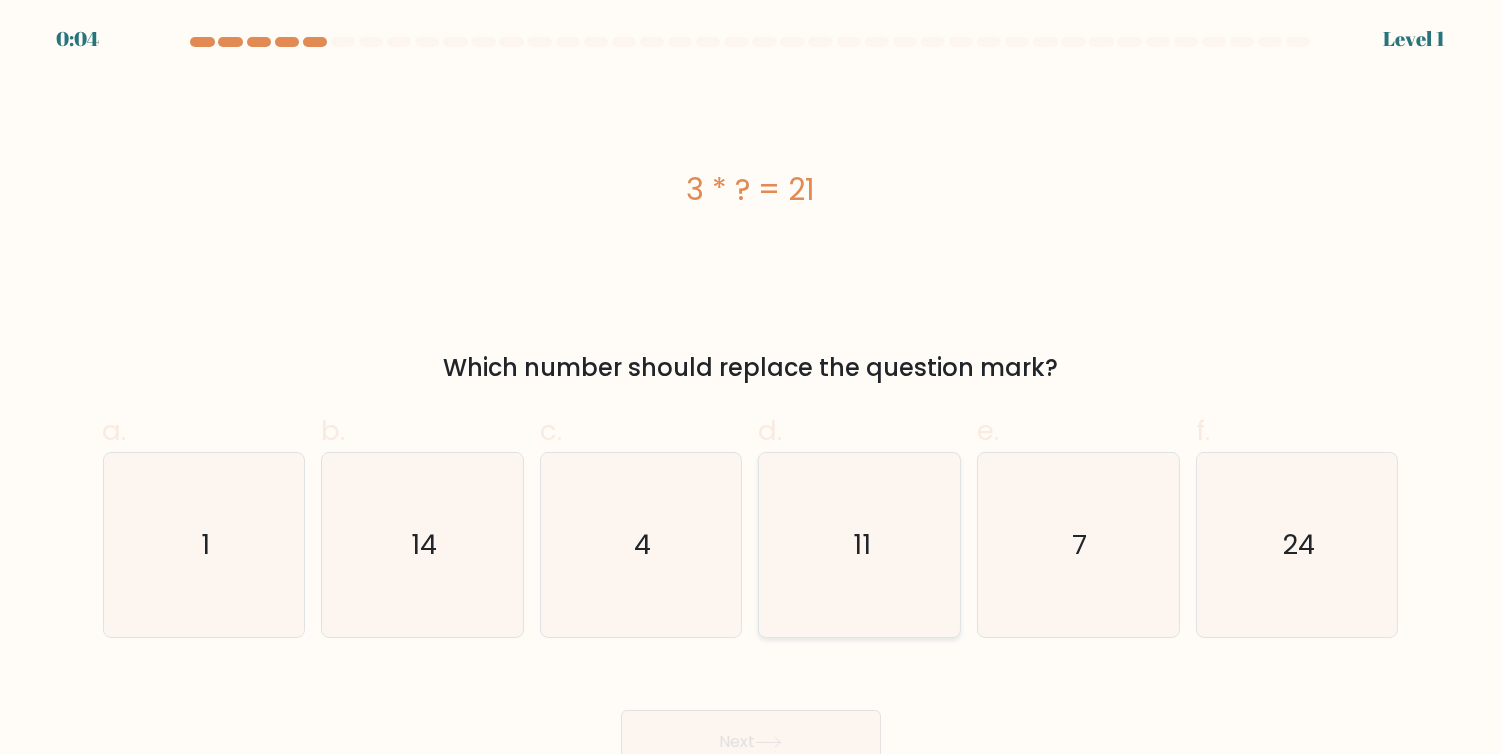 click on "11" 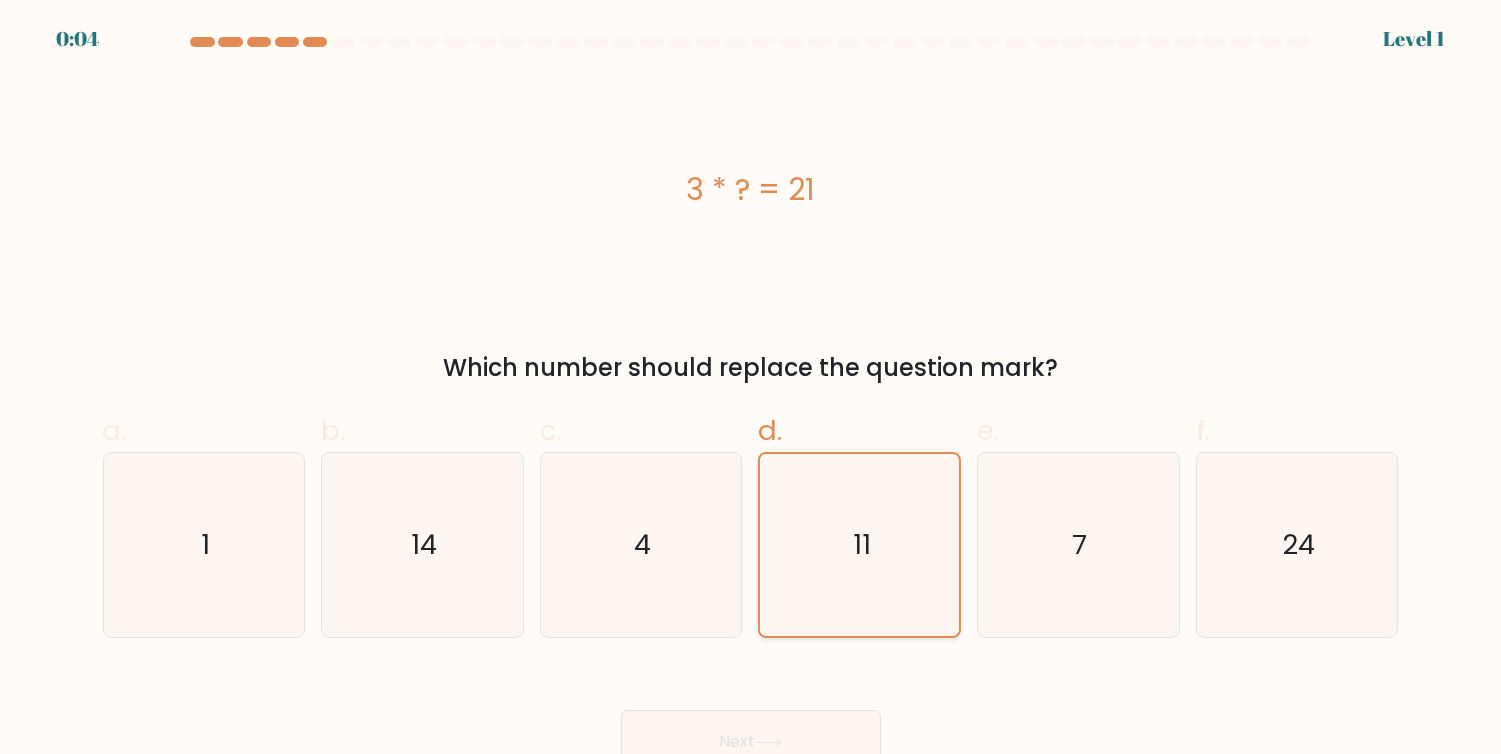 click on "11" 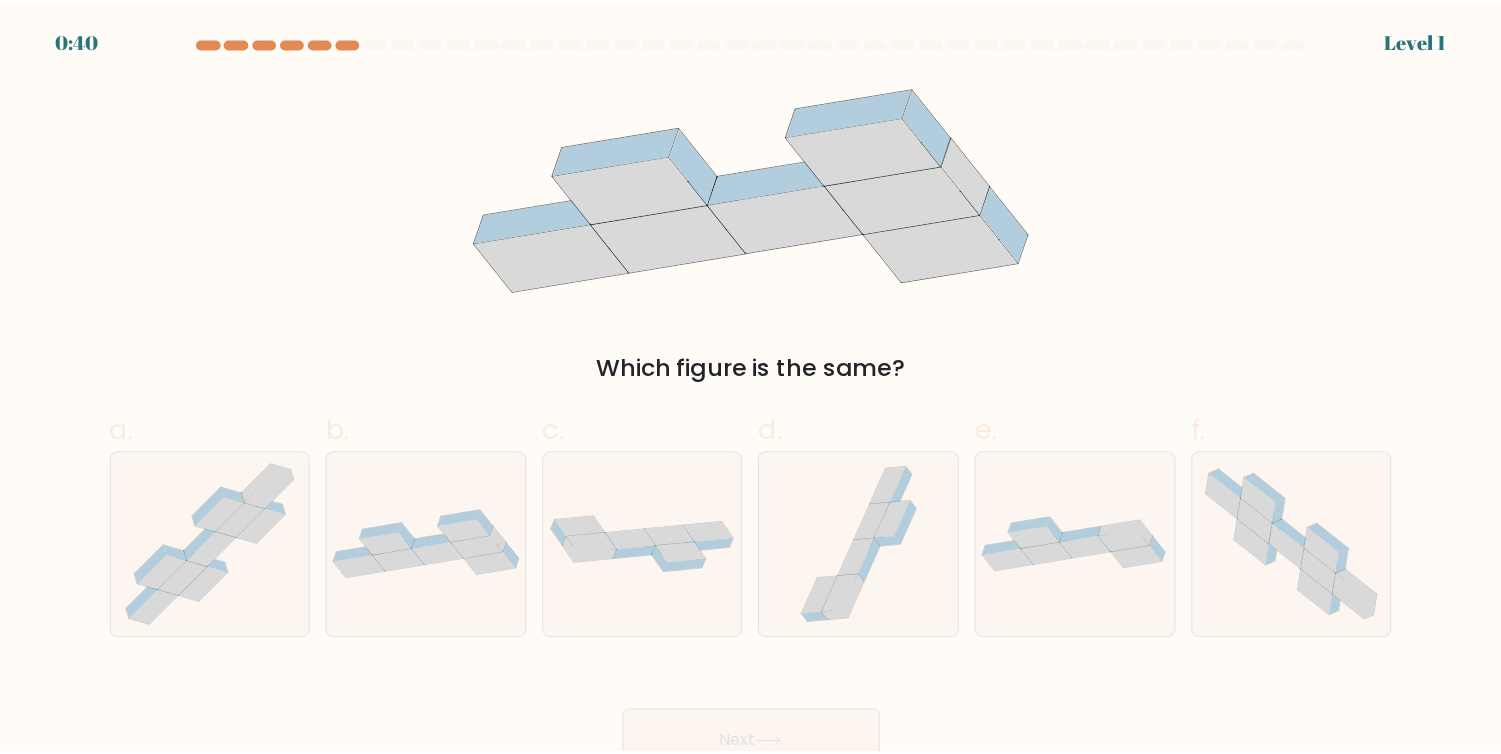 scroll, scrollTop: 0, scrollLeft: 0, axis: both 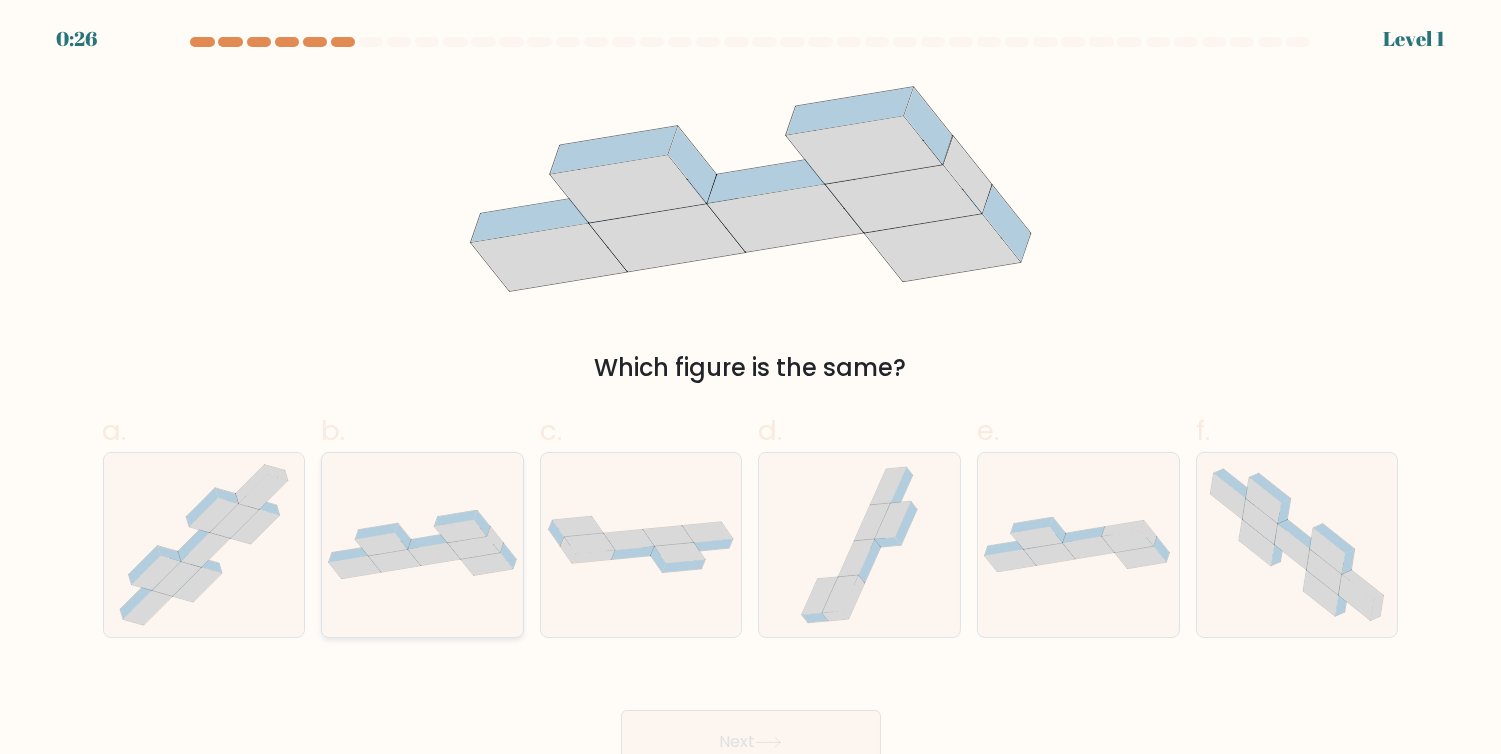 click 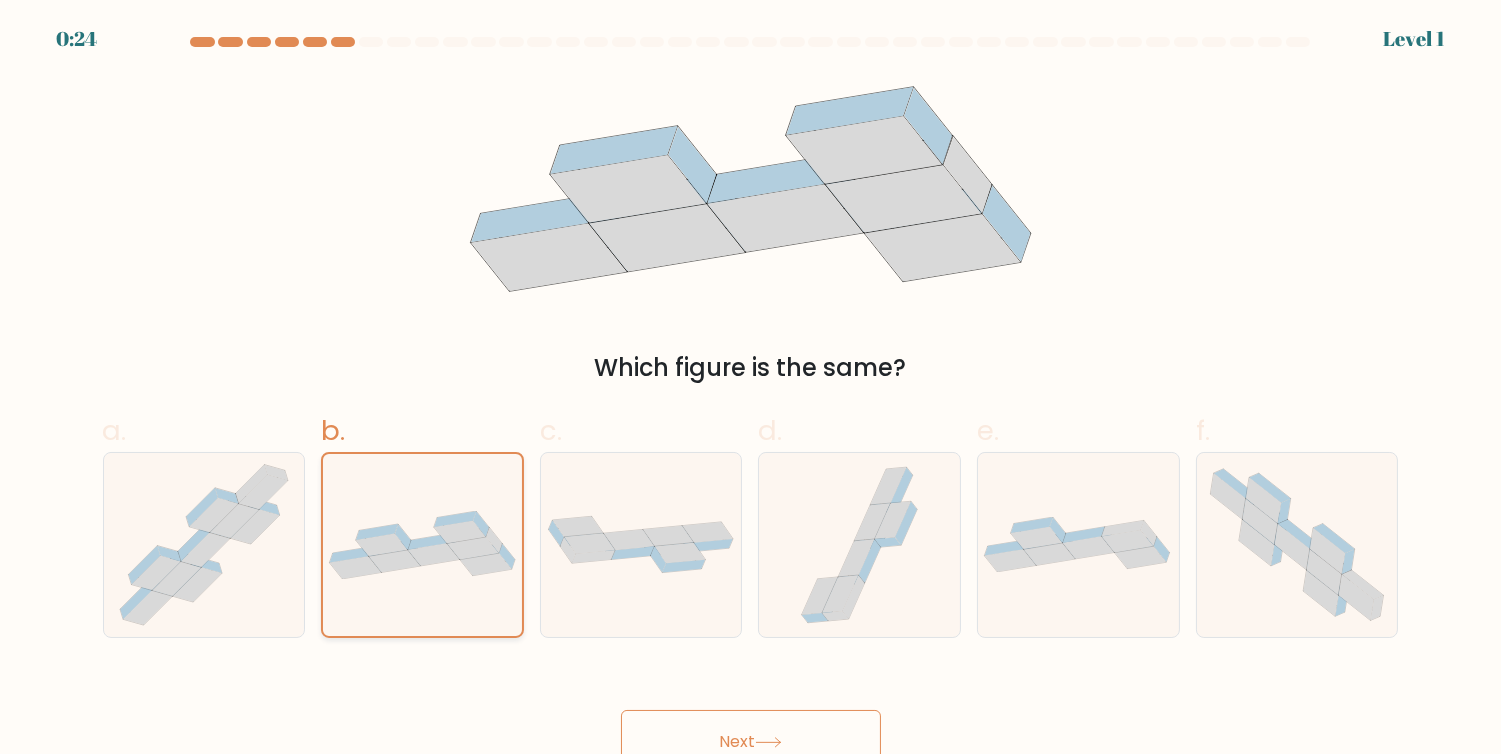 click 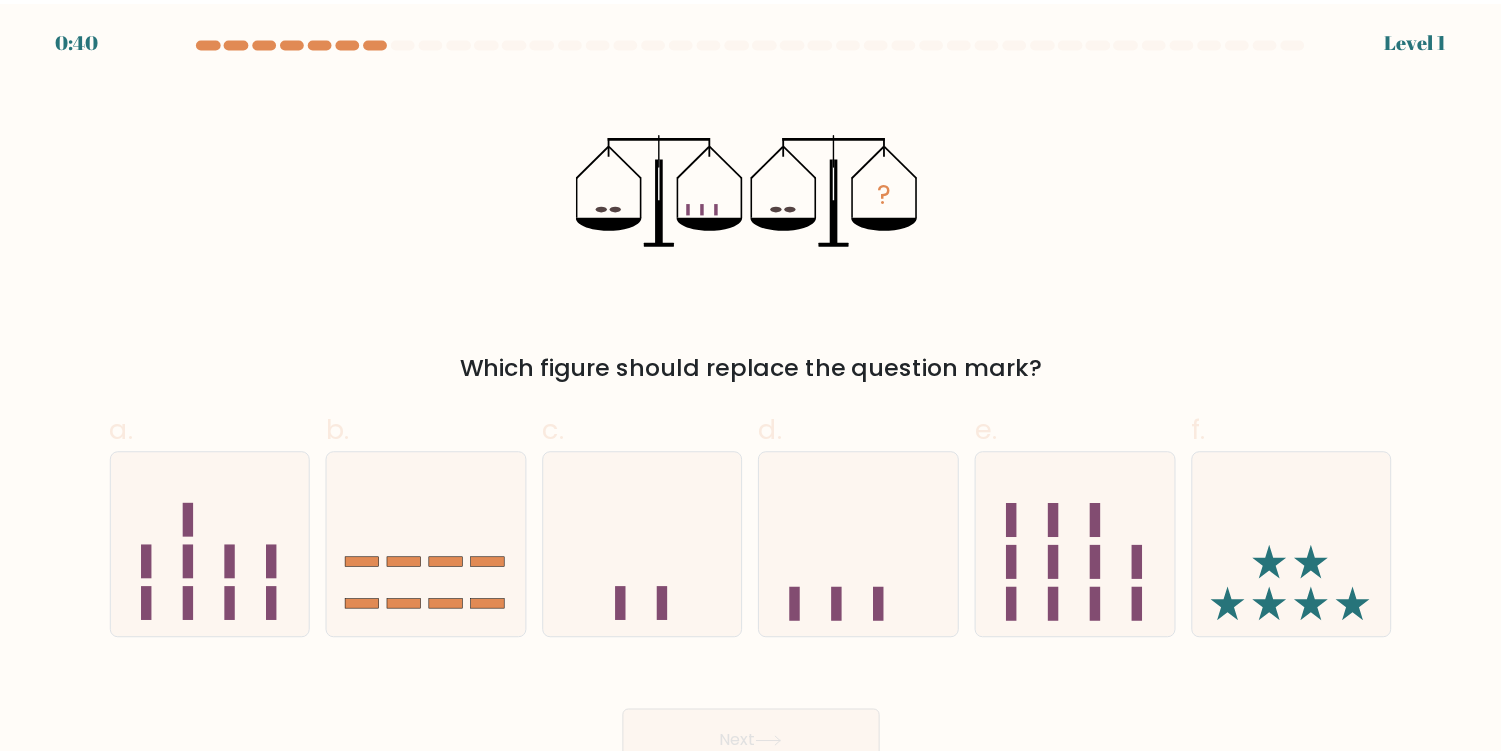 scroll, scrollTop: 0, scrollLeft: 0, axis: both 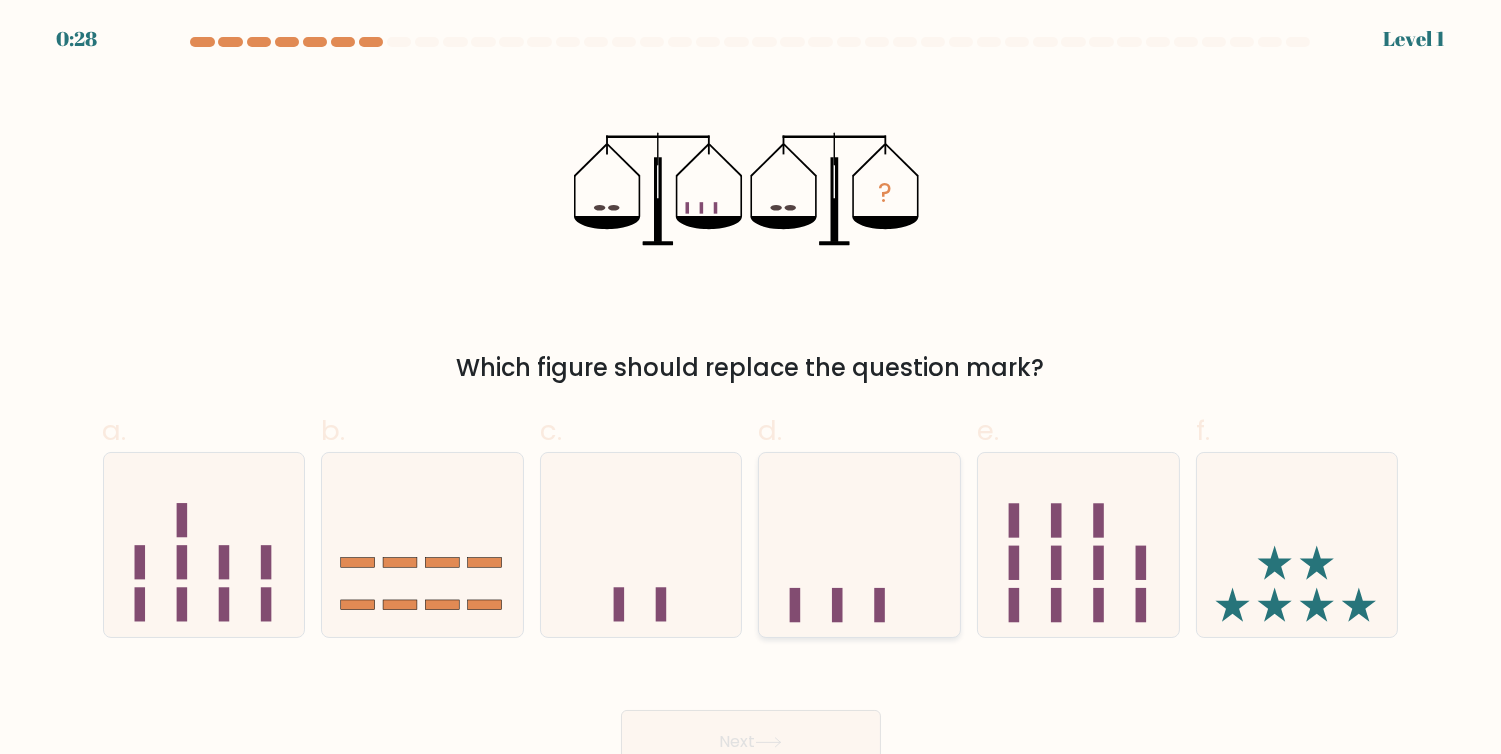 click 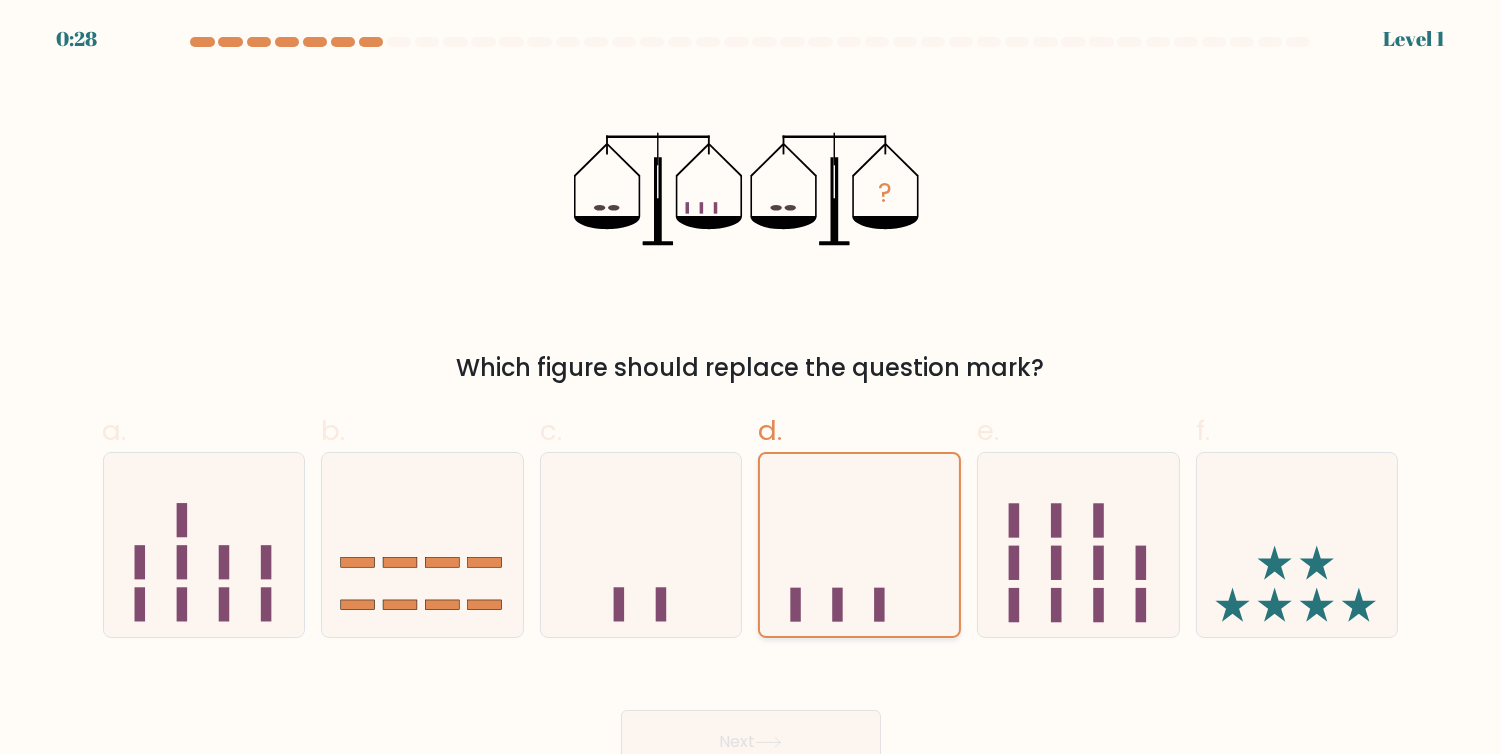 click 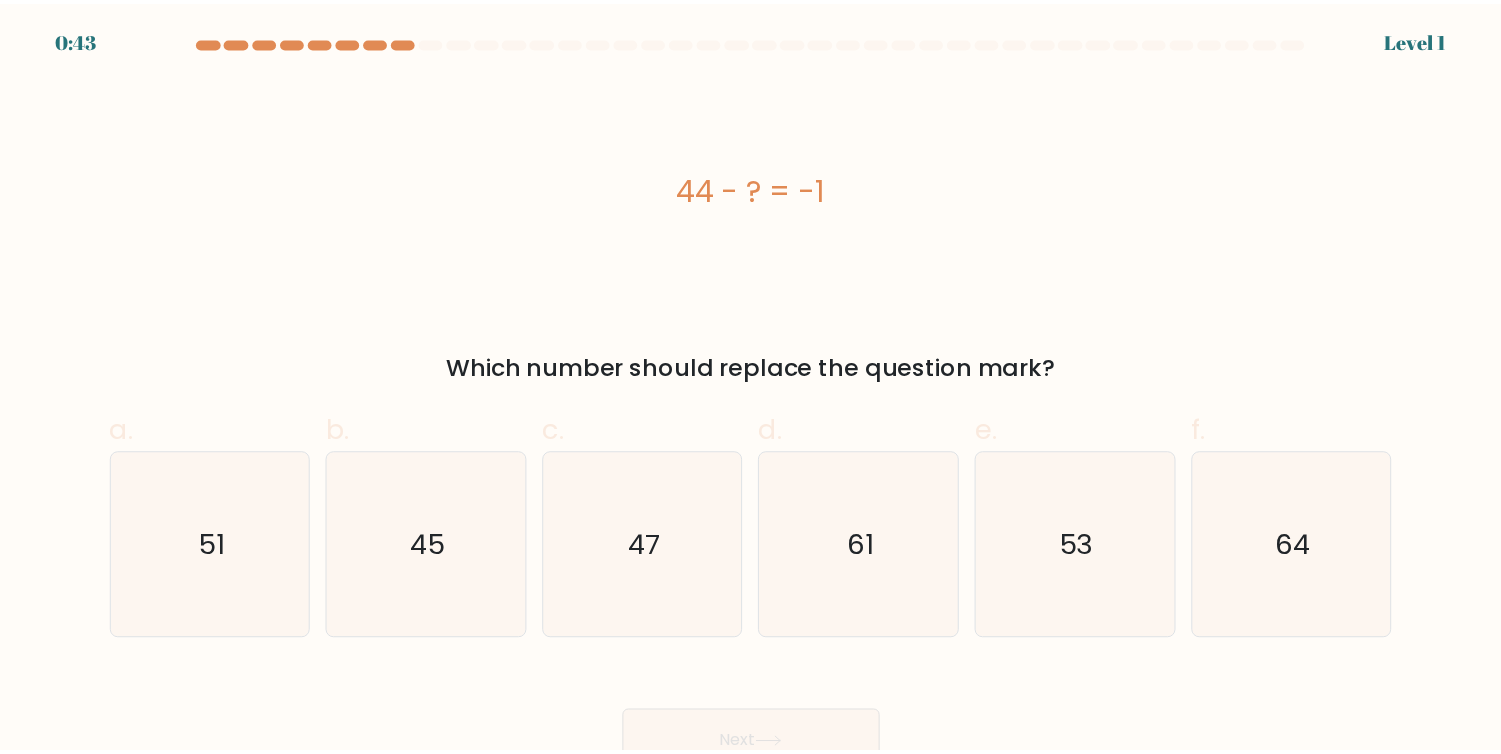 scroll, scrollTop: 0, scrollLeft: 0, axis: both 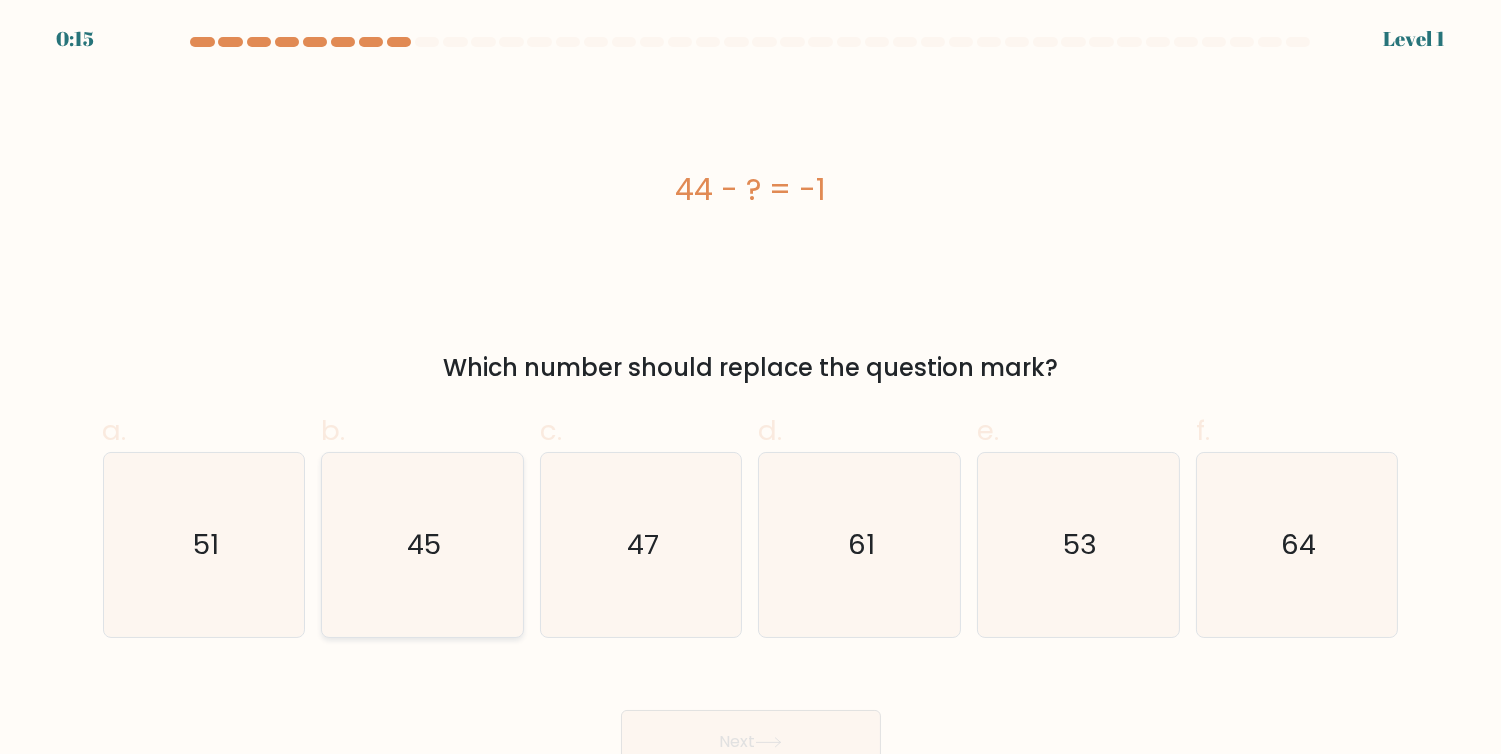 click on "45" 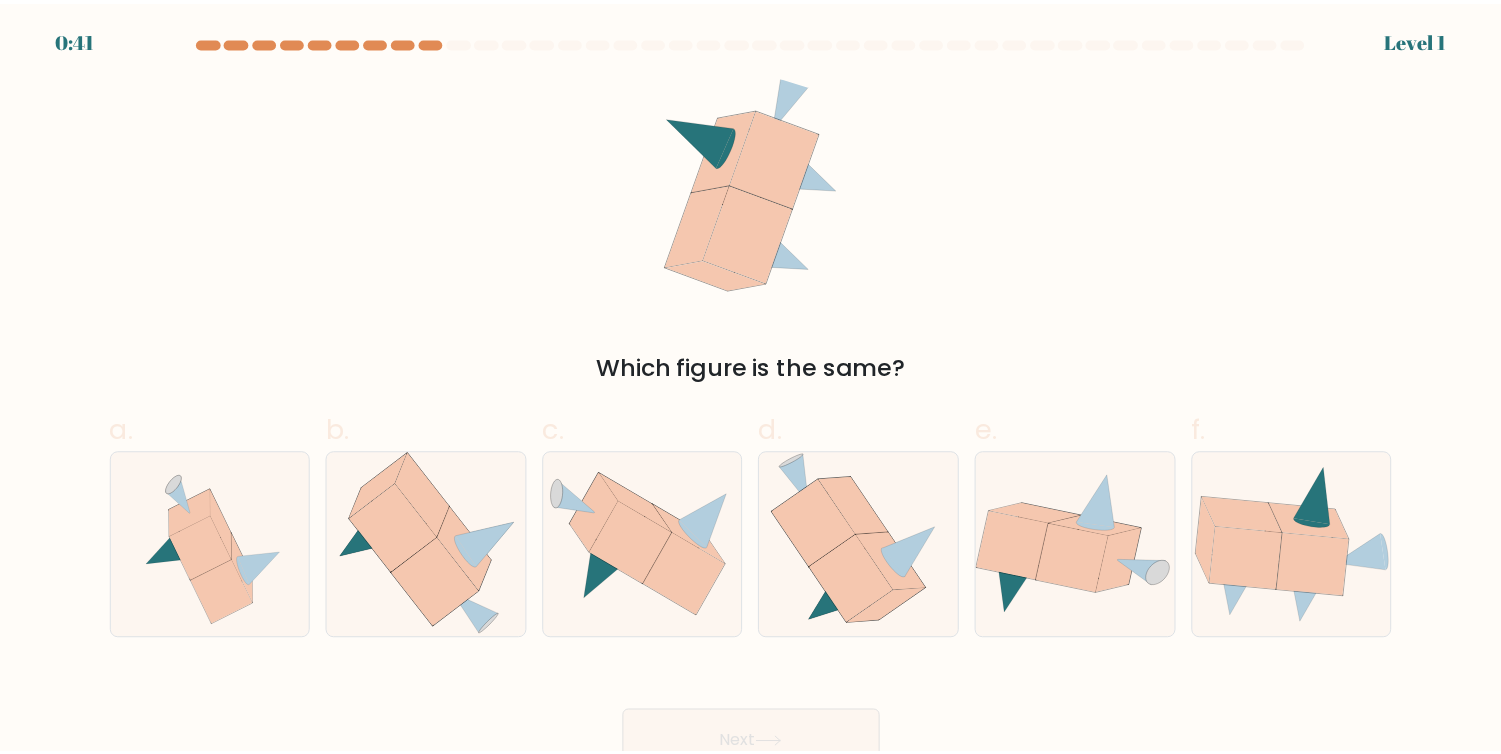 scroll, scrollTop: 0, scrollLeft: 0, axis: both 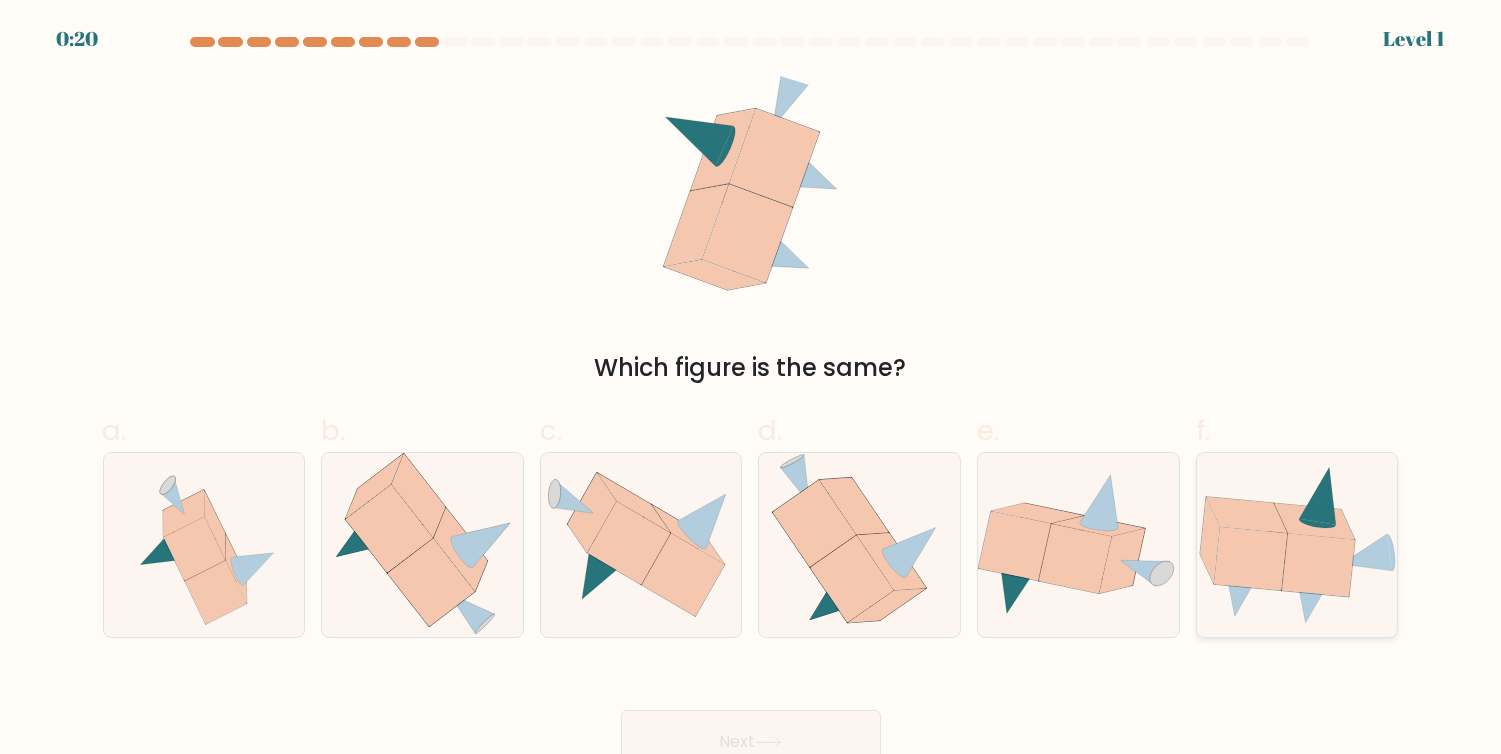 click 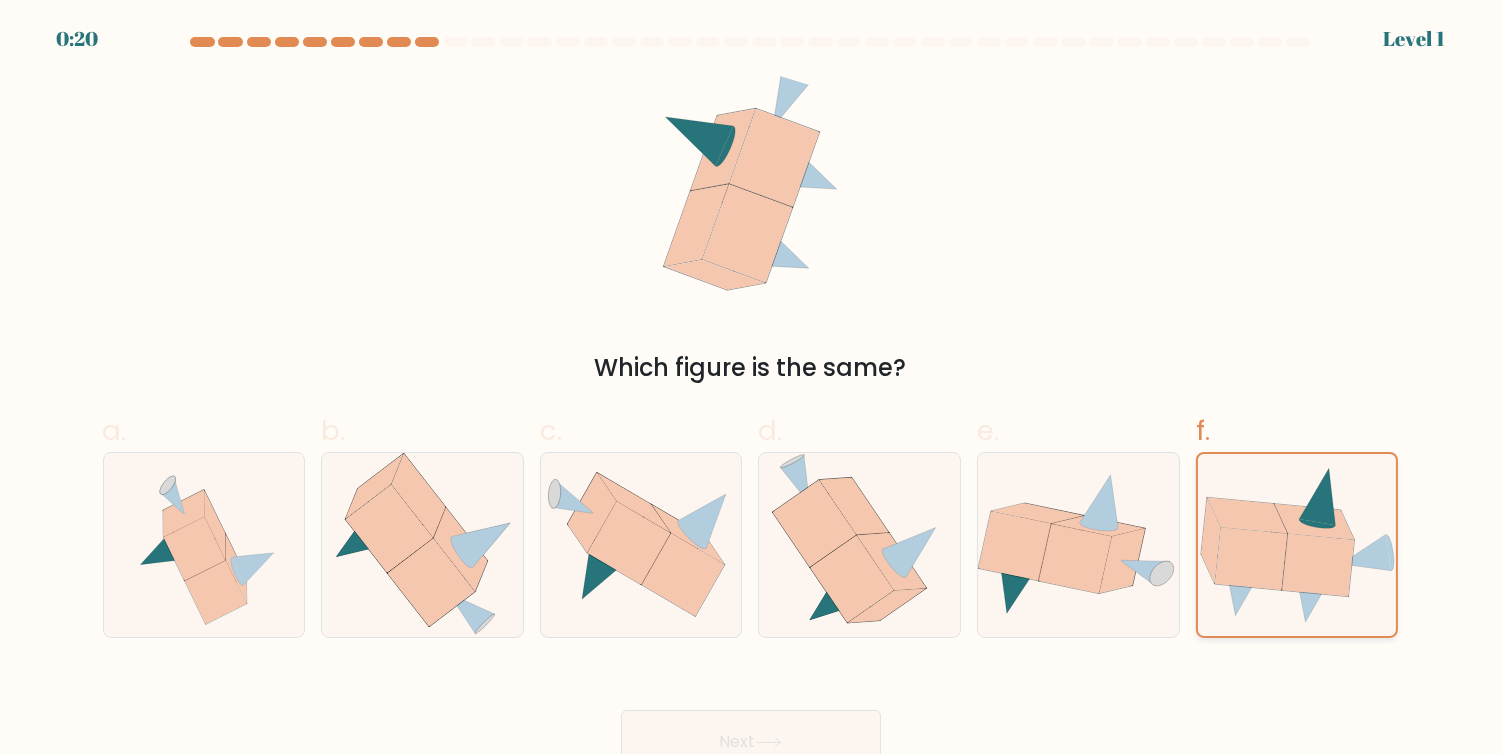 click 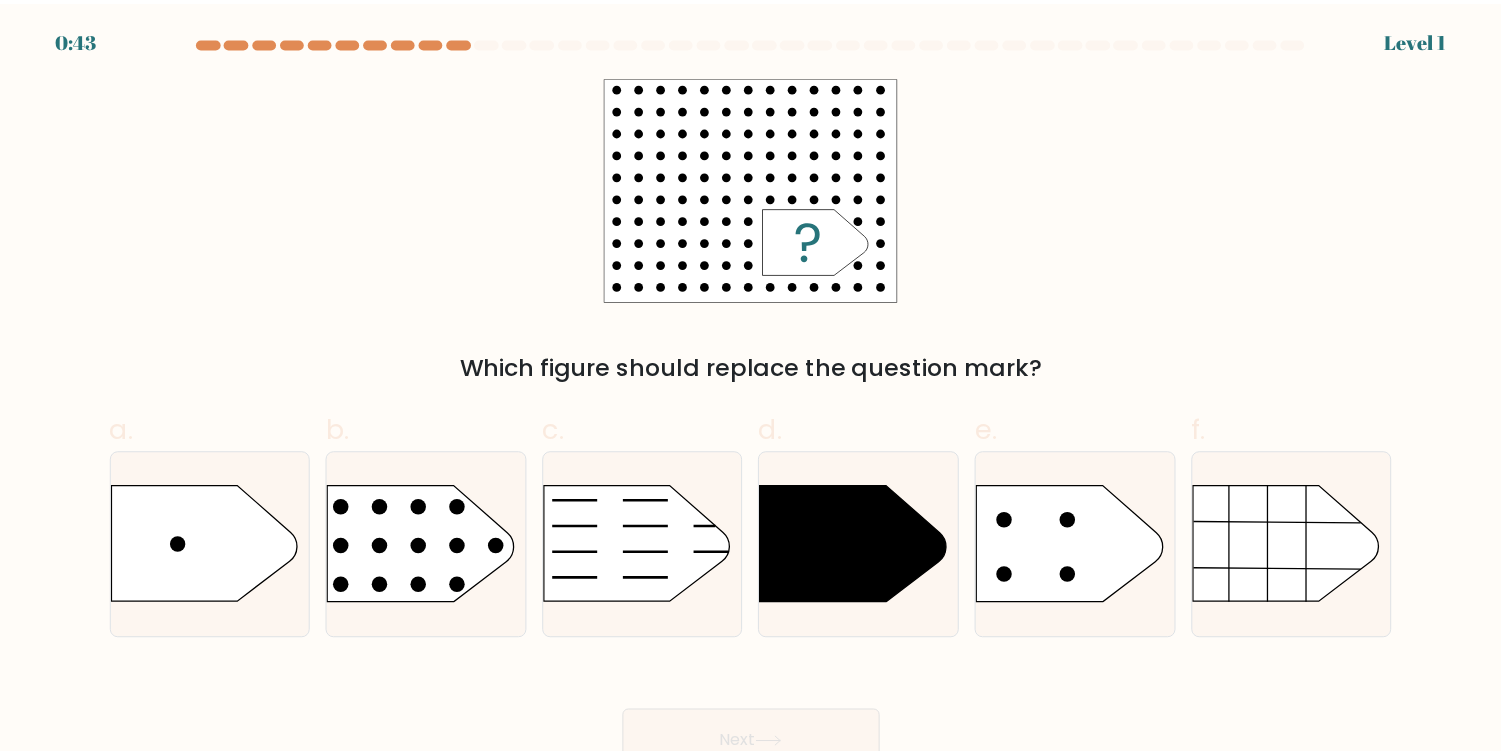 scroll, scrollTop: 0, scrollLeft: 0, axis: both 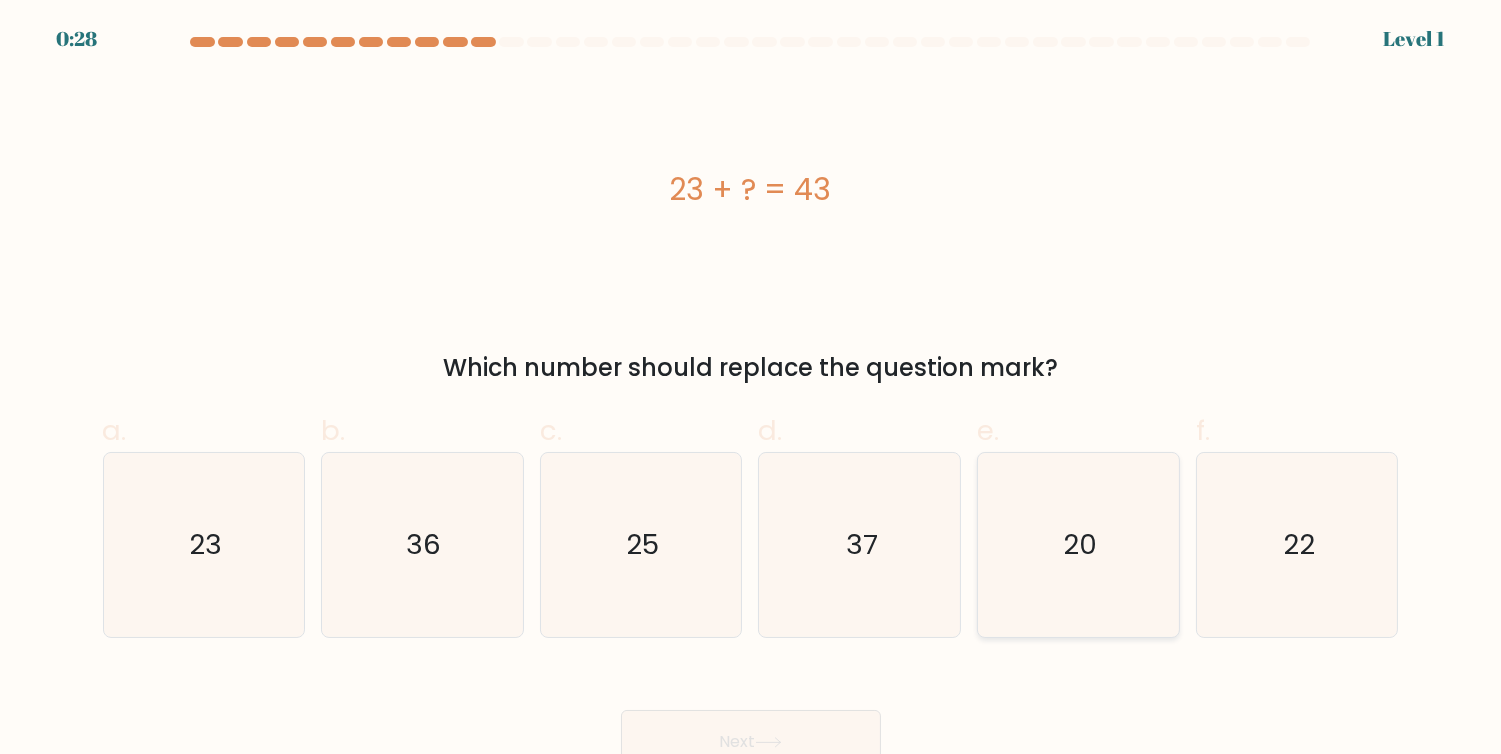 click on "20" 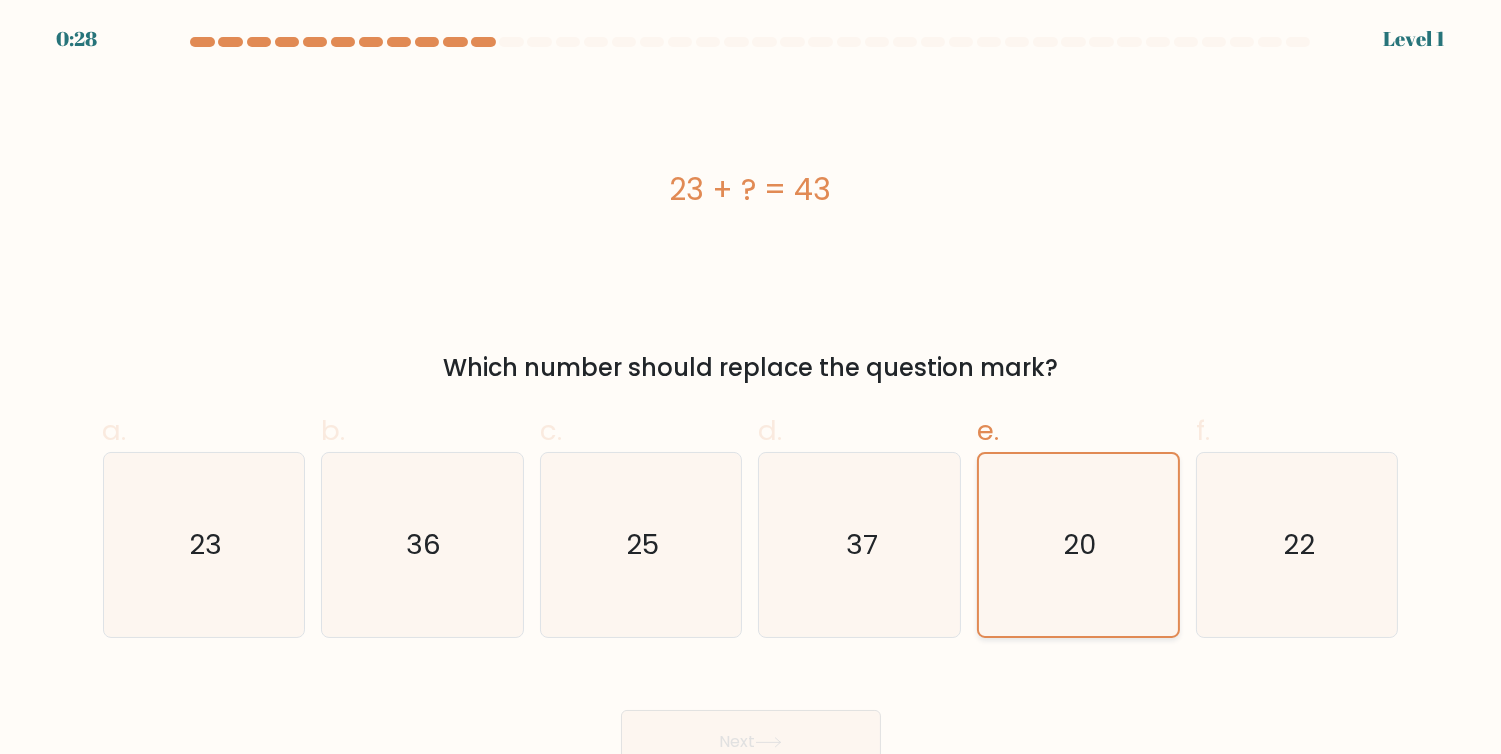 click on "20" 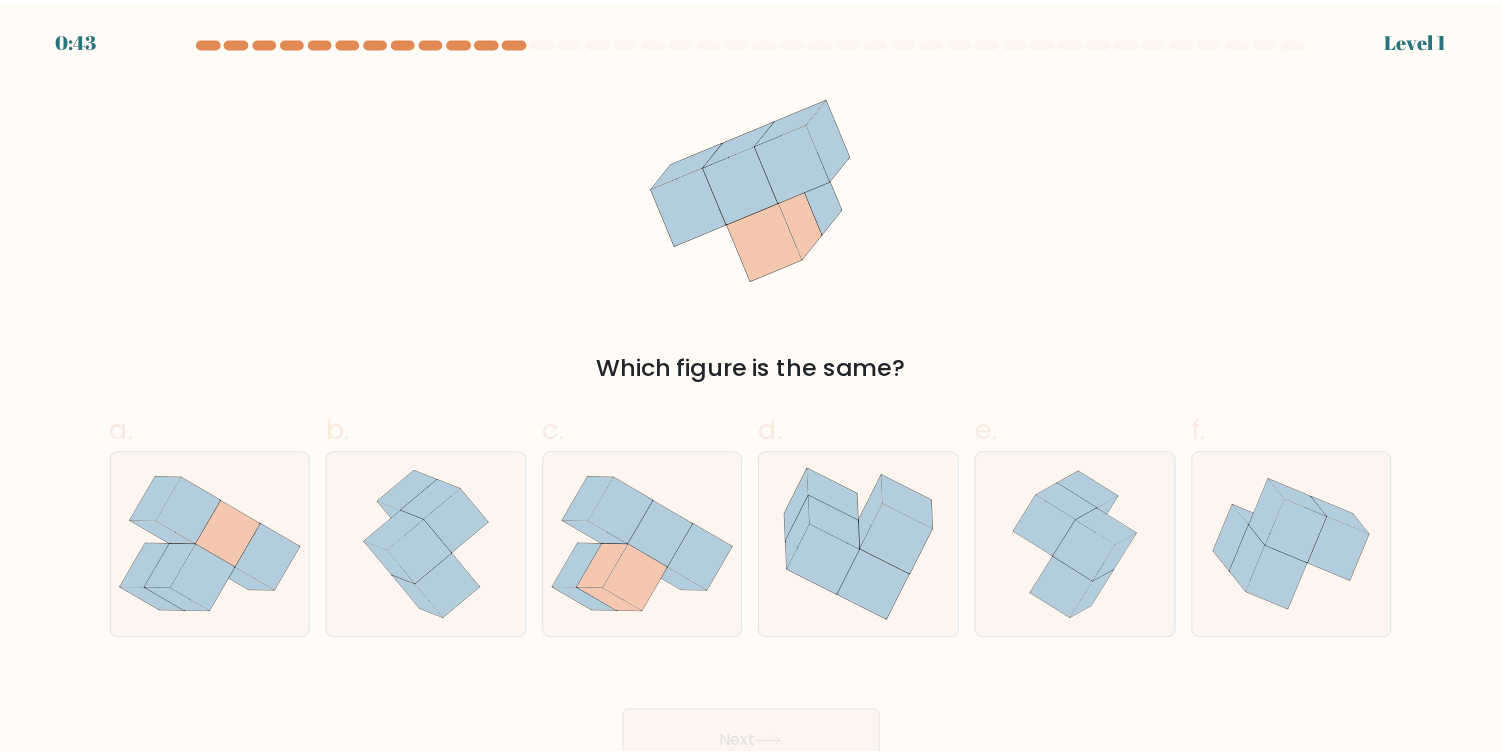scroll, scrollTop: 0, scrollLeft: 0, axis: both 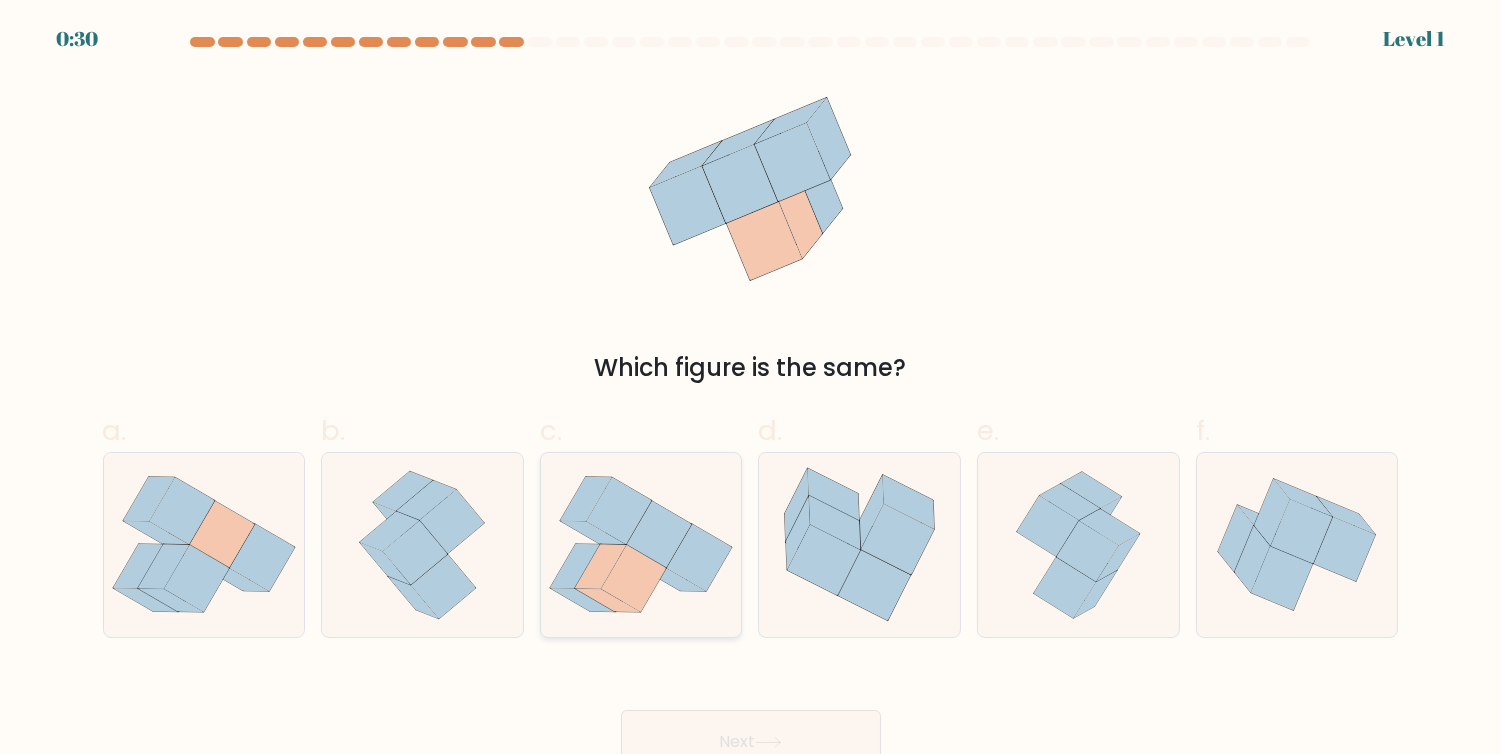 click 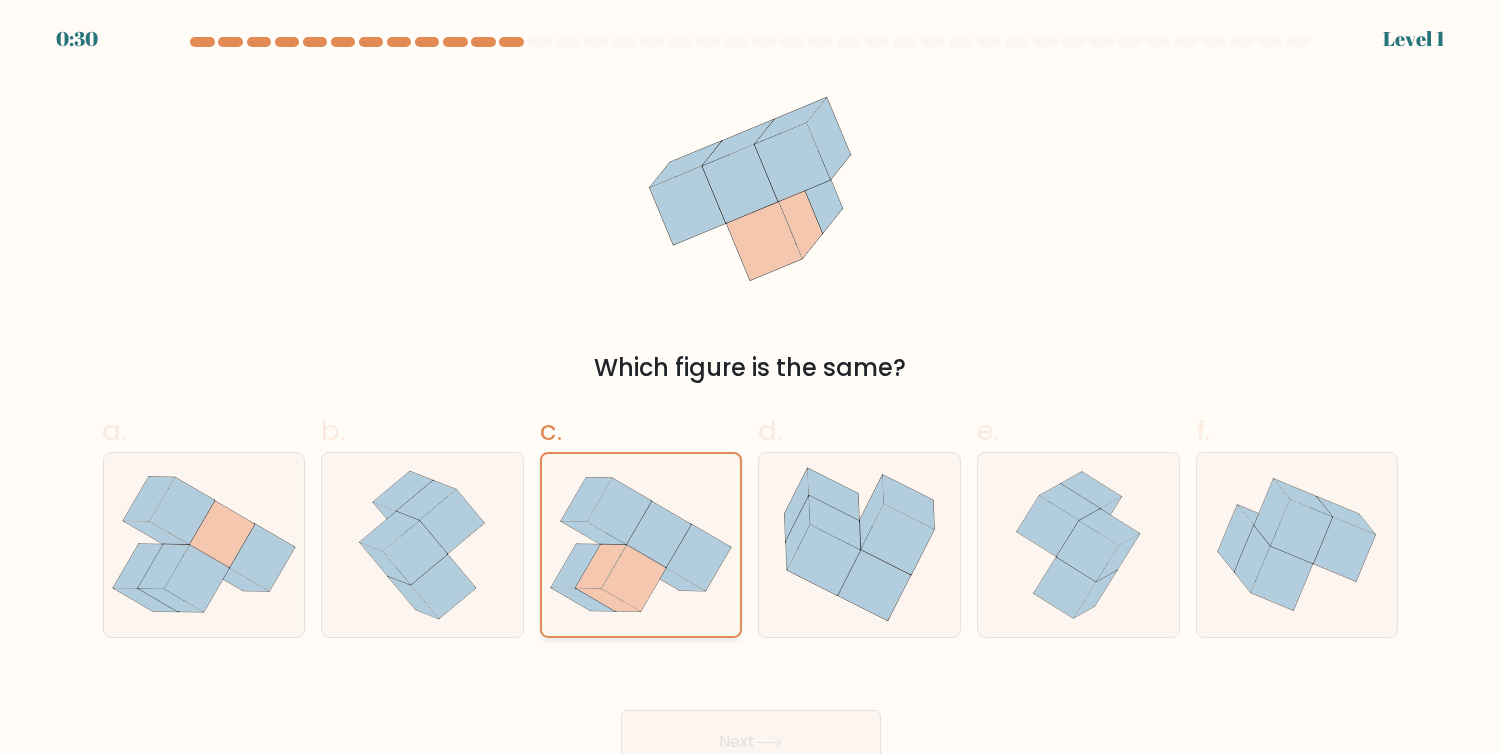 click 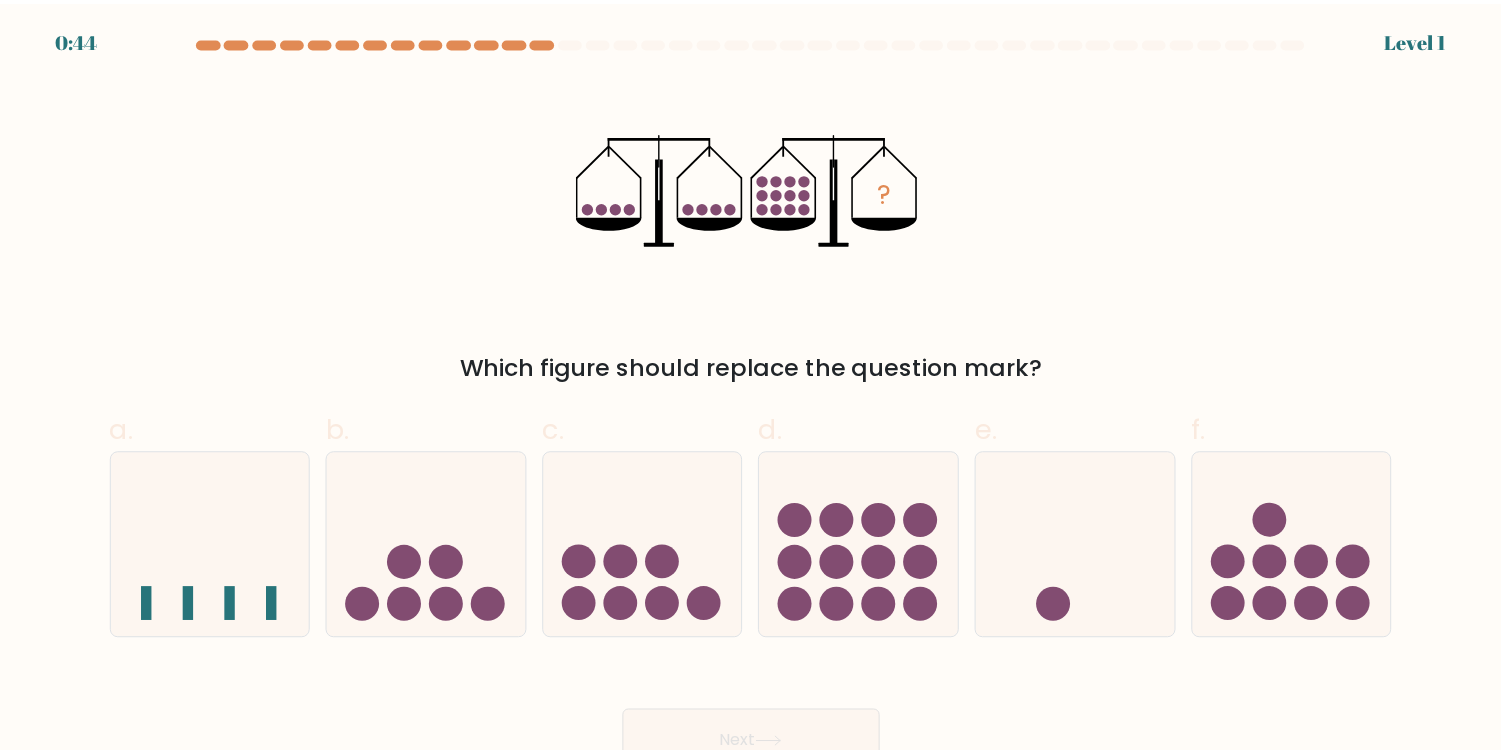 scroll, scrollTop: 0, scrollLeft: 0, axis: both 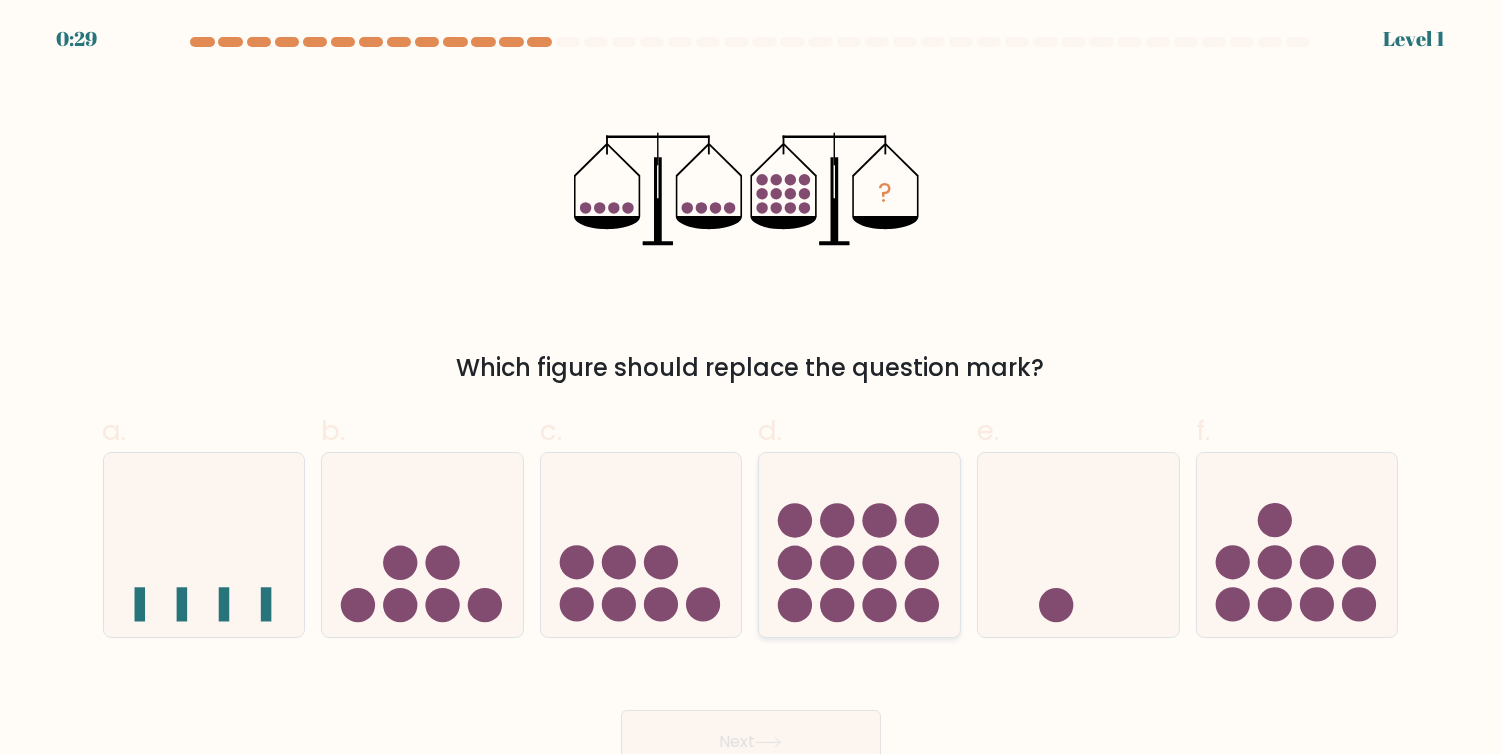 click 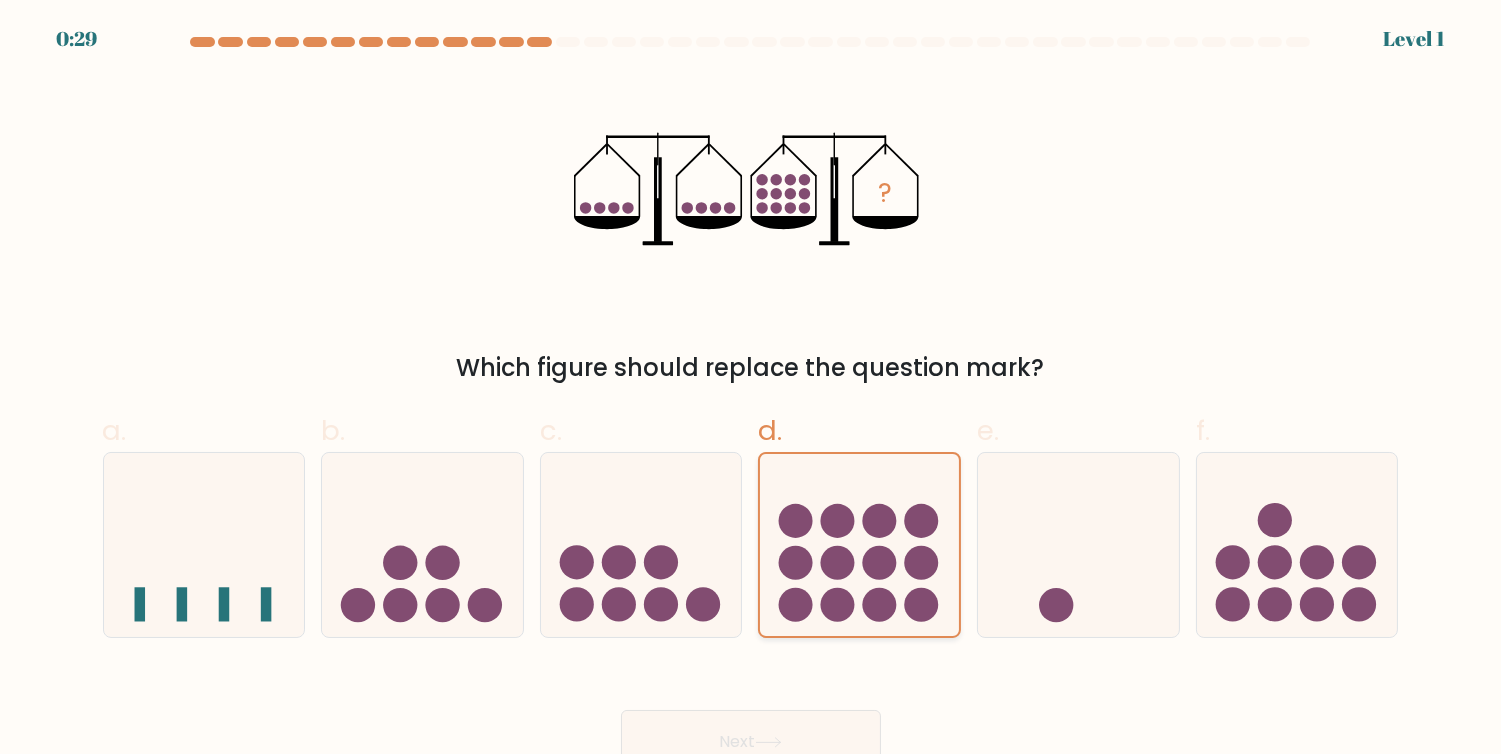 click 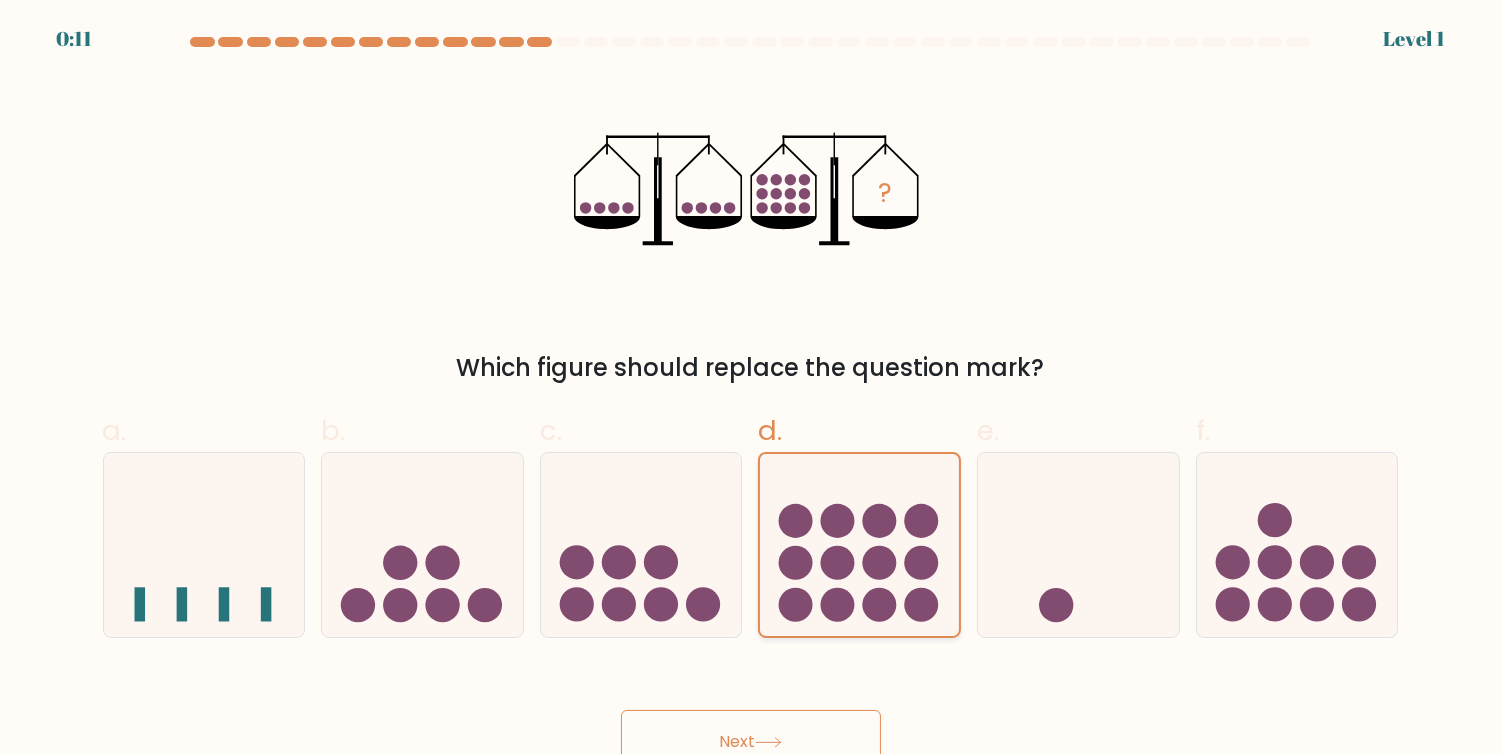 click 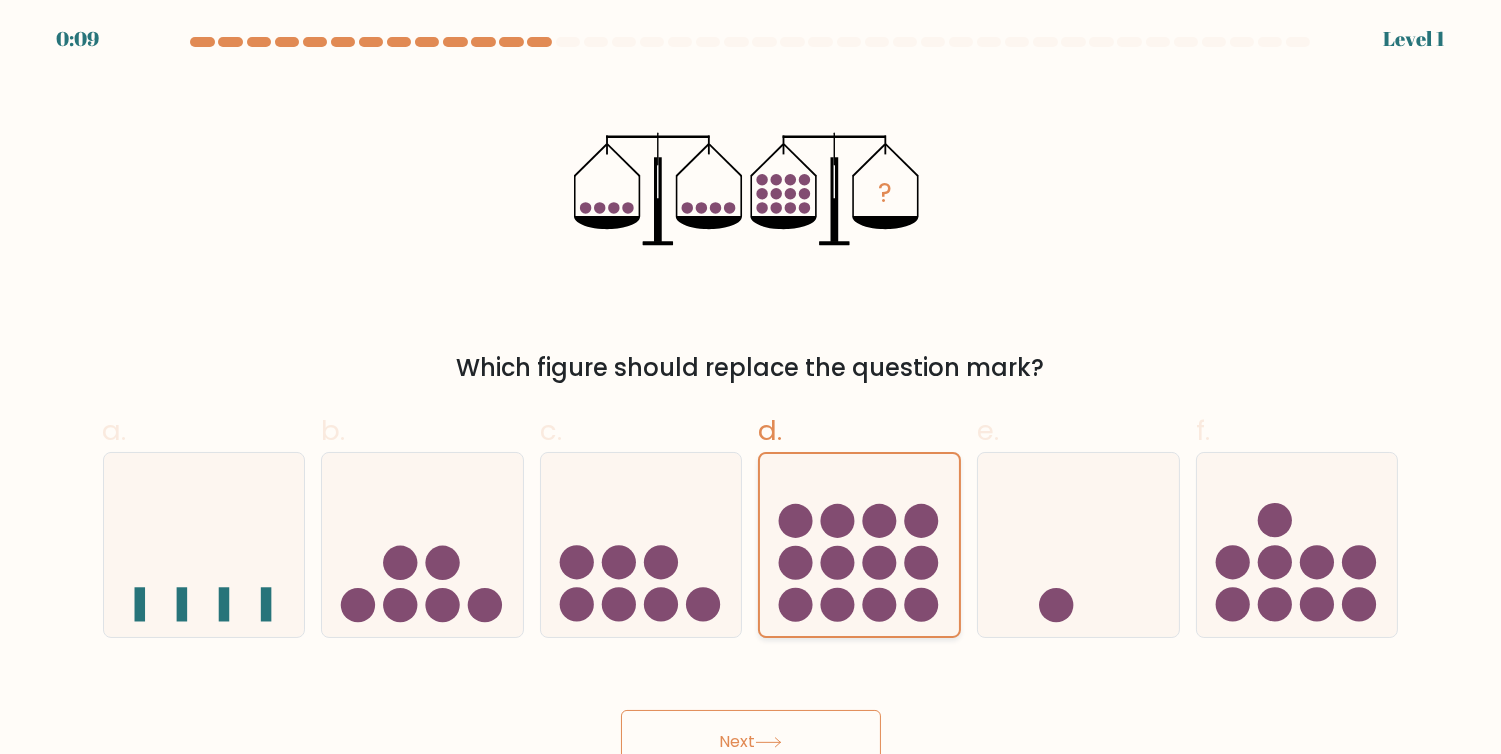 click 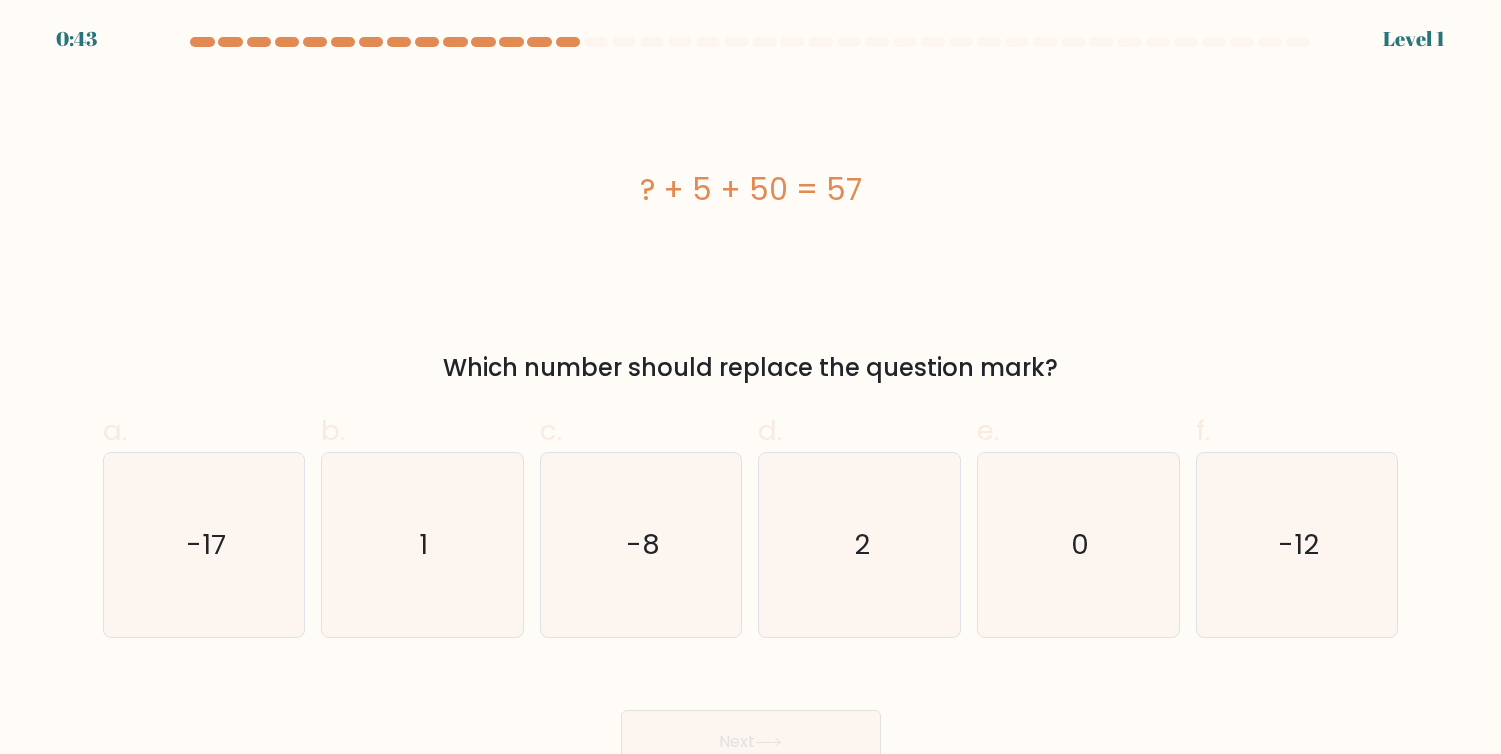 scroll, scrollTop: 0, scrollLeft: 0, axis: both 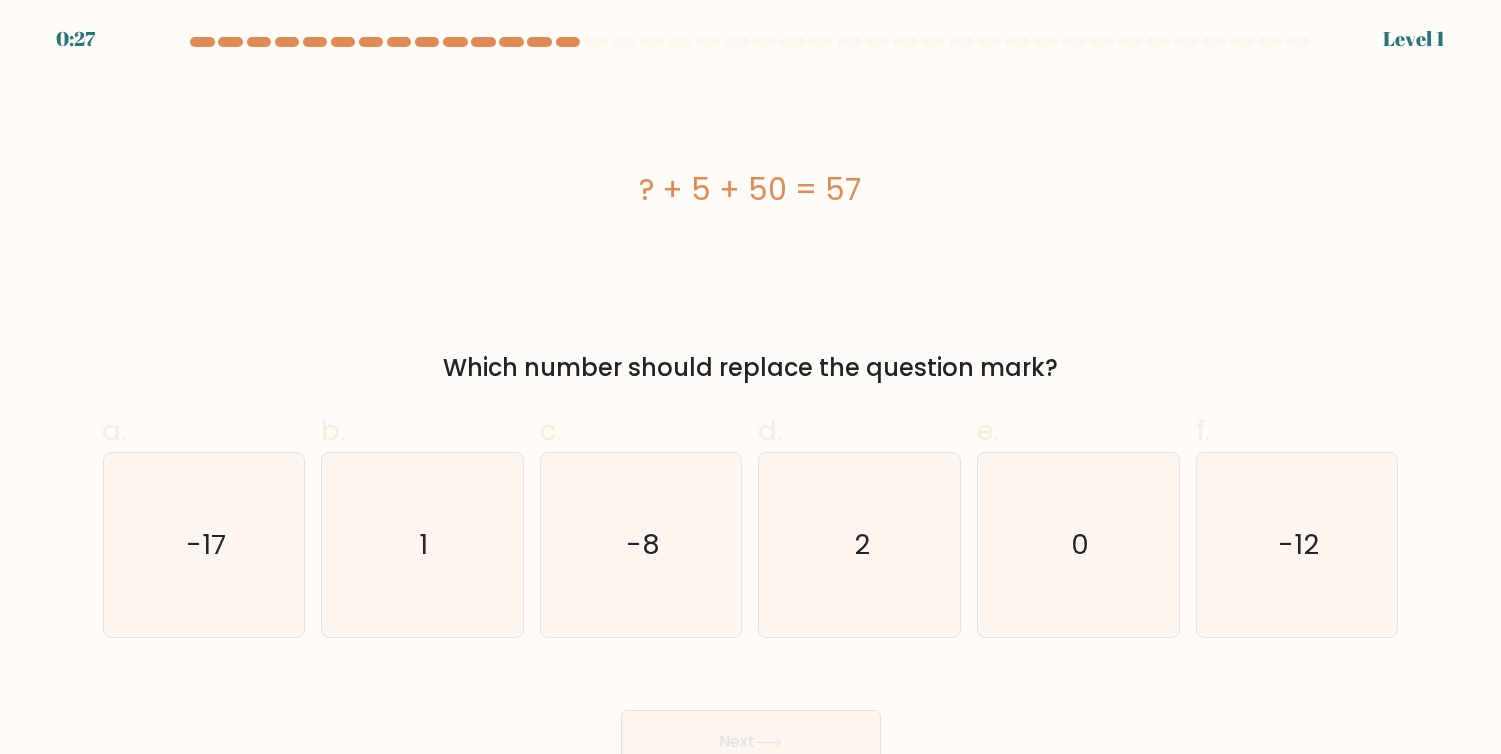 click on "? + 5 + 50 = 57" at bounding box center [751, 189] 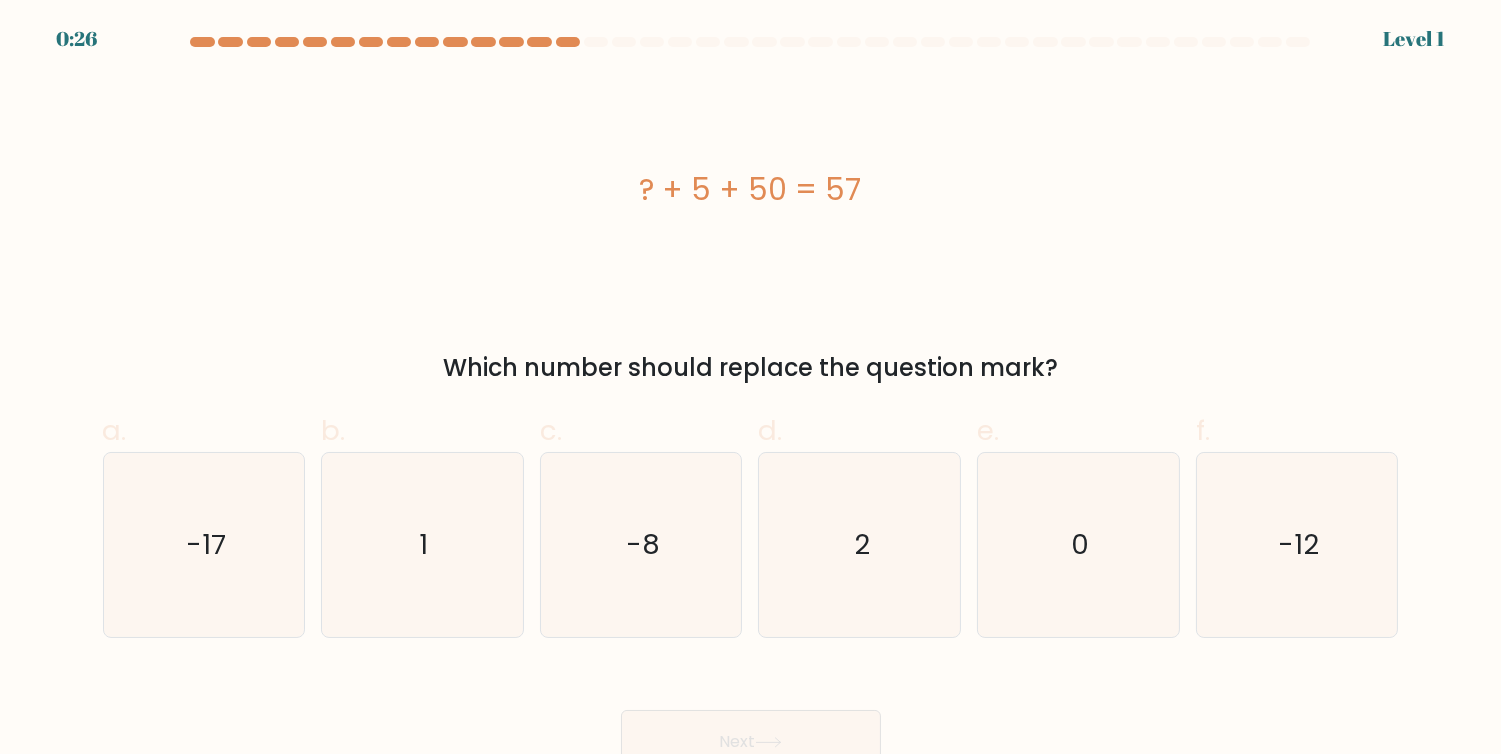 click on "? + 5 + 50 = 57" at bounding box center (751, 189) 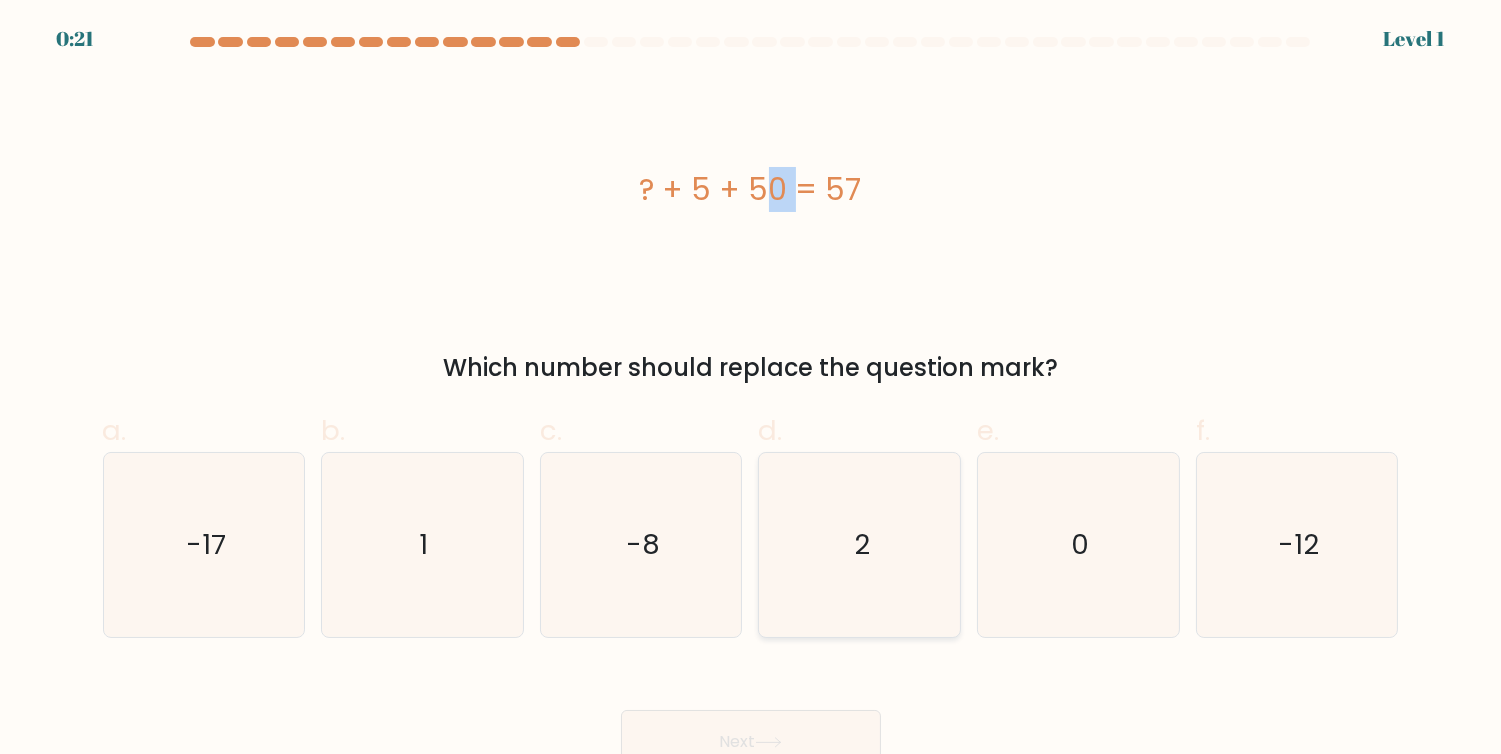 click on "2" 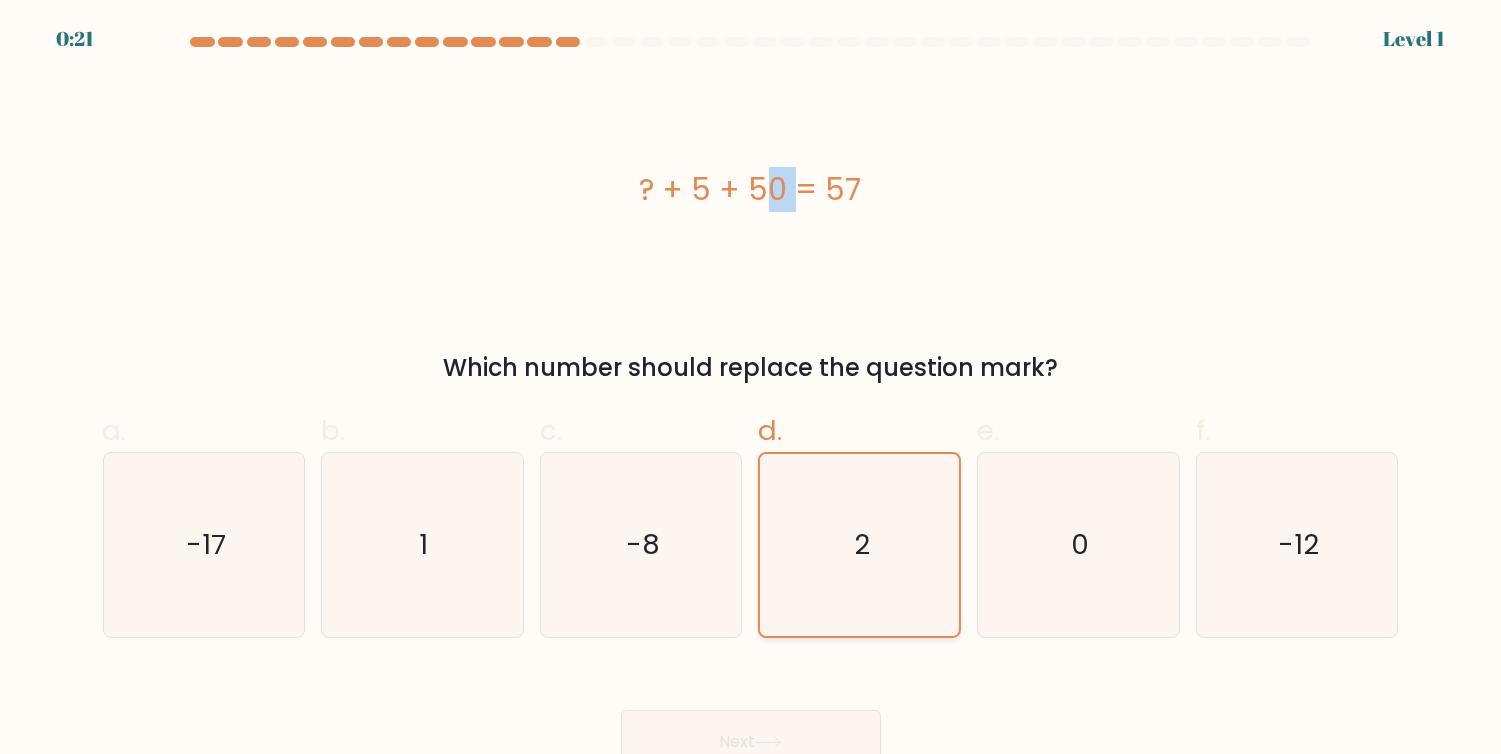 click on "2" 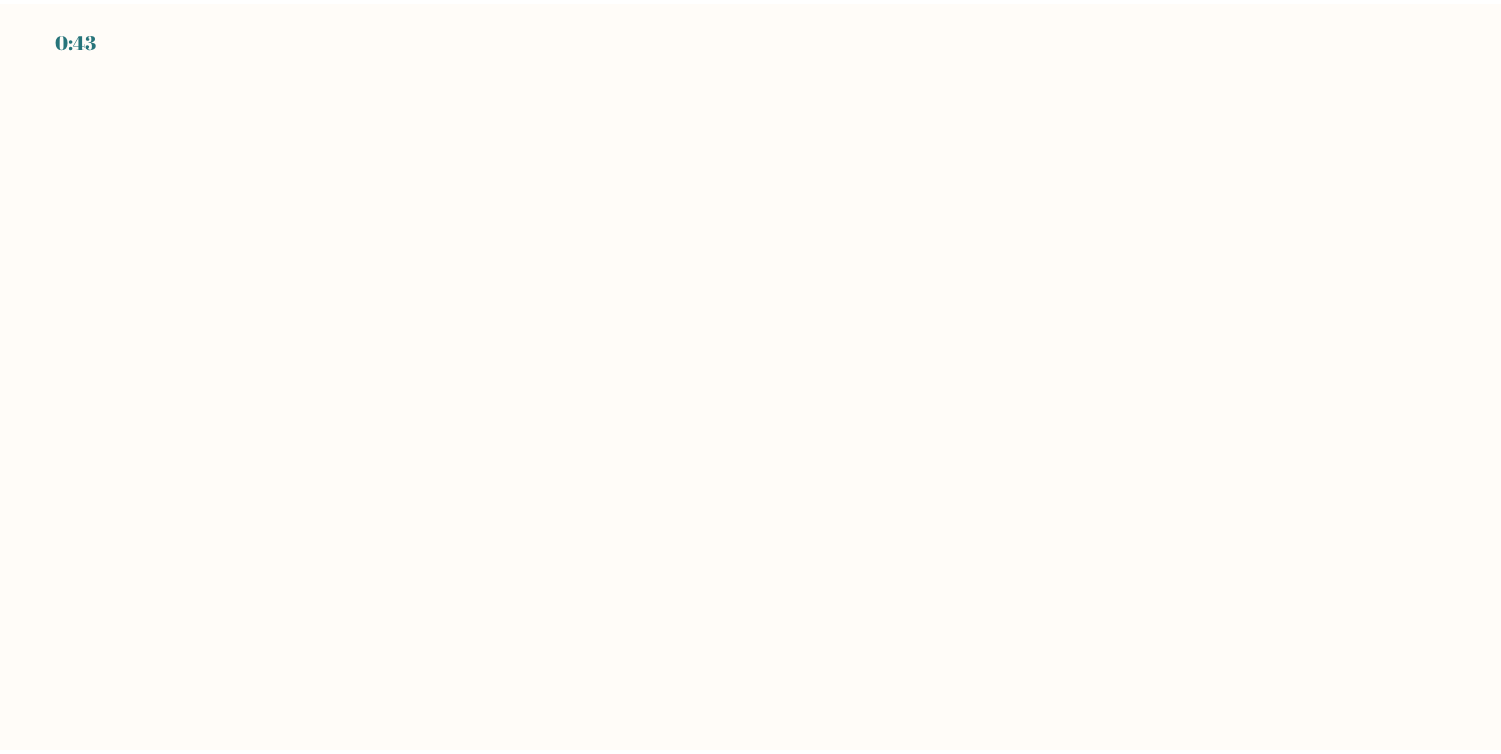 scroll, scrollTop: 0, scrollLeft: 0, axis: both 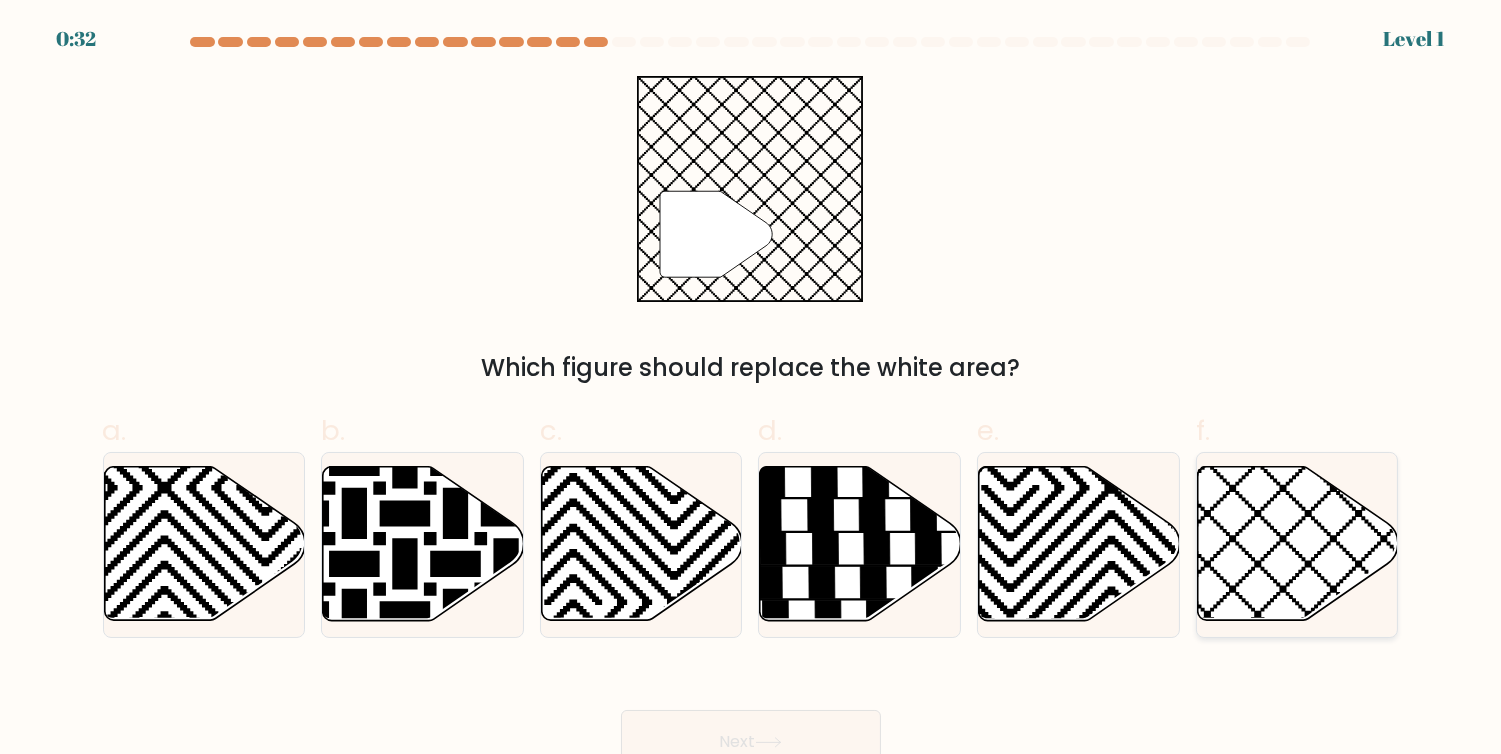 click 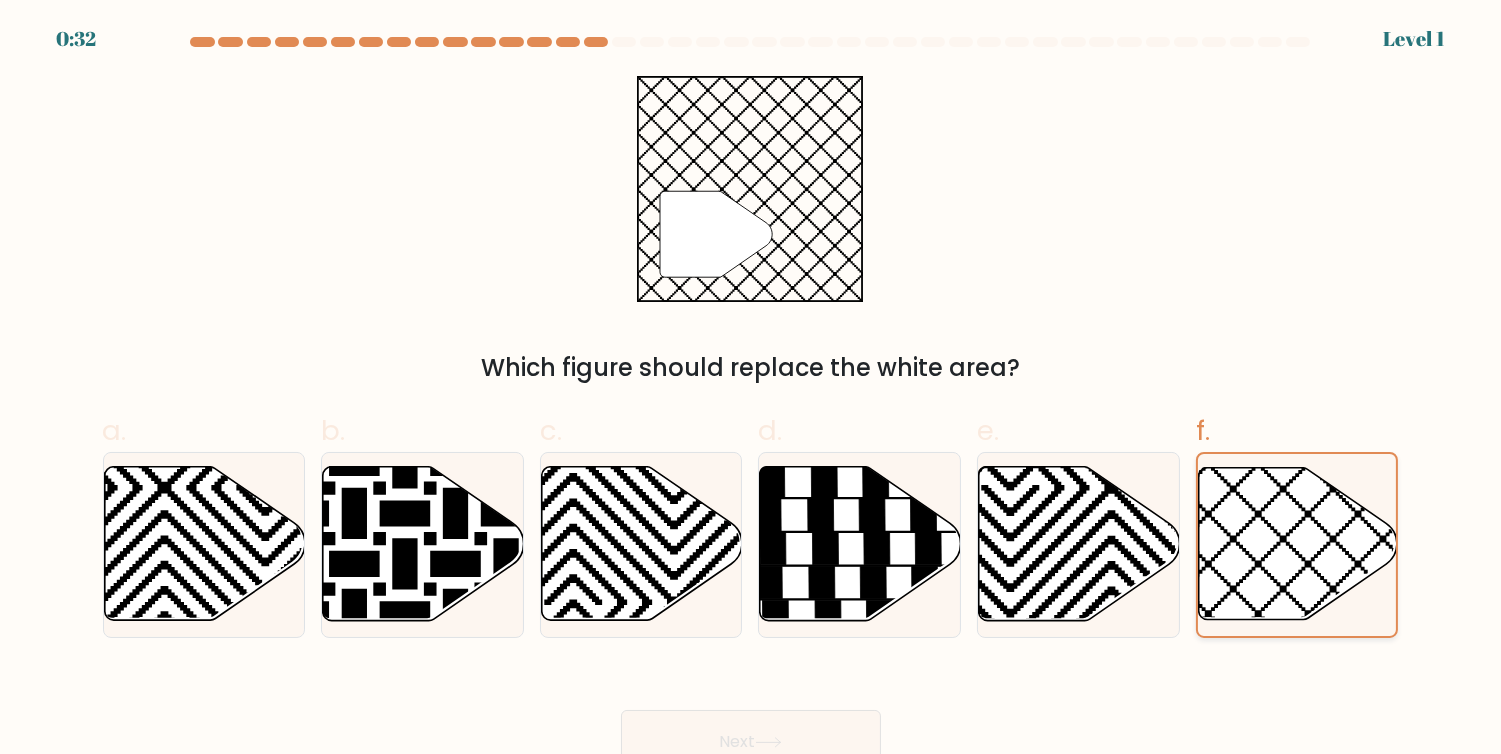 click 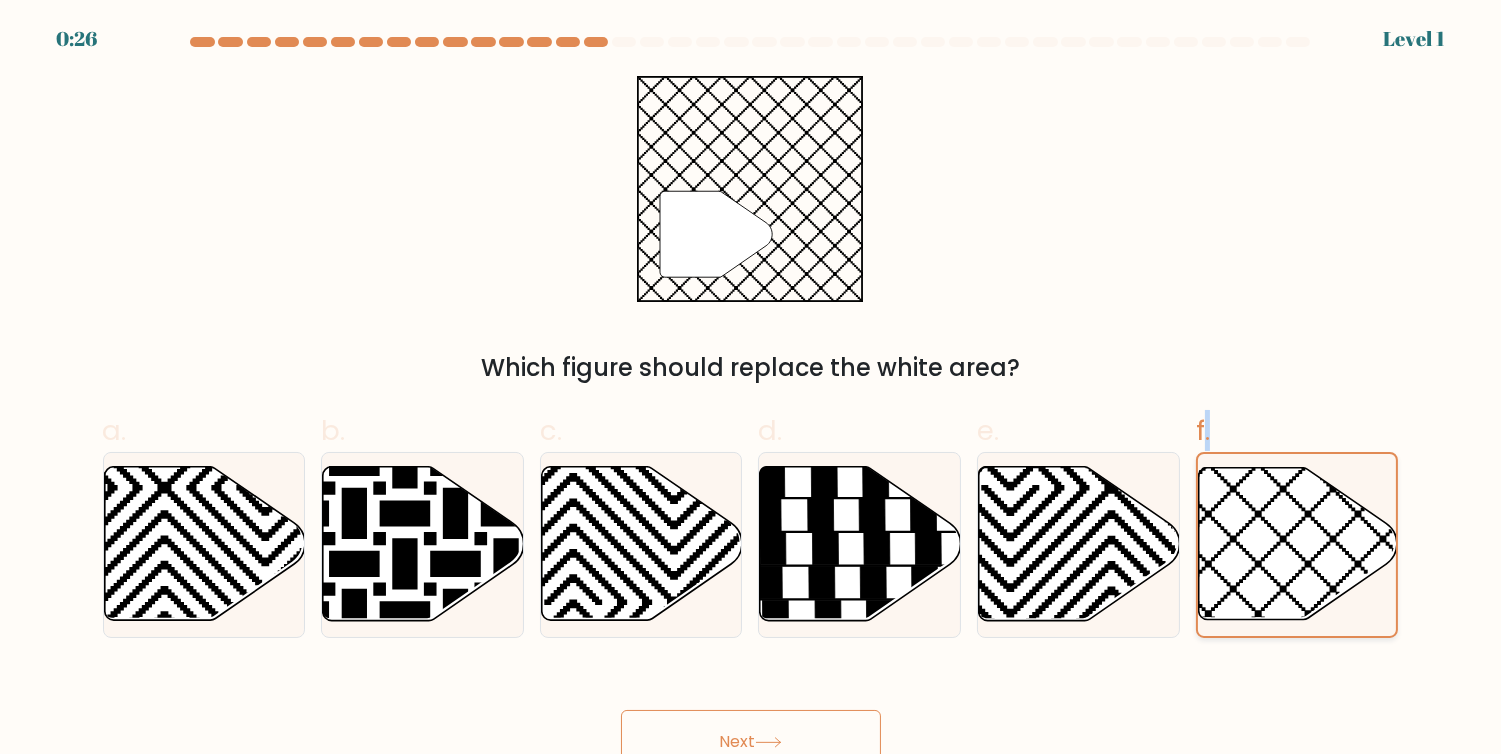 click 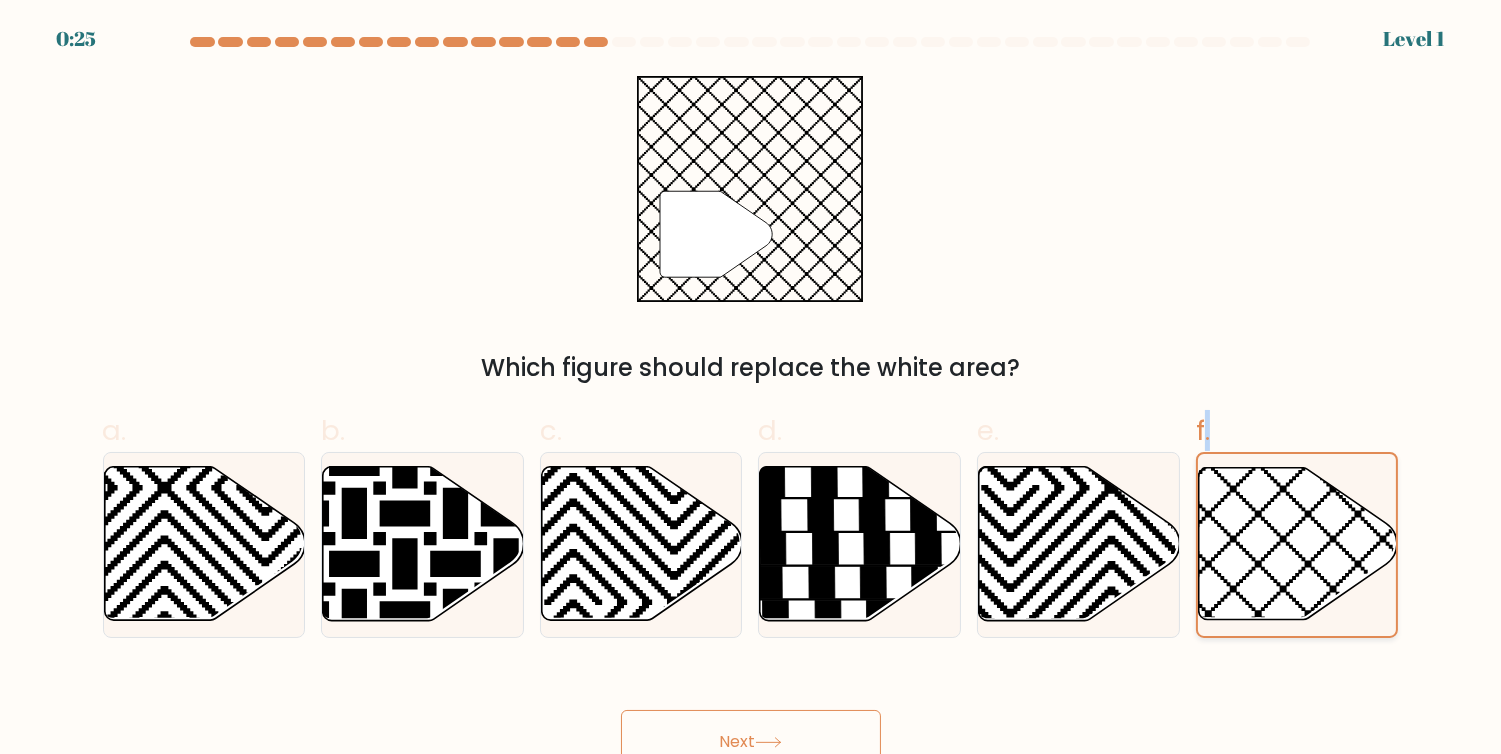 click 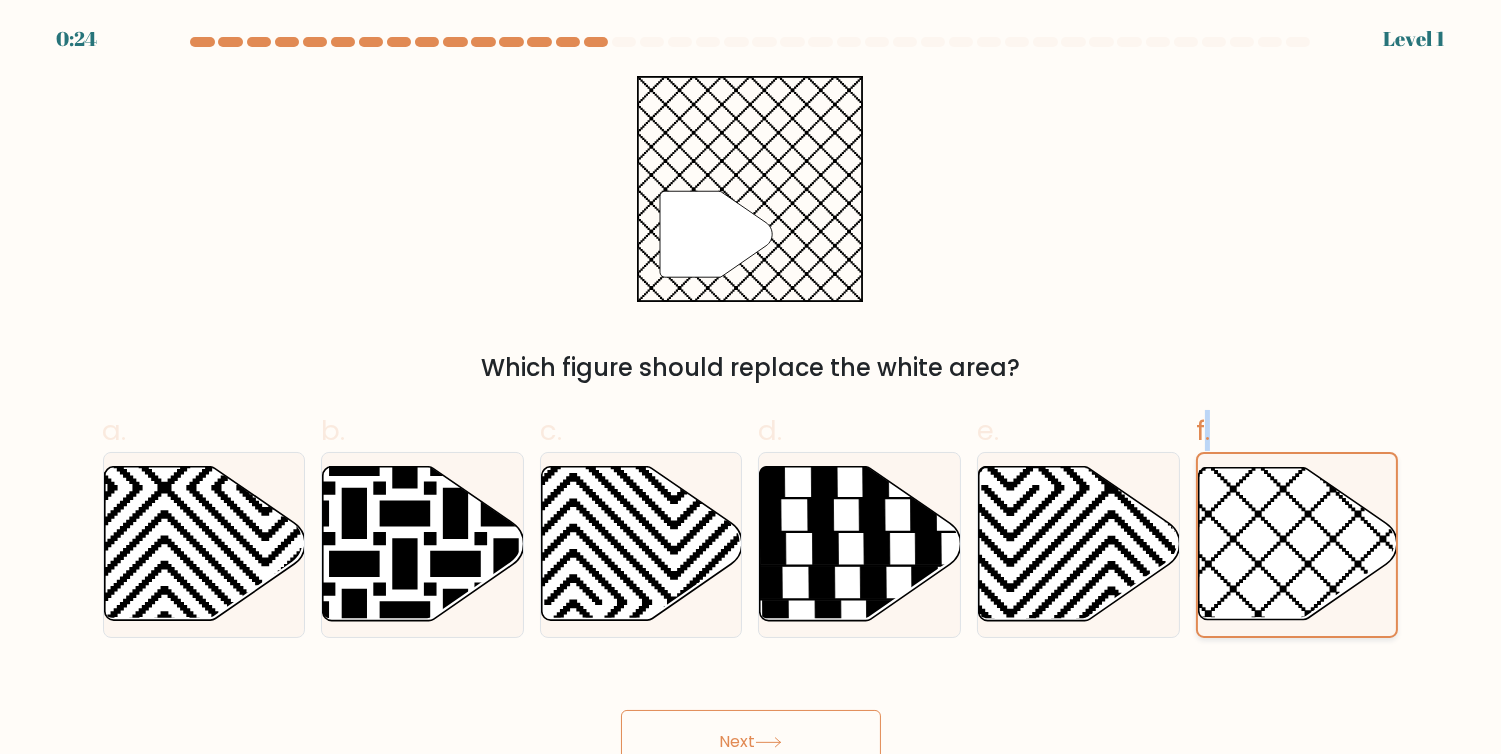 click 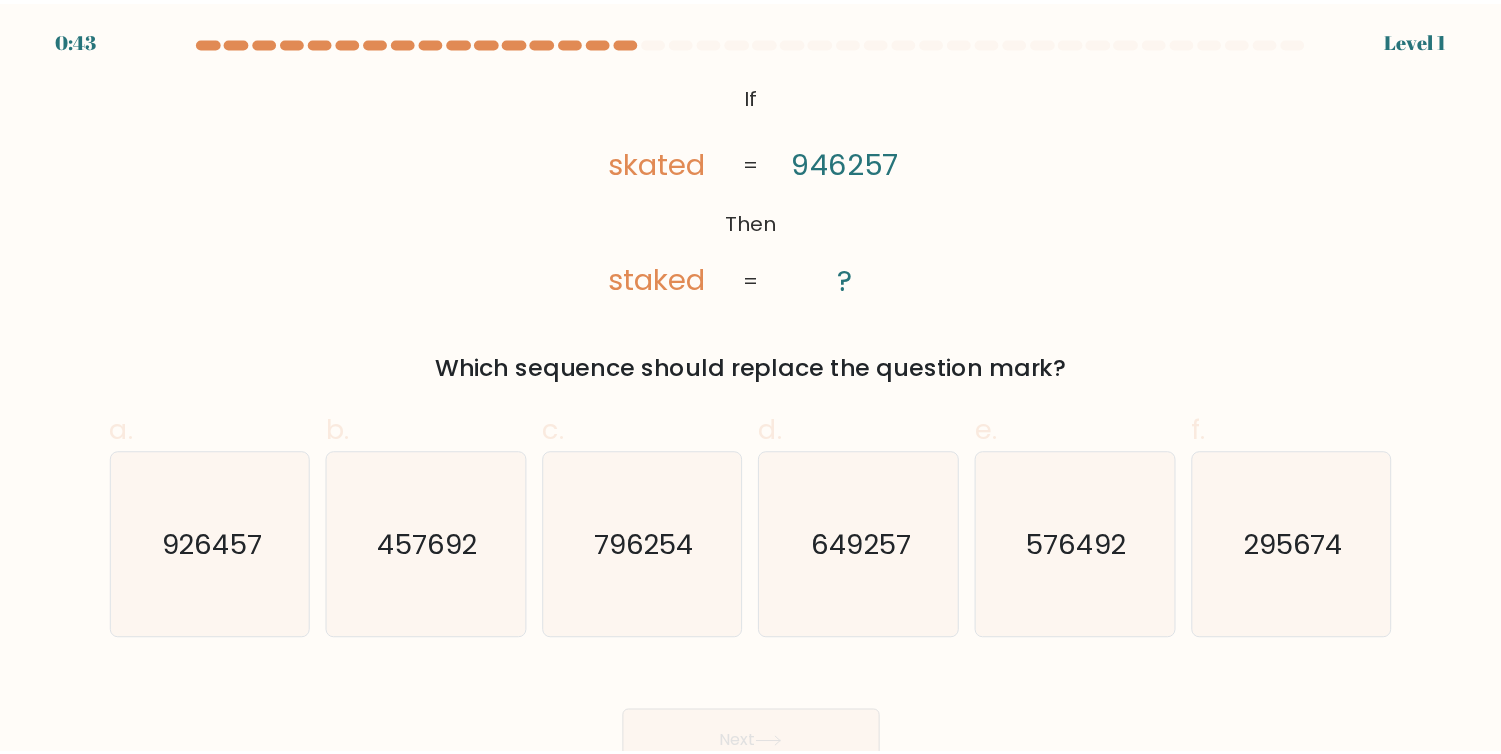 scroll, scrollTop: 0, scrollLeft: 0, axis: both 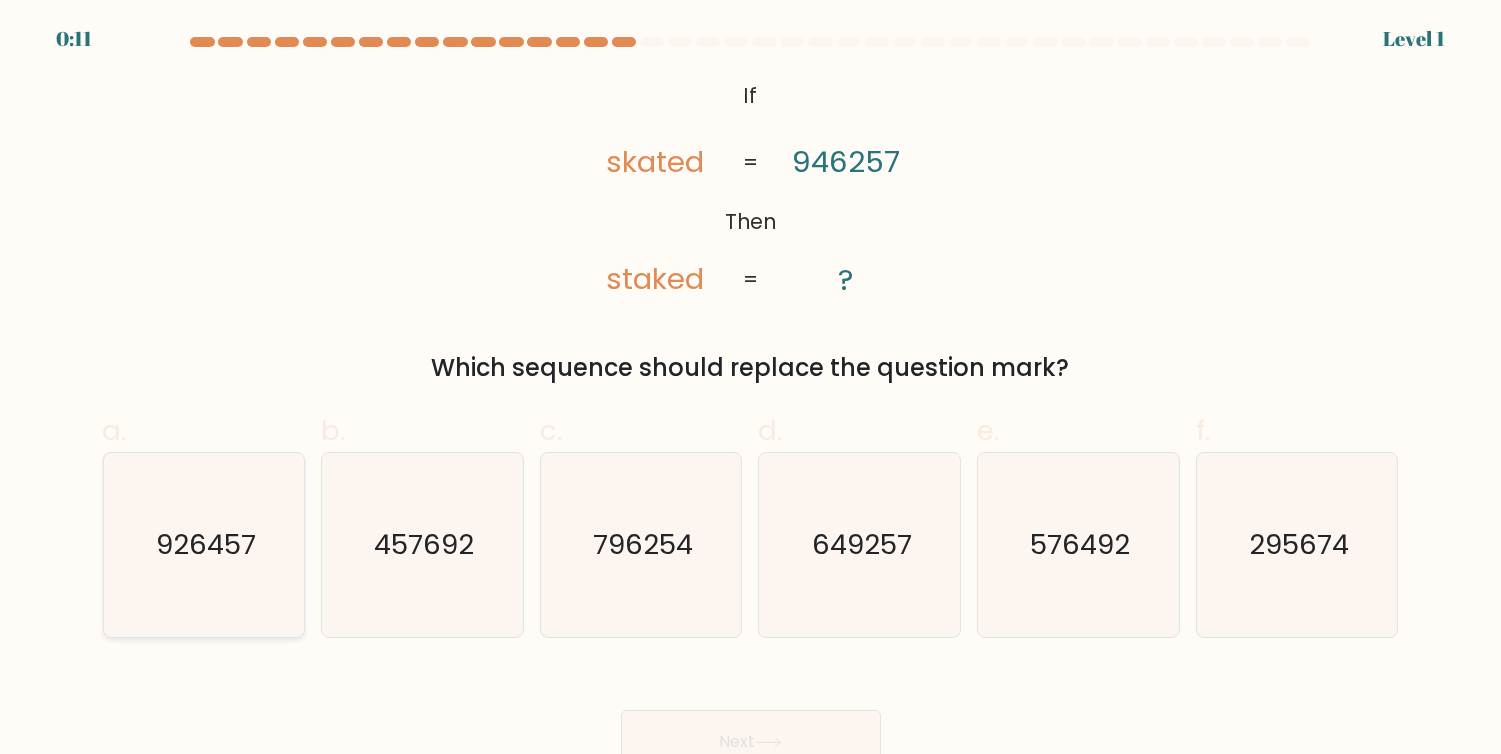 click on "926457" 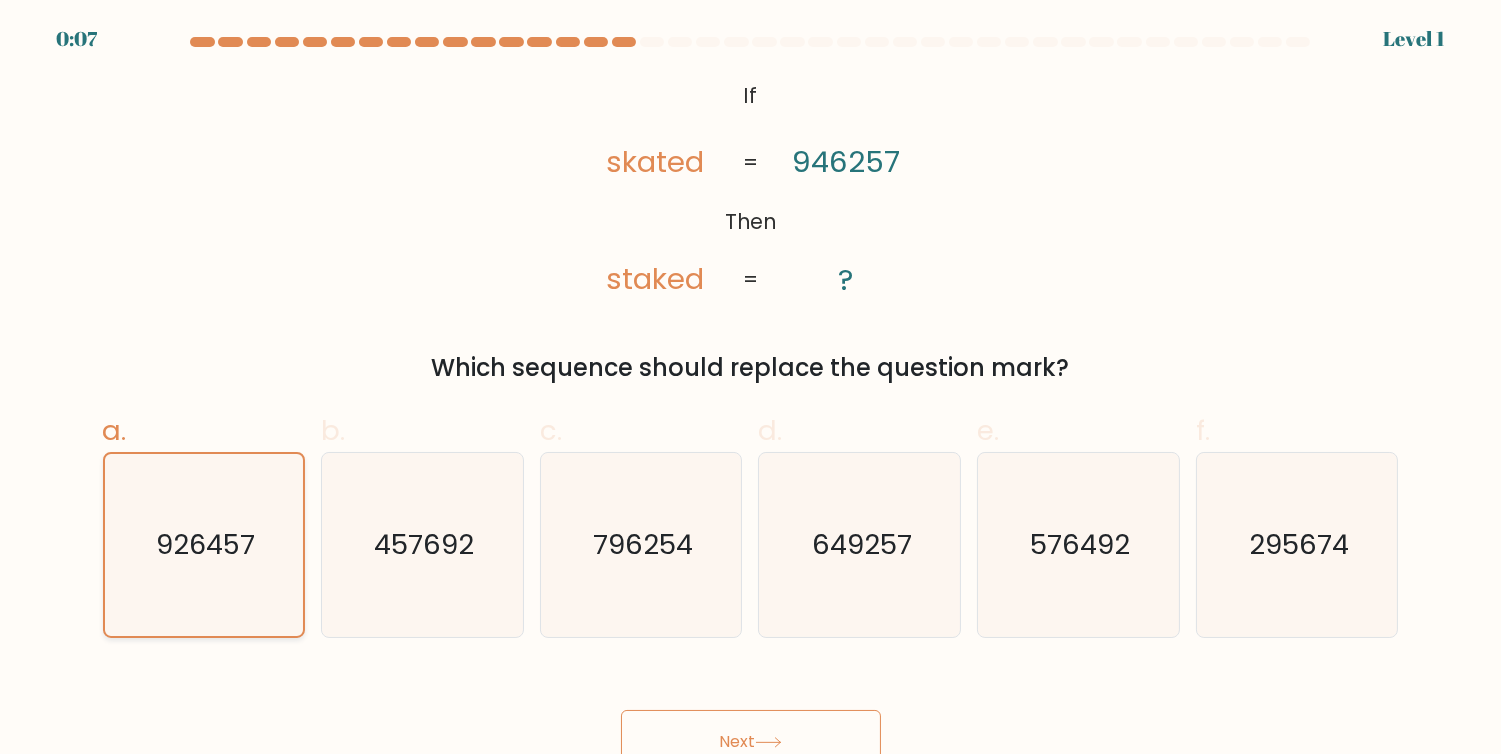 click on "926457" 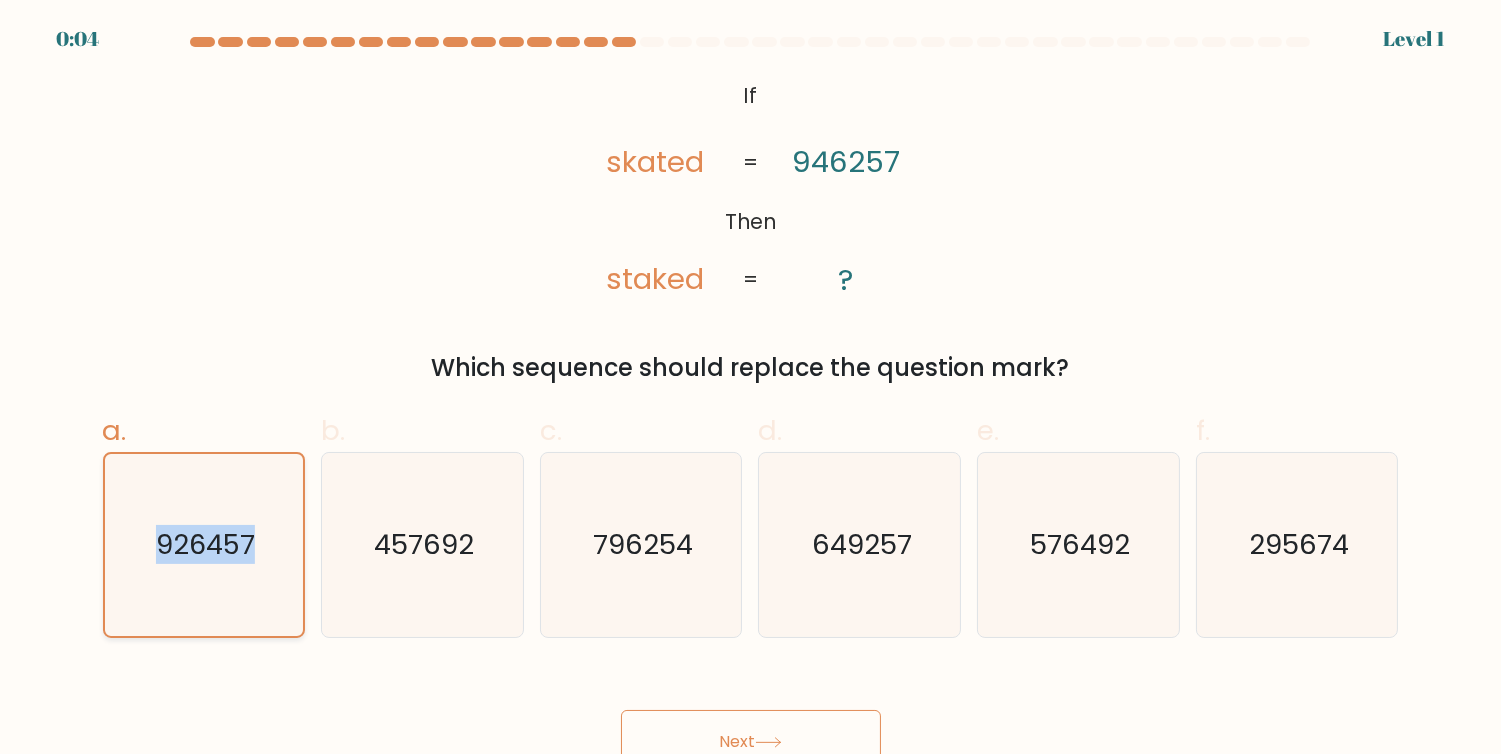 click on "926457" 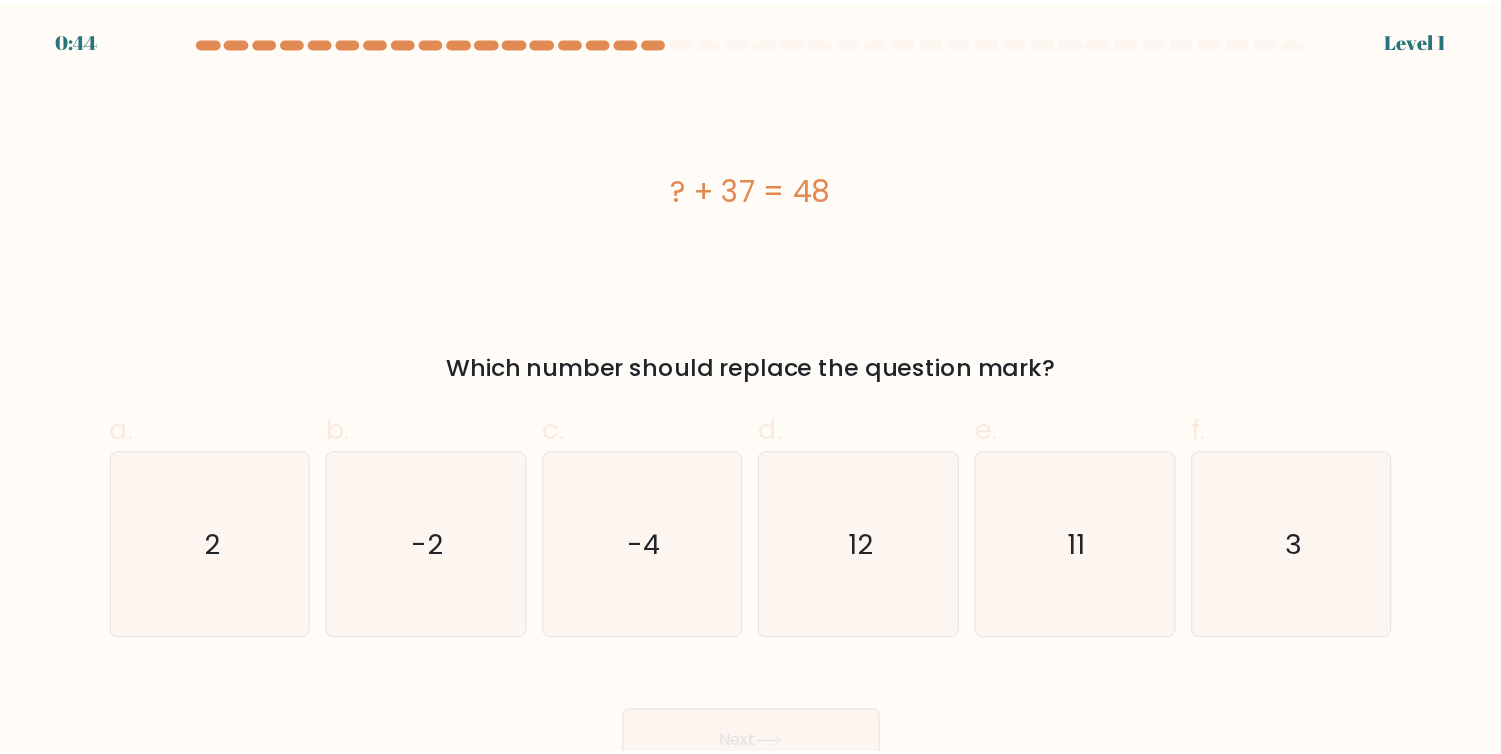 scroll, scrollTop: 0, scrollLeft: 0, axis: both 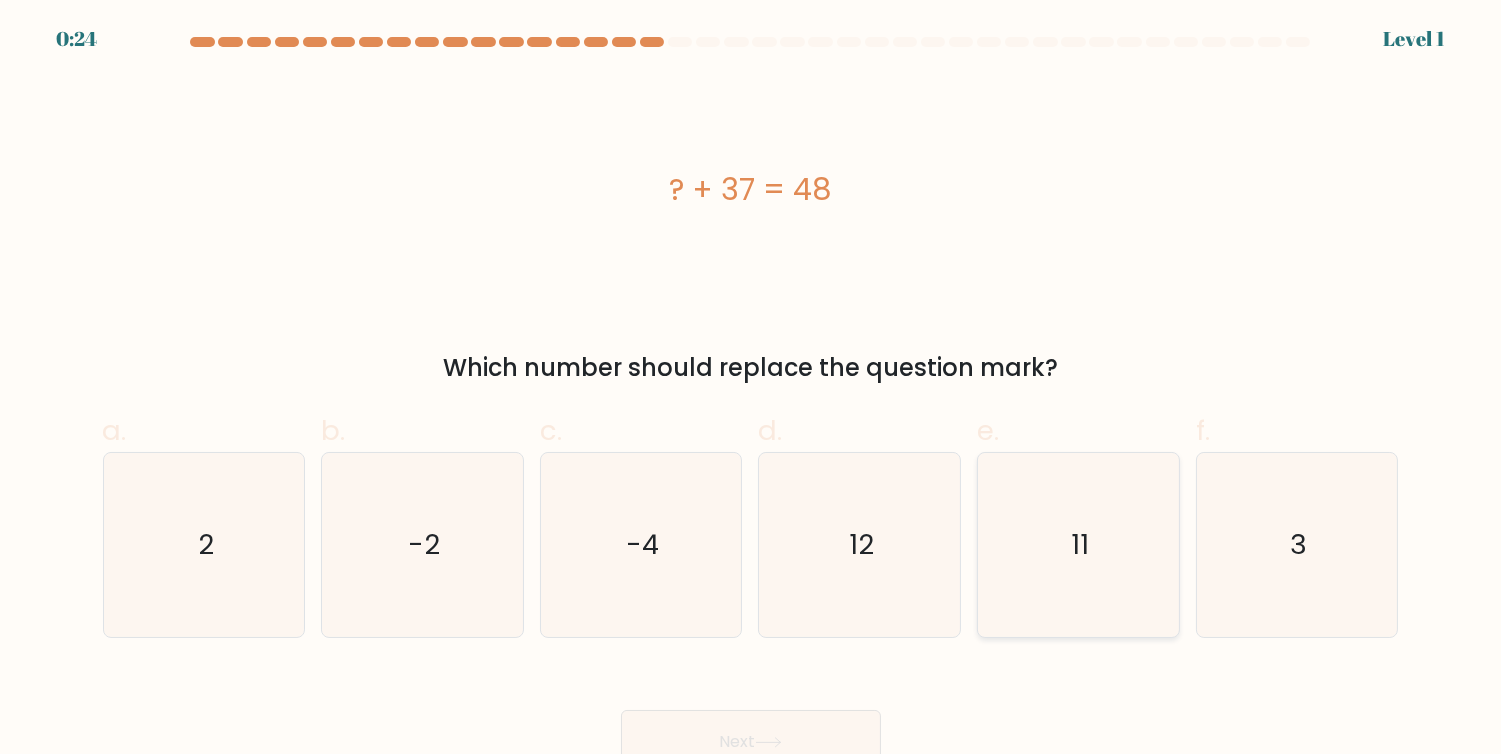 click on "11" 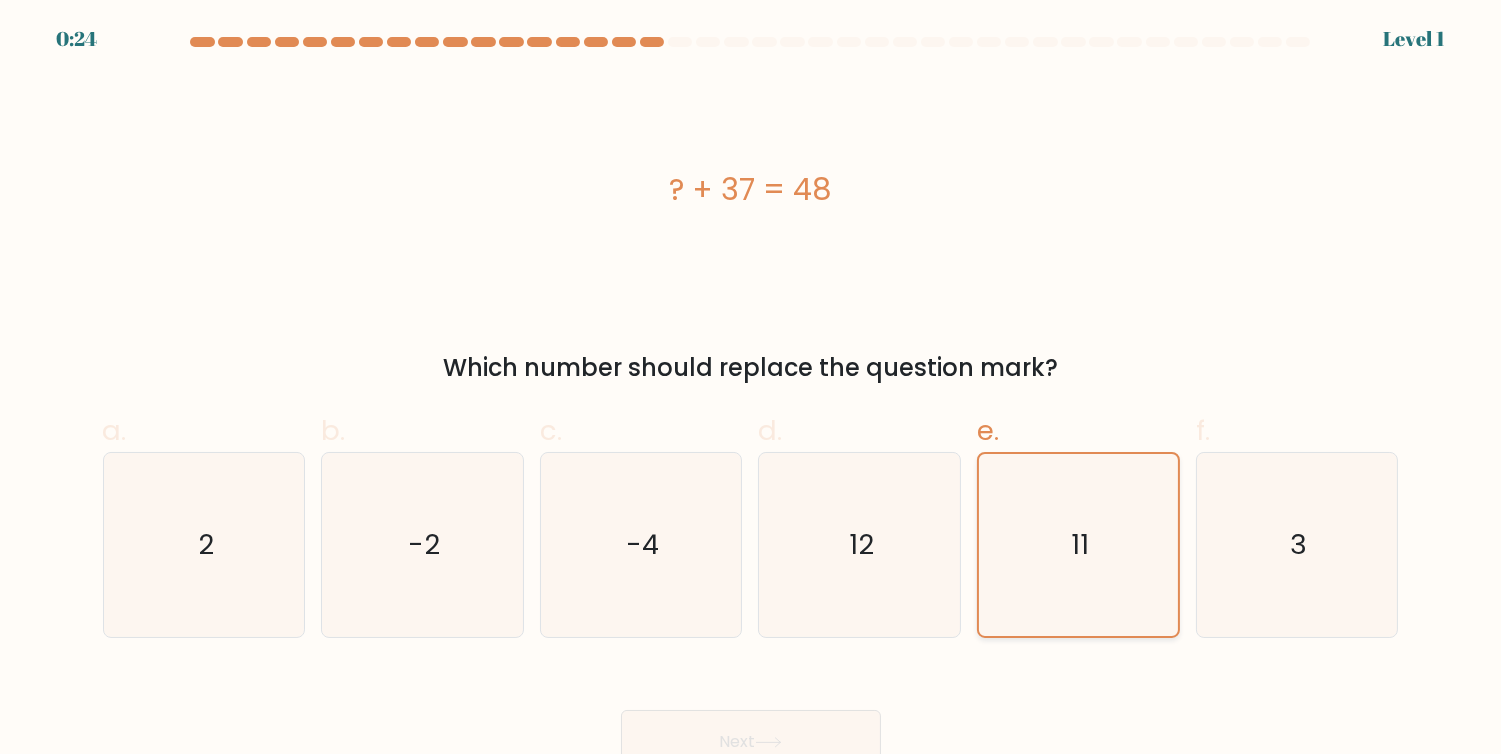 click on "11" 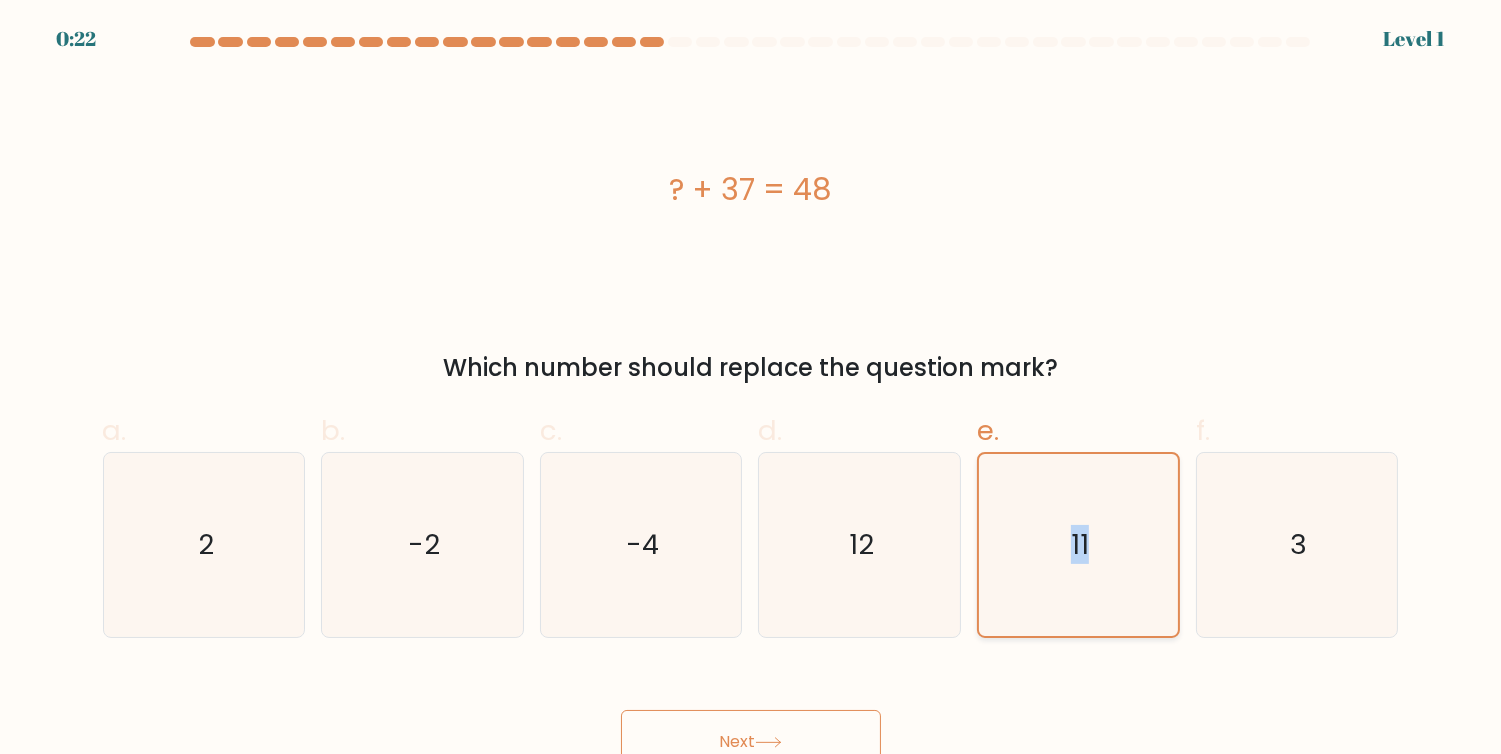 click on "11" 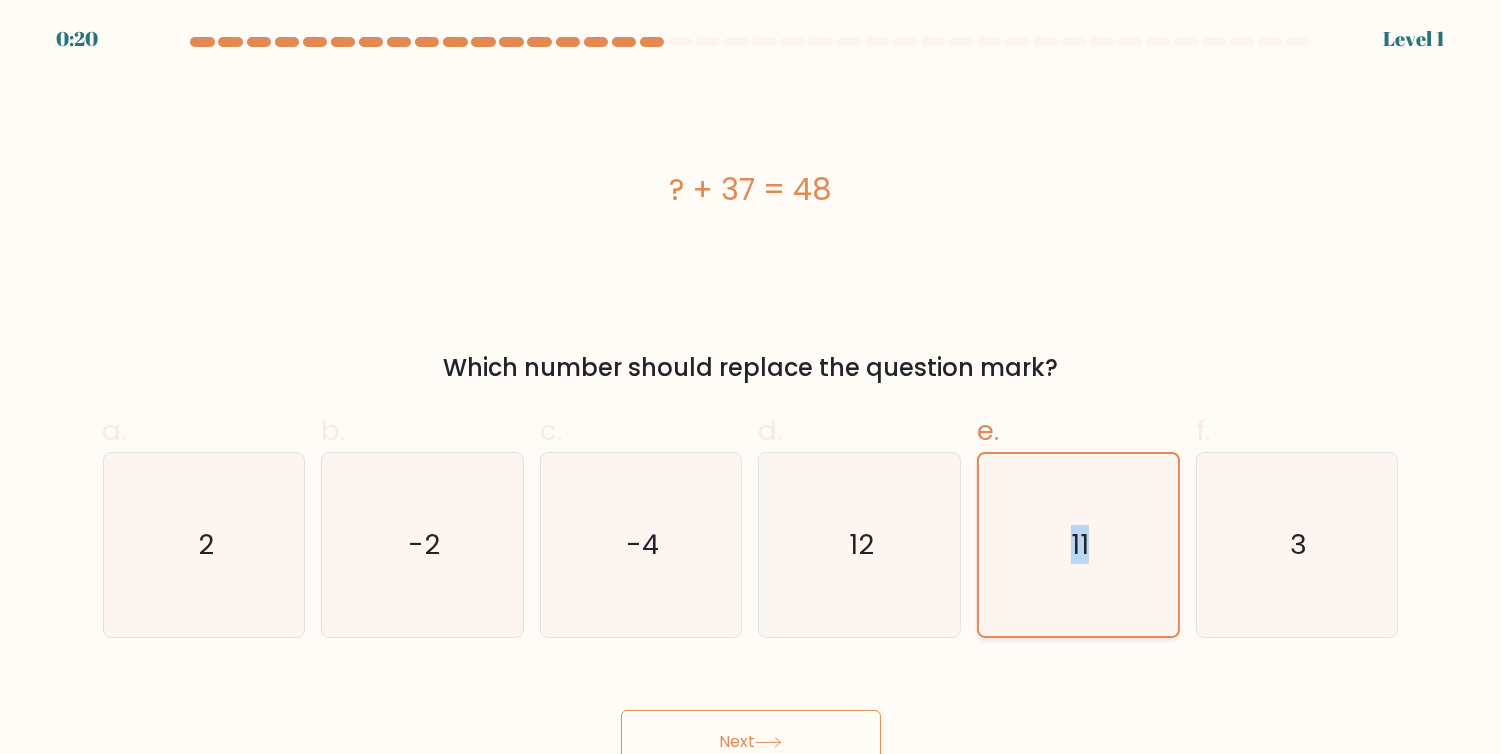click on "11" 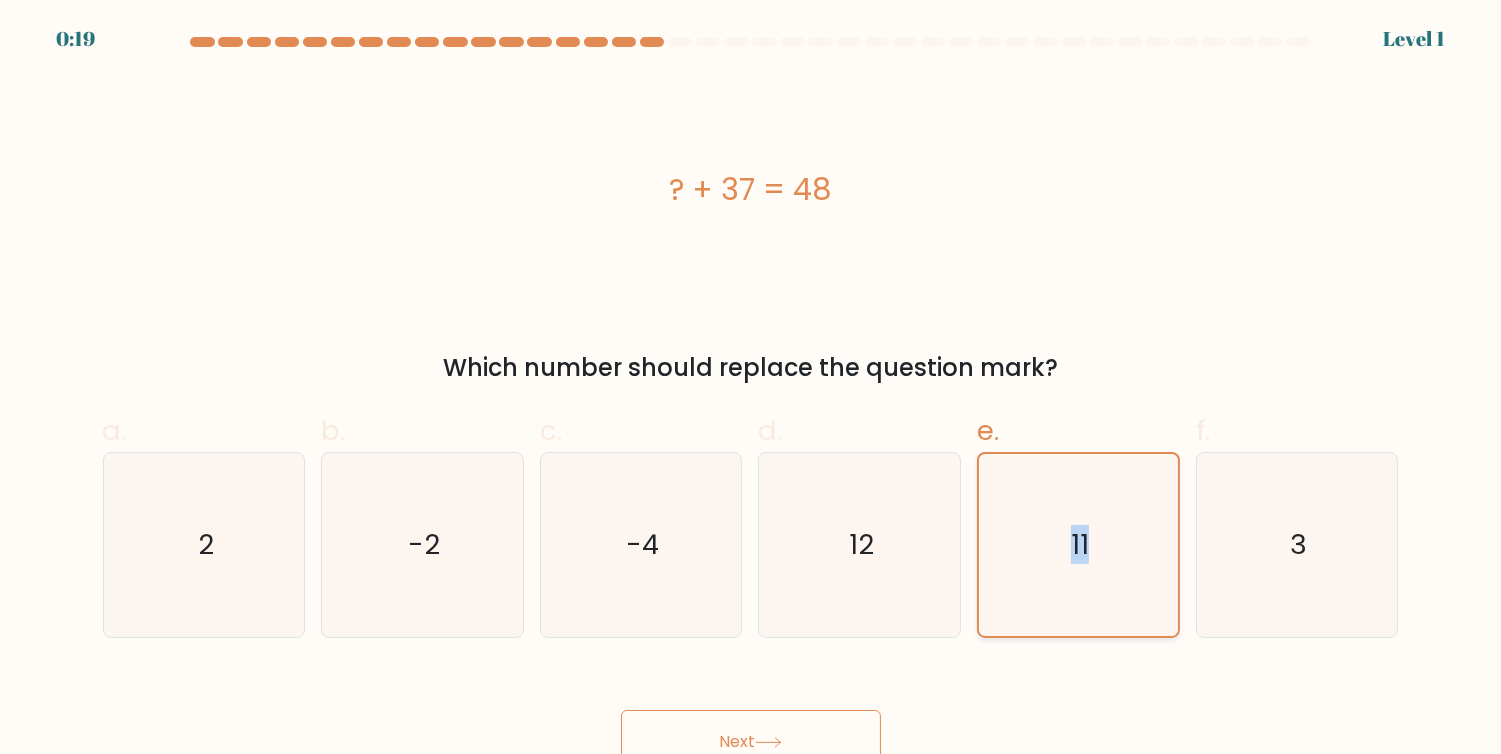 click on "11" 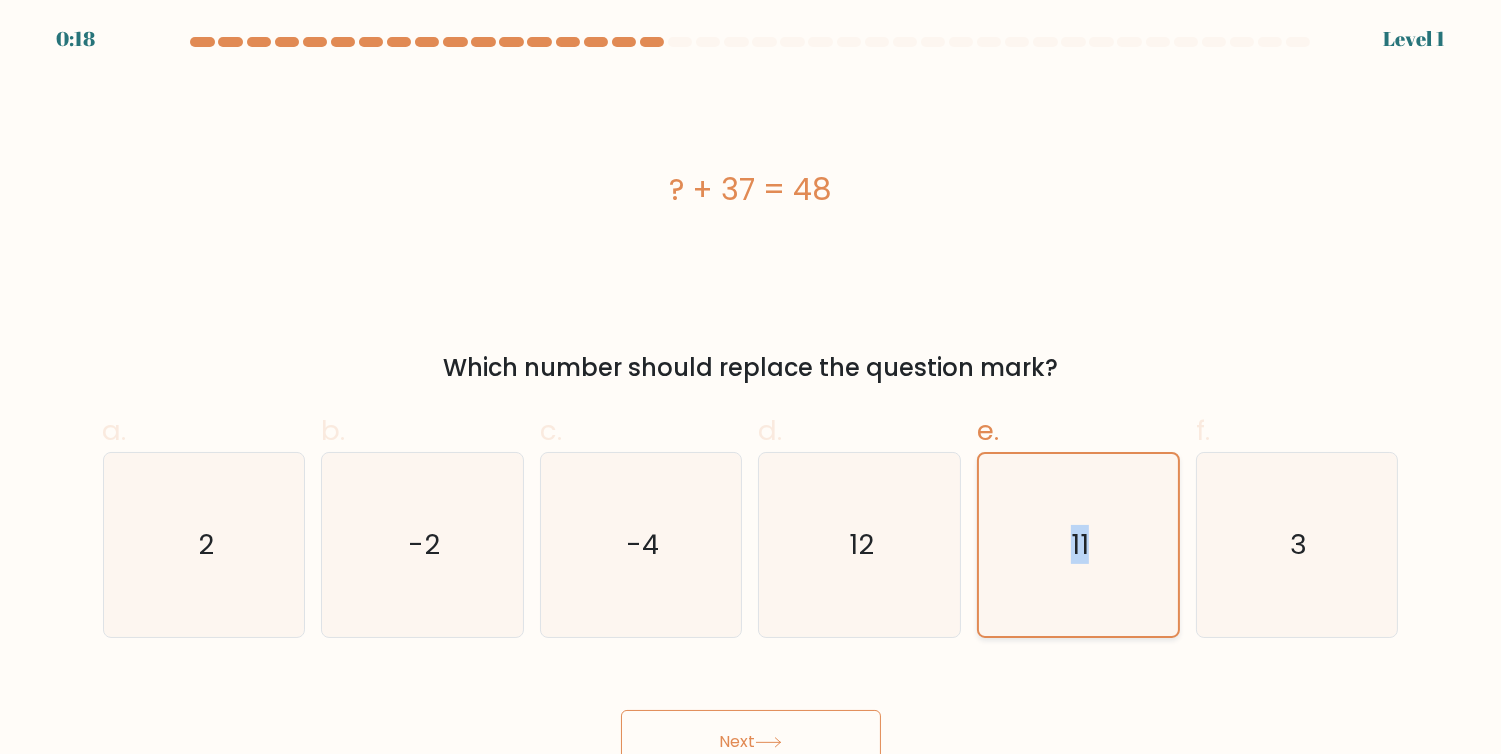 click on "11" 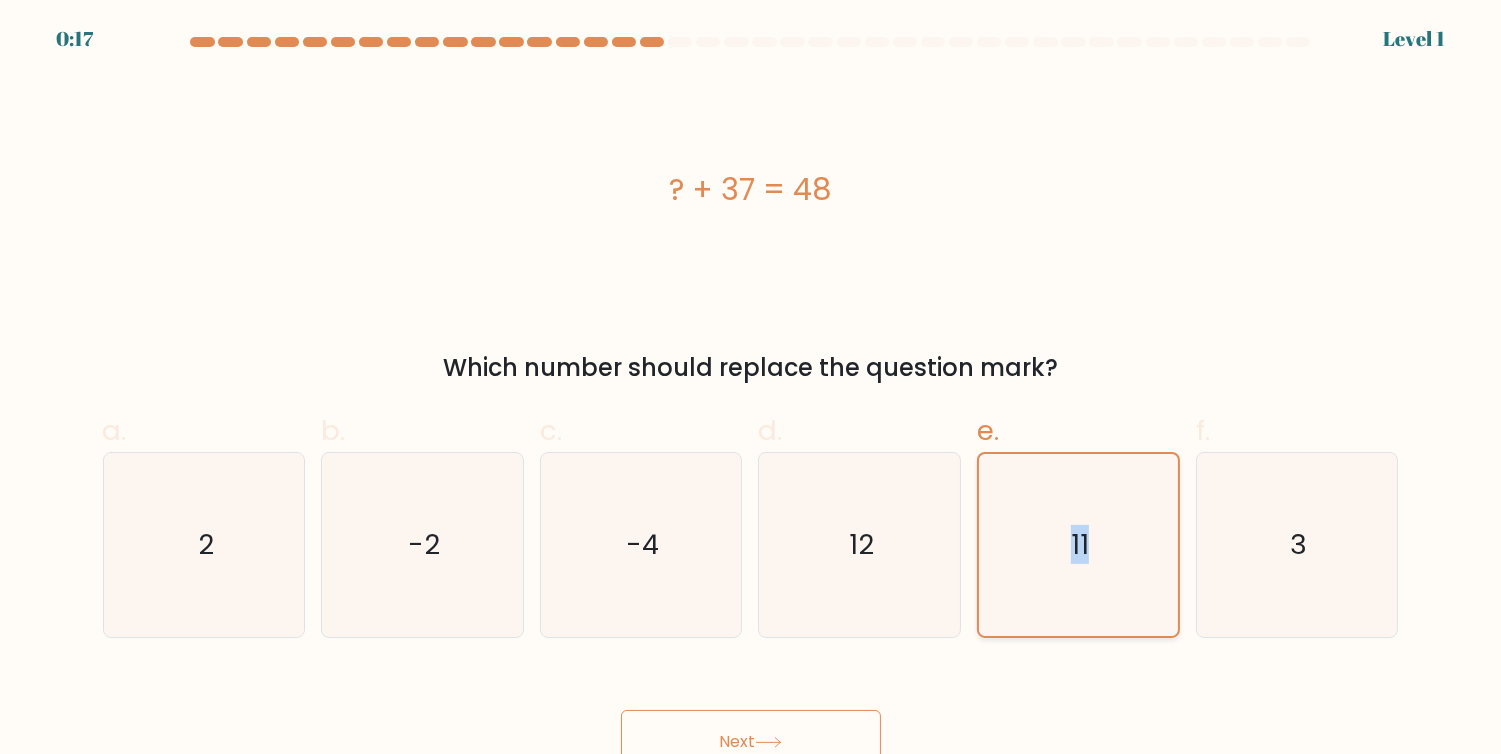 click on "11" 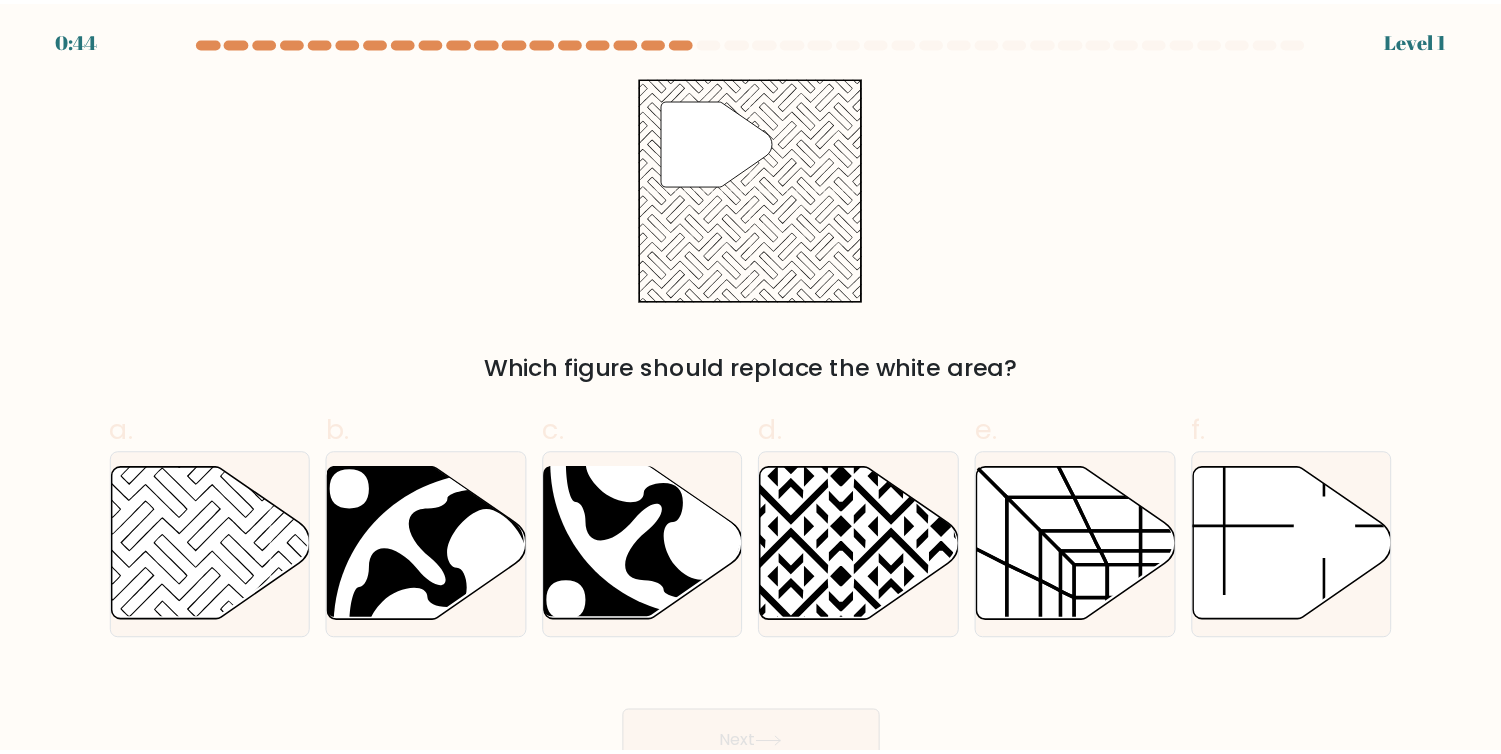 scroll, scrollTop: 0, scrollLeft: 0, axis: both 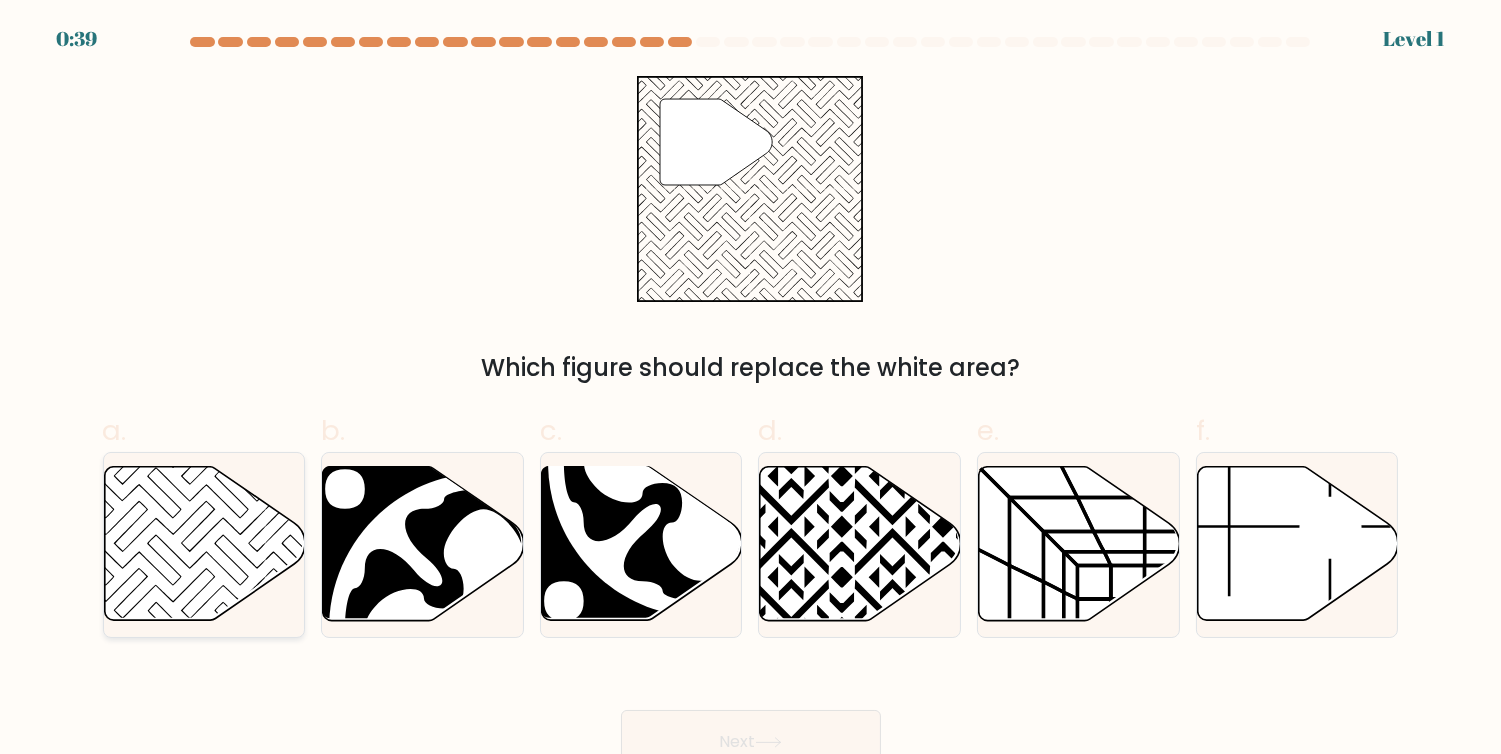 click 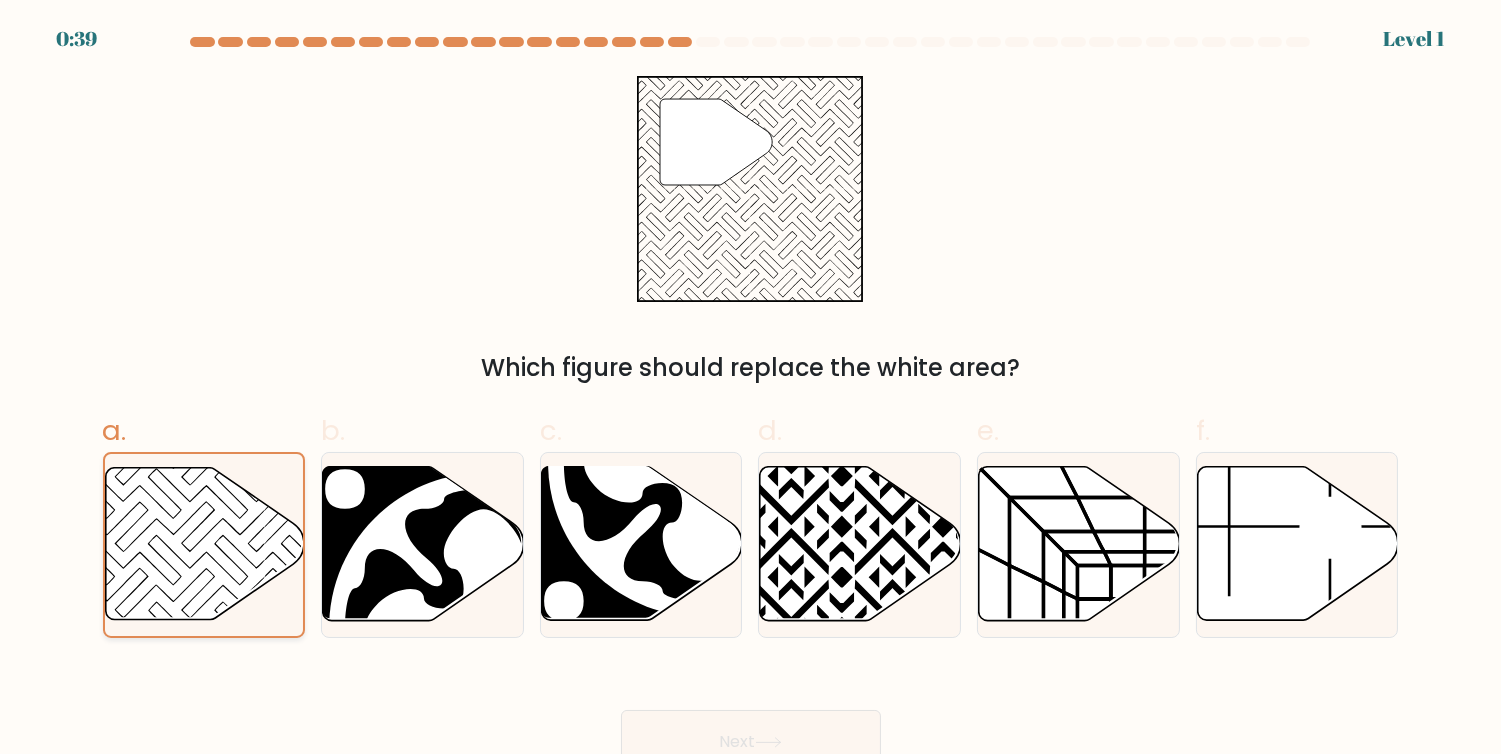 click 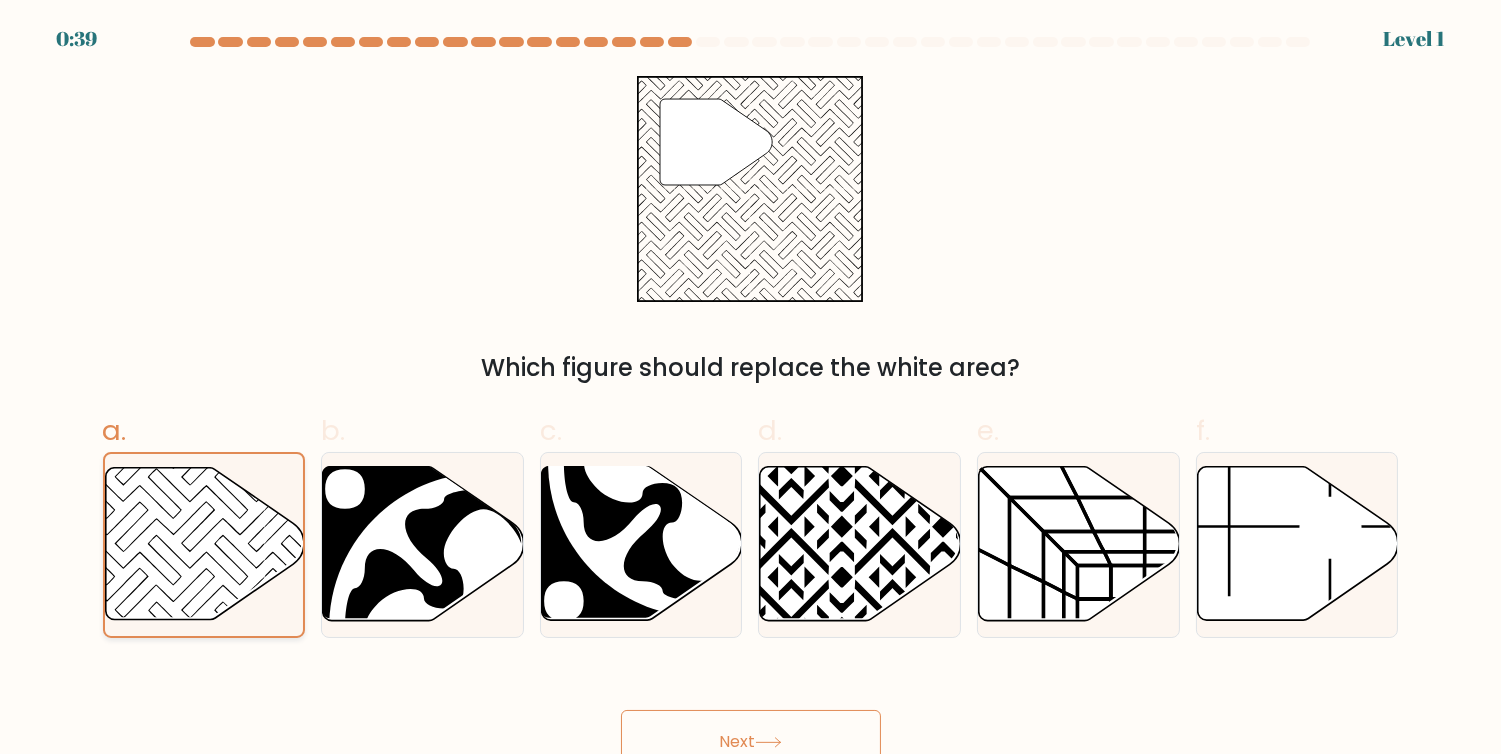 click 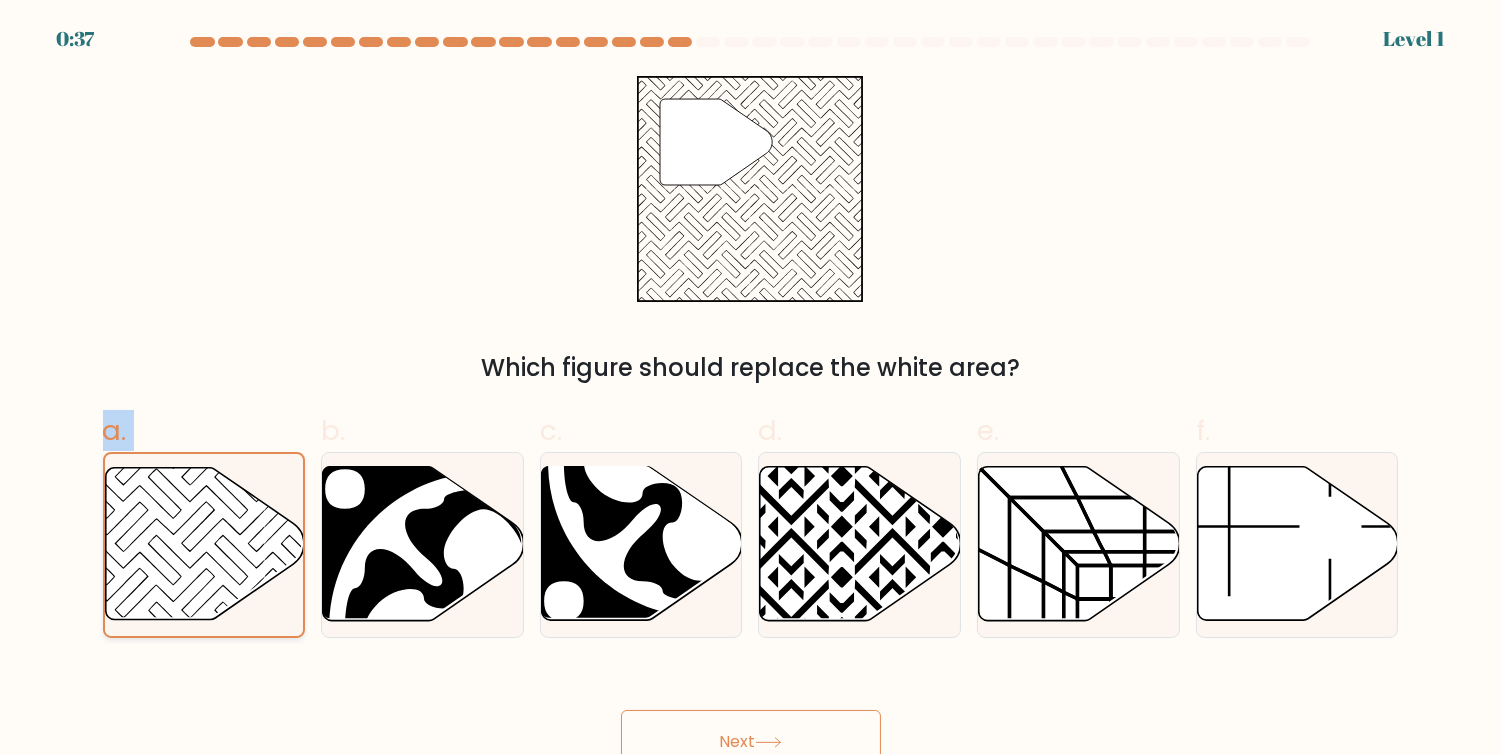 click 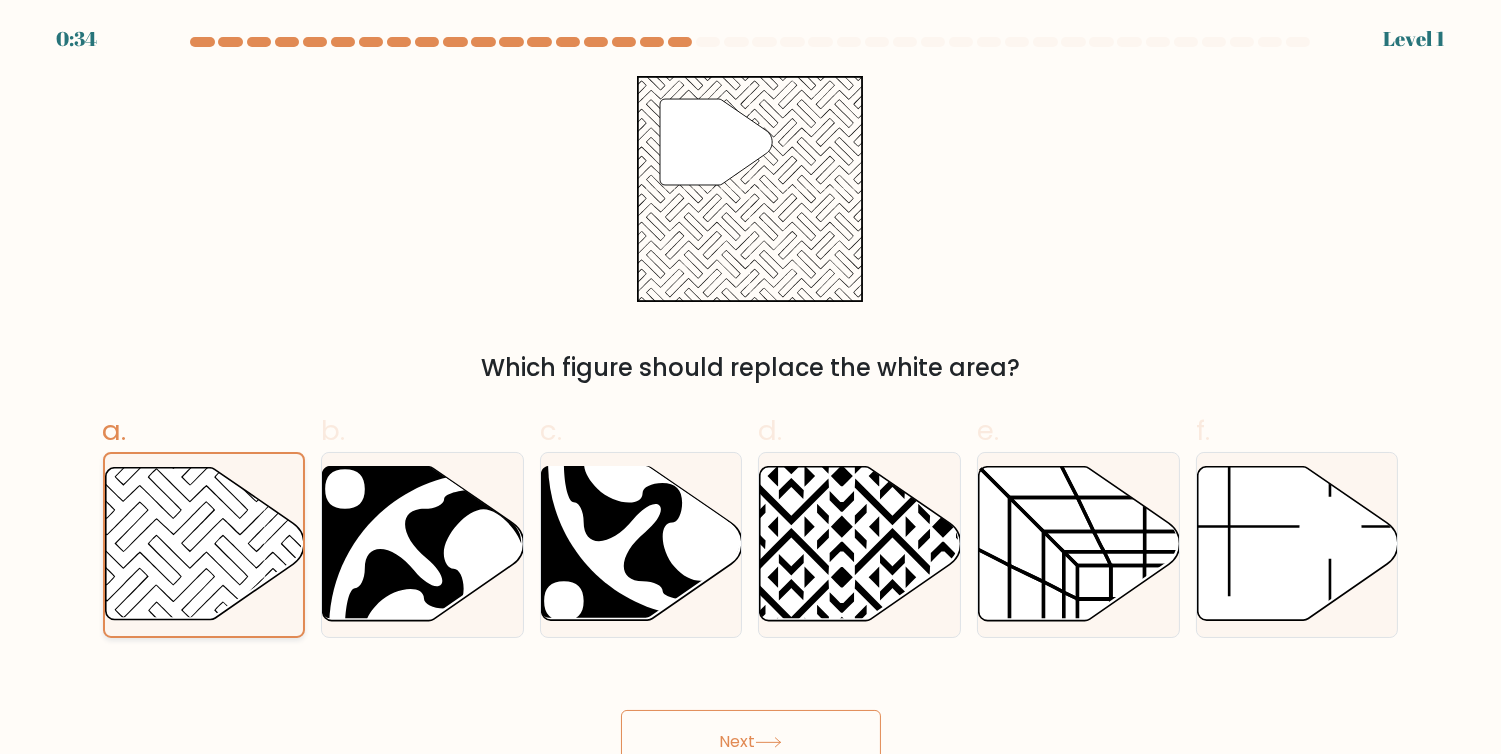 click 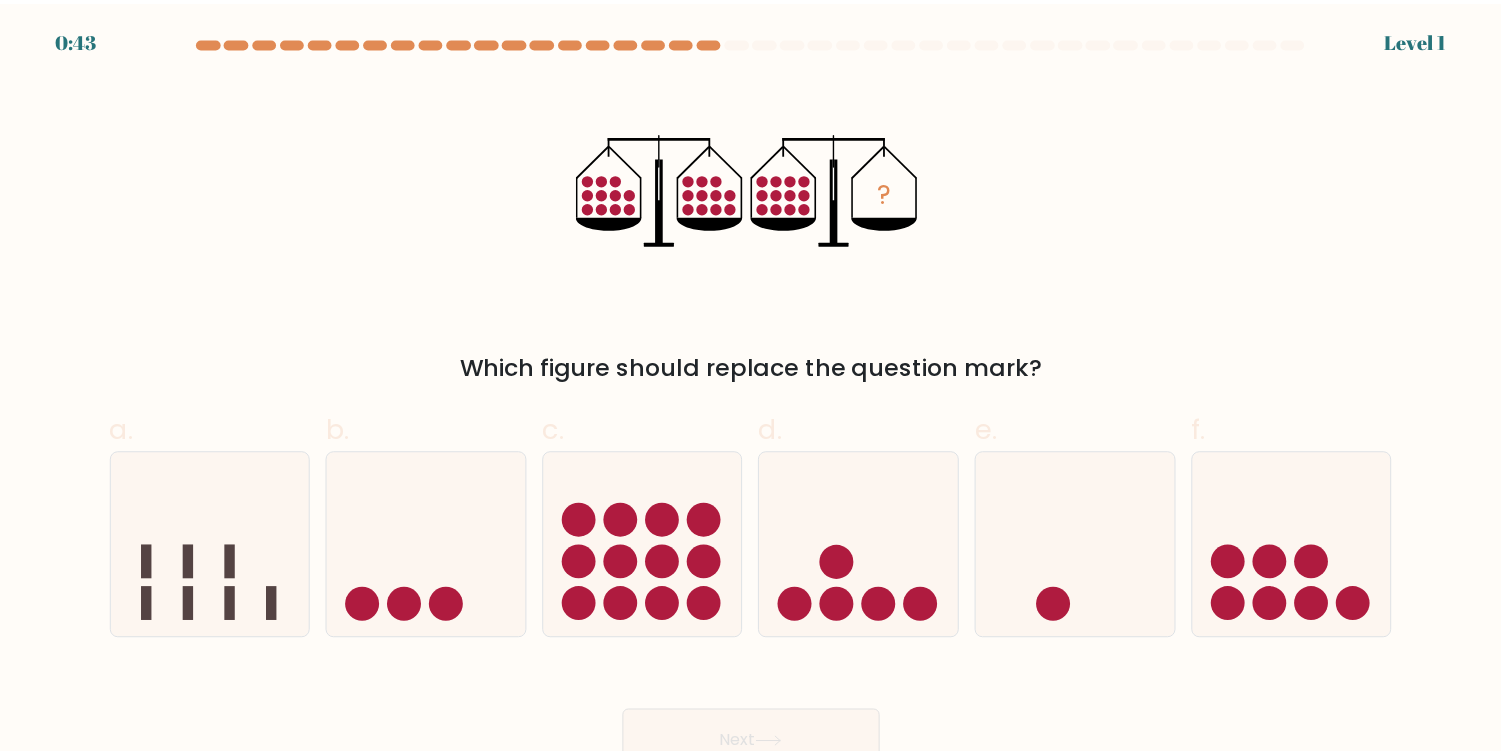 scroll, scrollTop: 0, scrollLeft: 0, axis: both 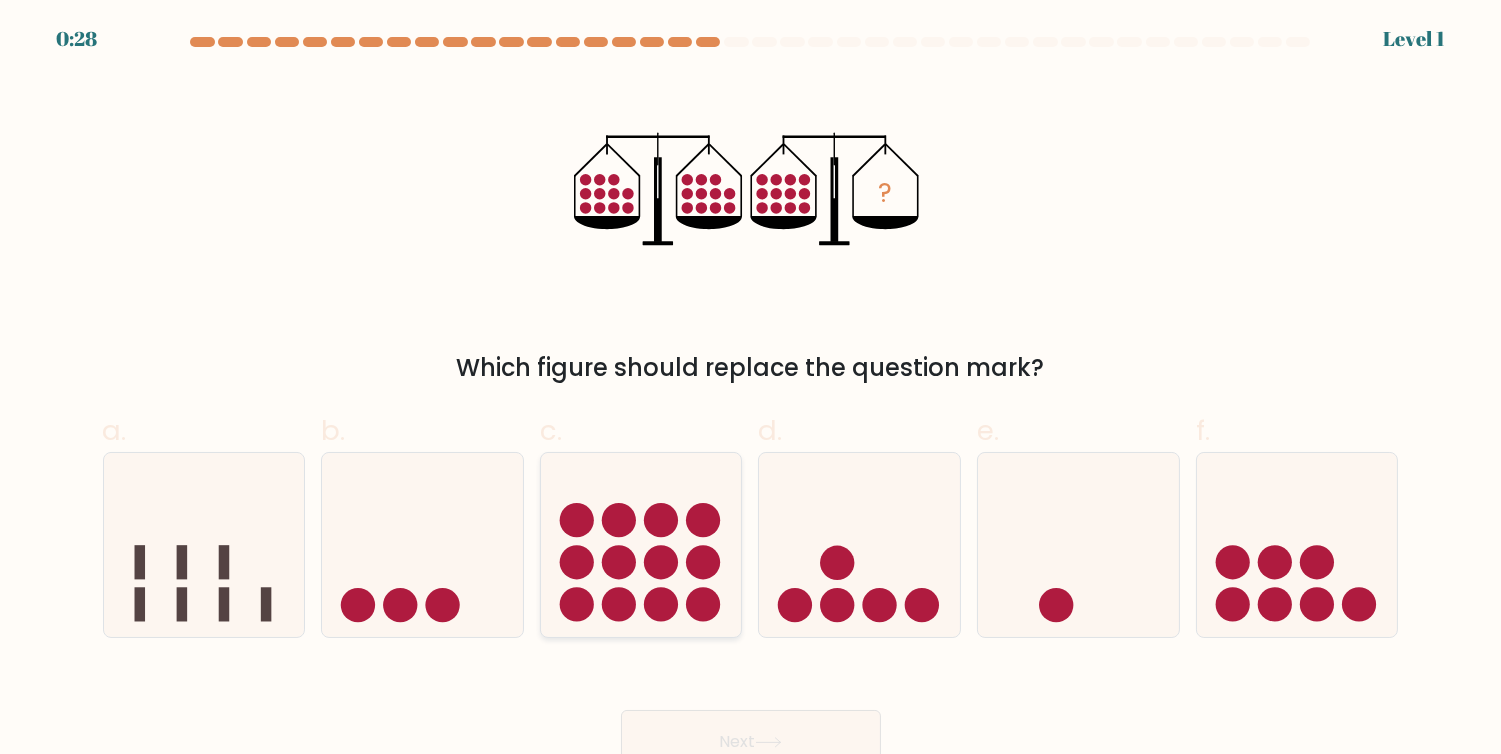 click 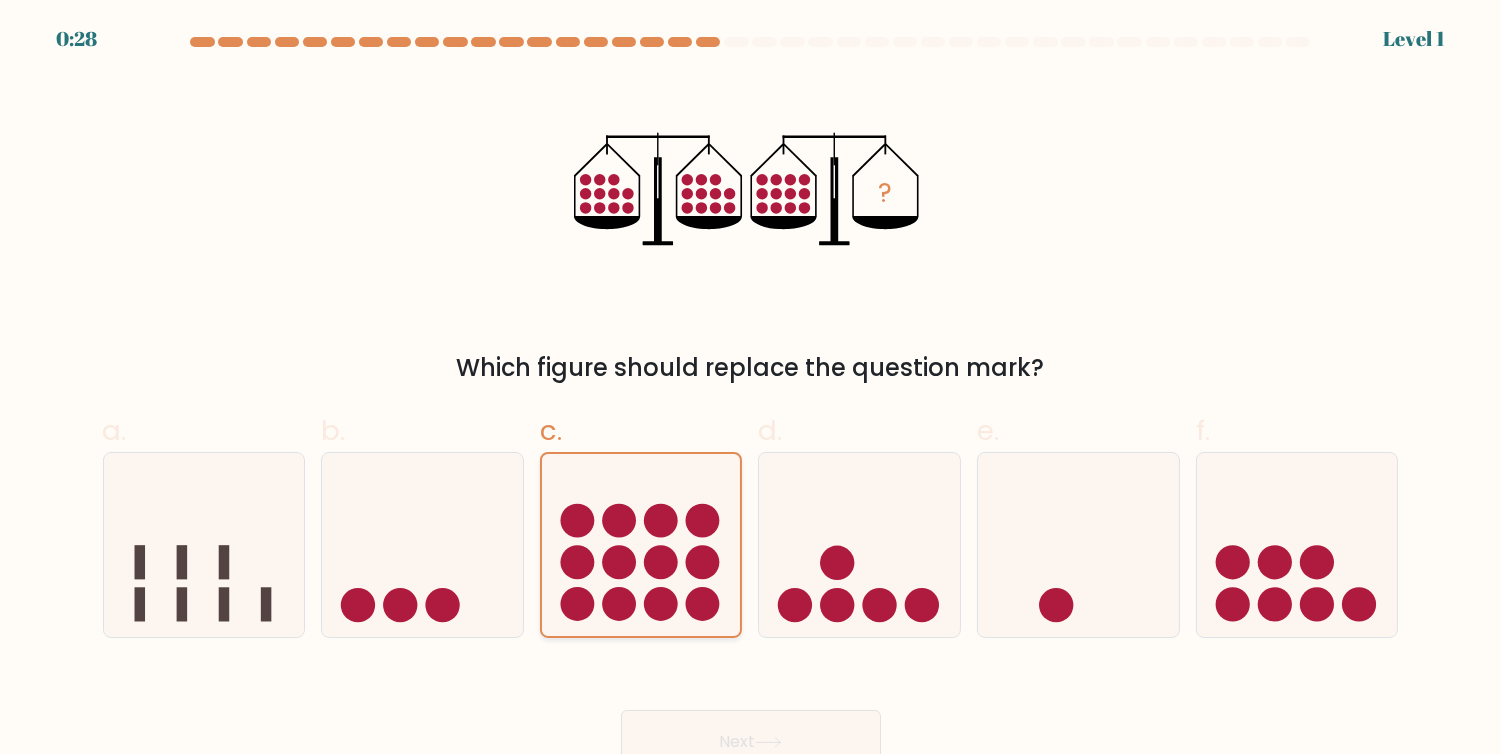 click 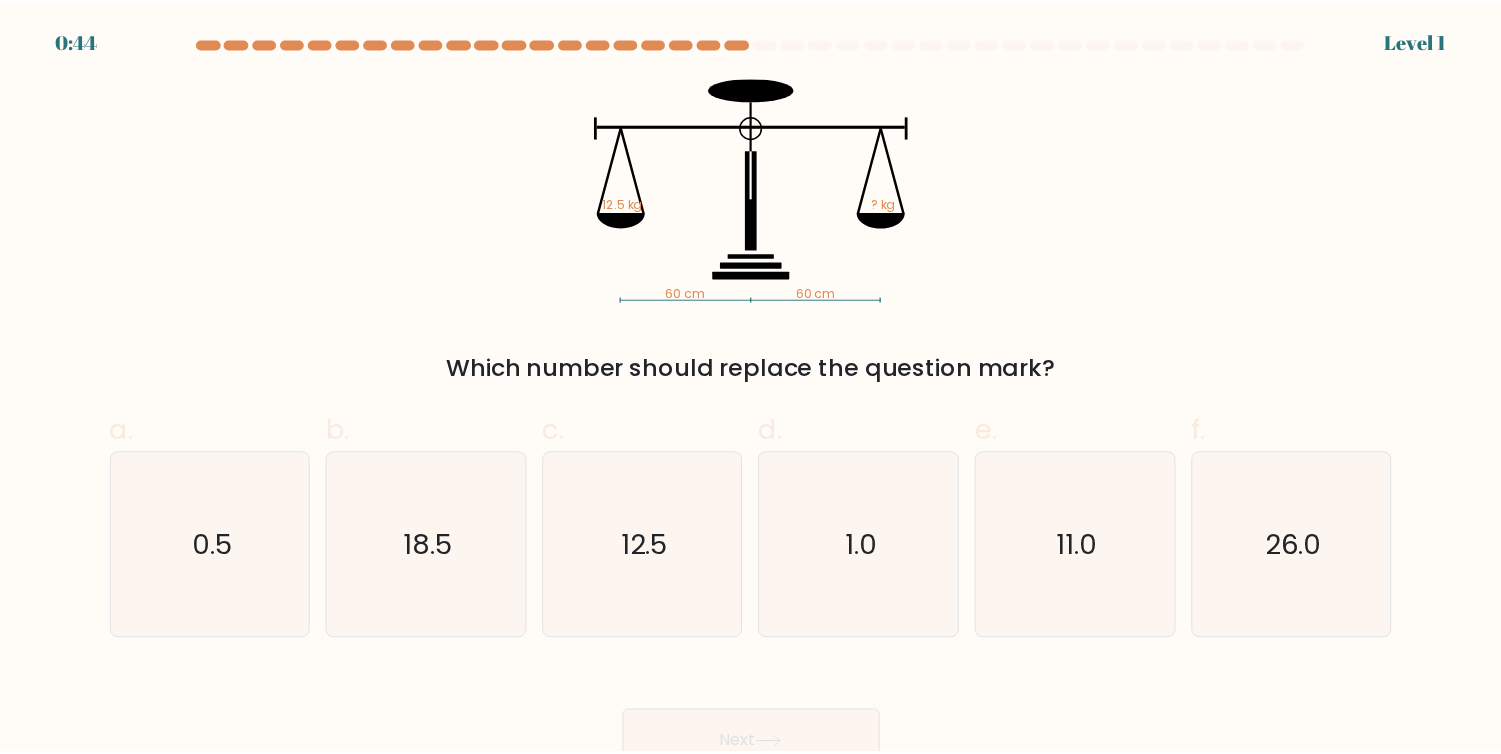 scroll, scrollTop: 0, scrollLeft: 0, axis: both 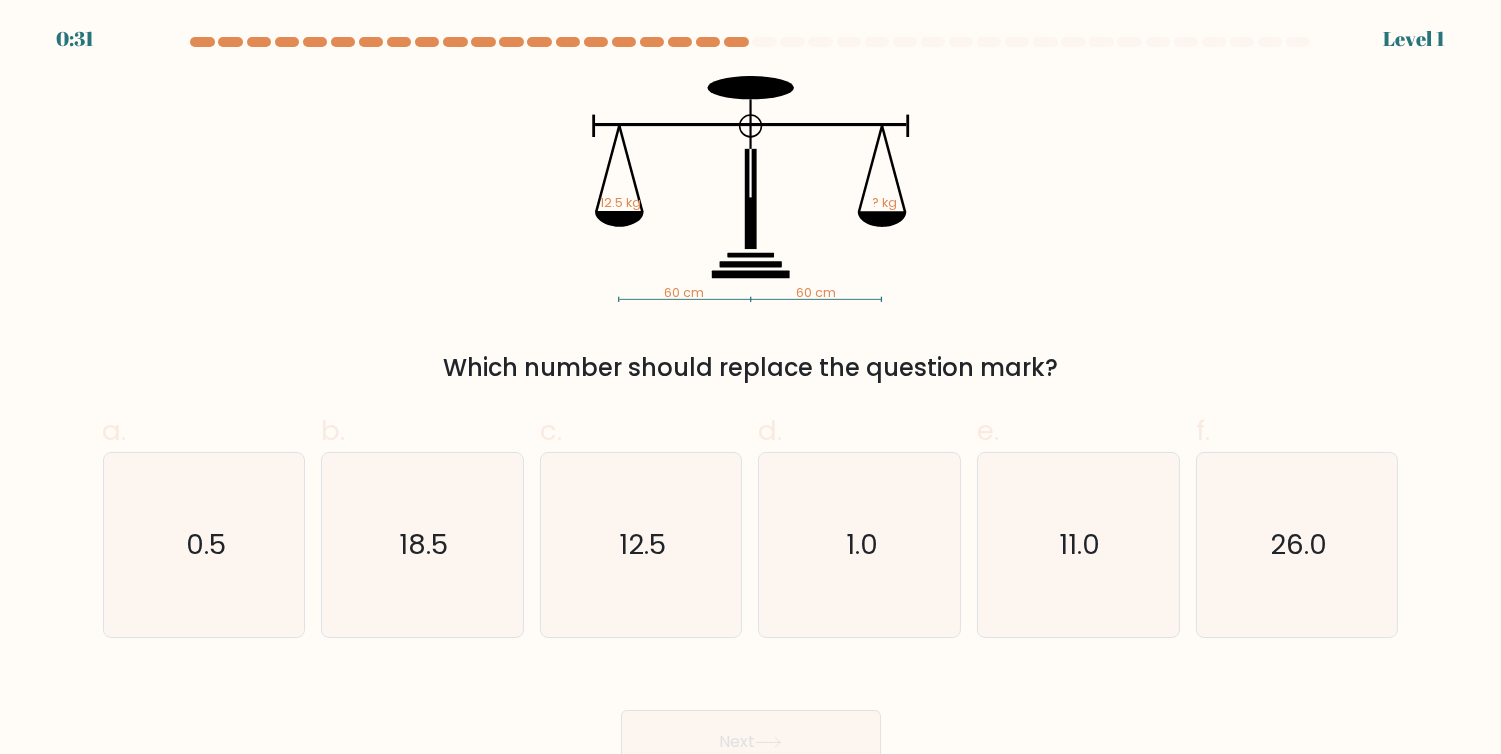click on "12.5" 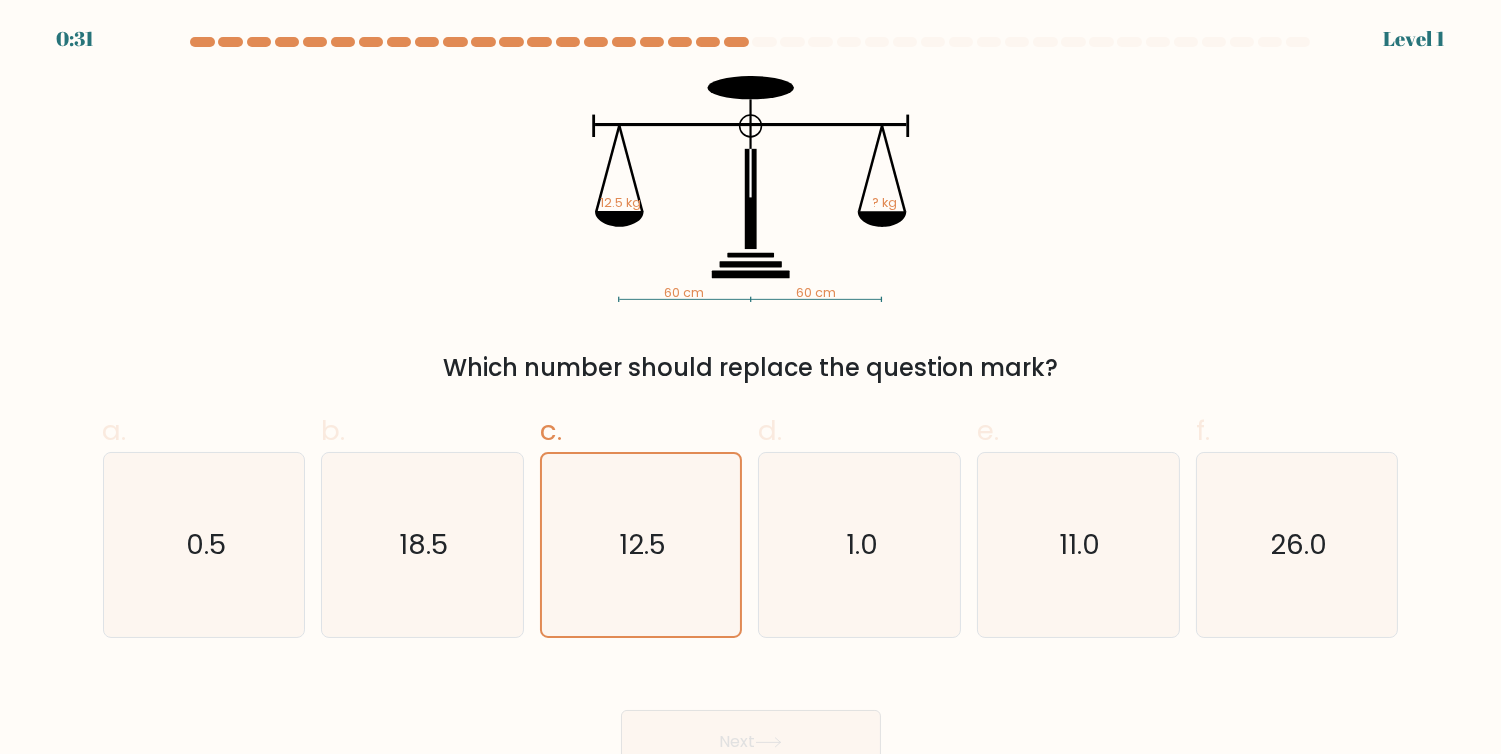 click on "12.5" 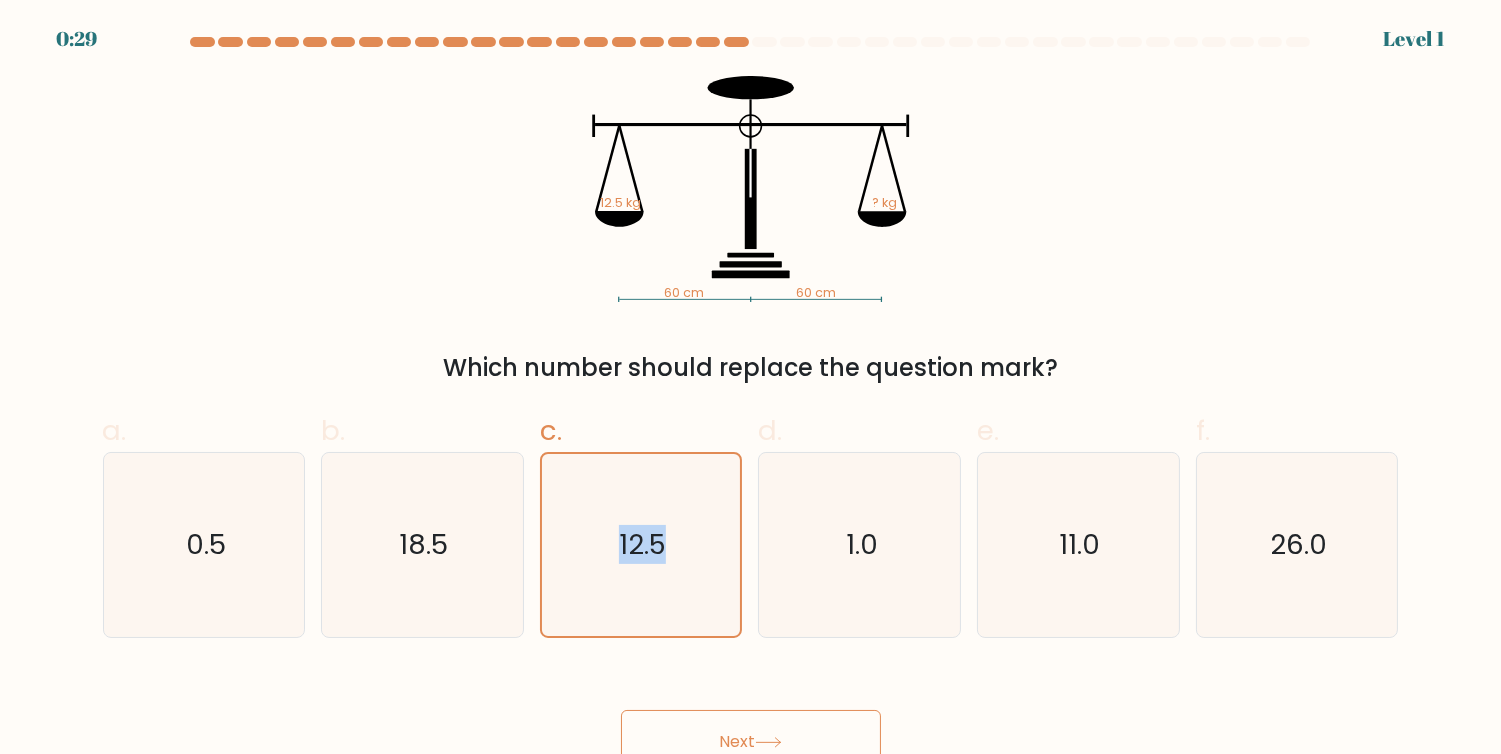 click on "12.5" 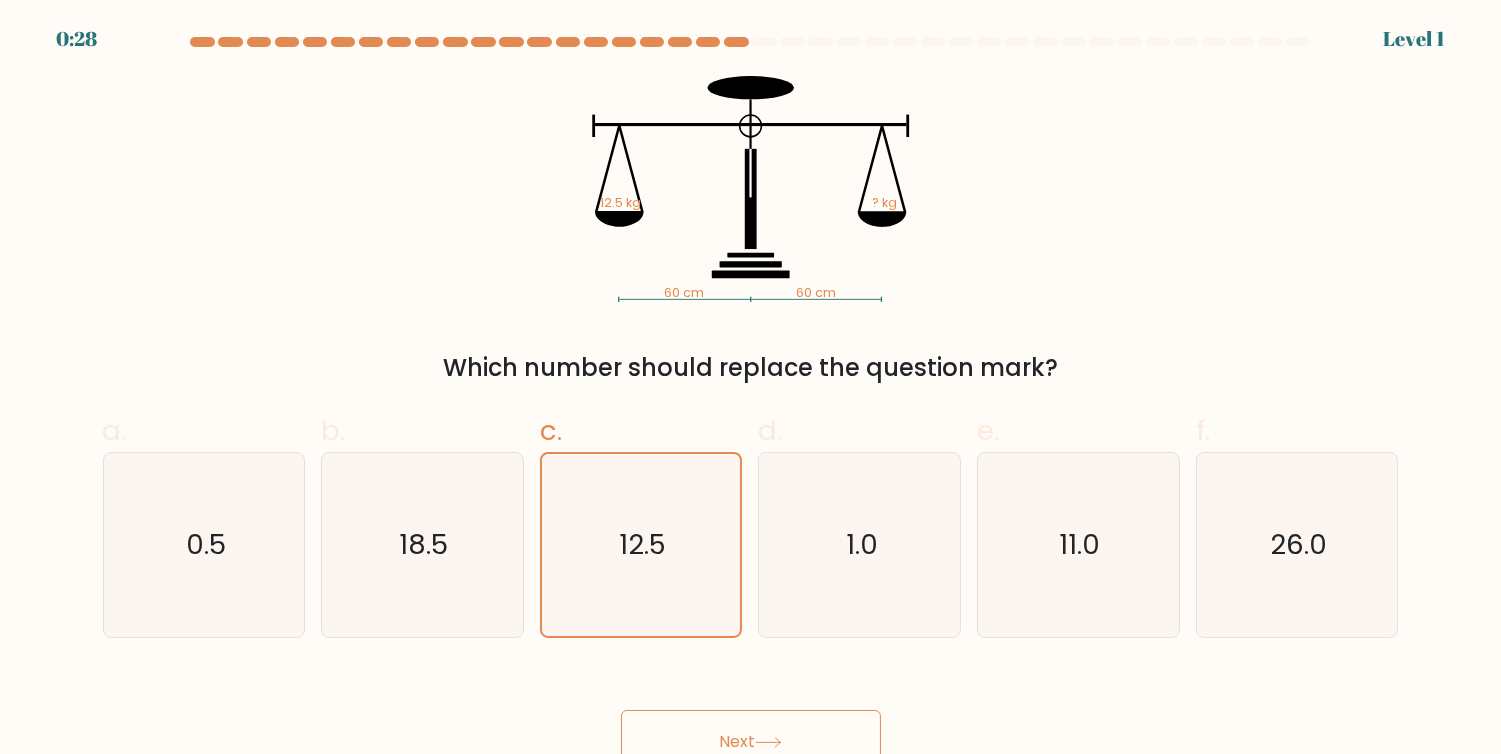 click on "12.5" 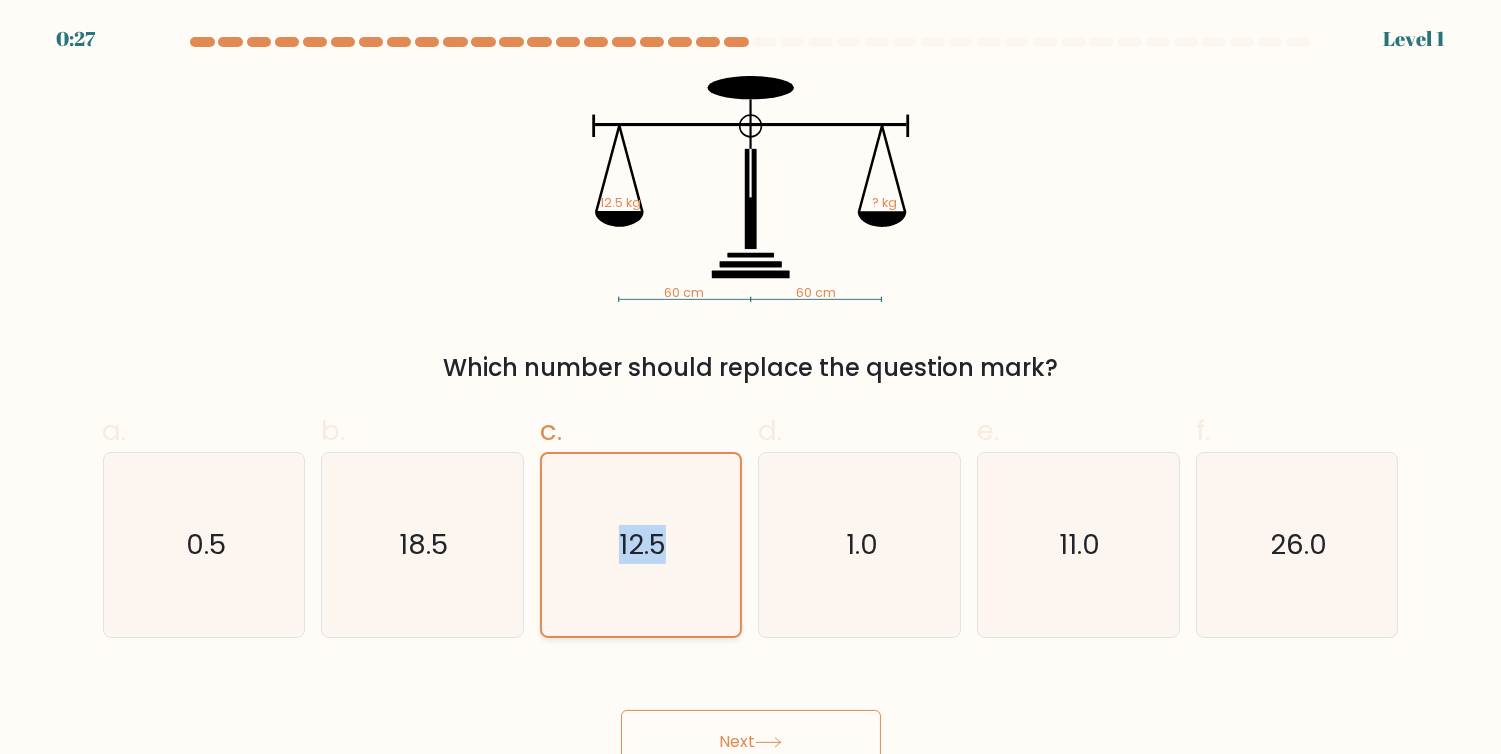 click on "12.5" 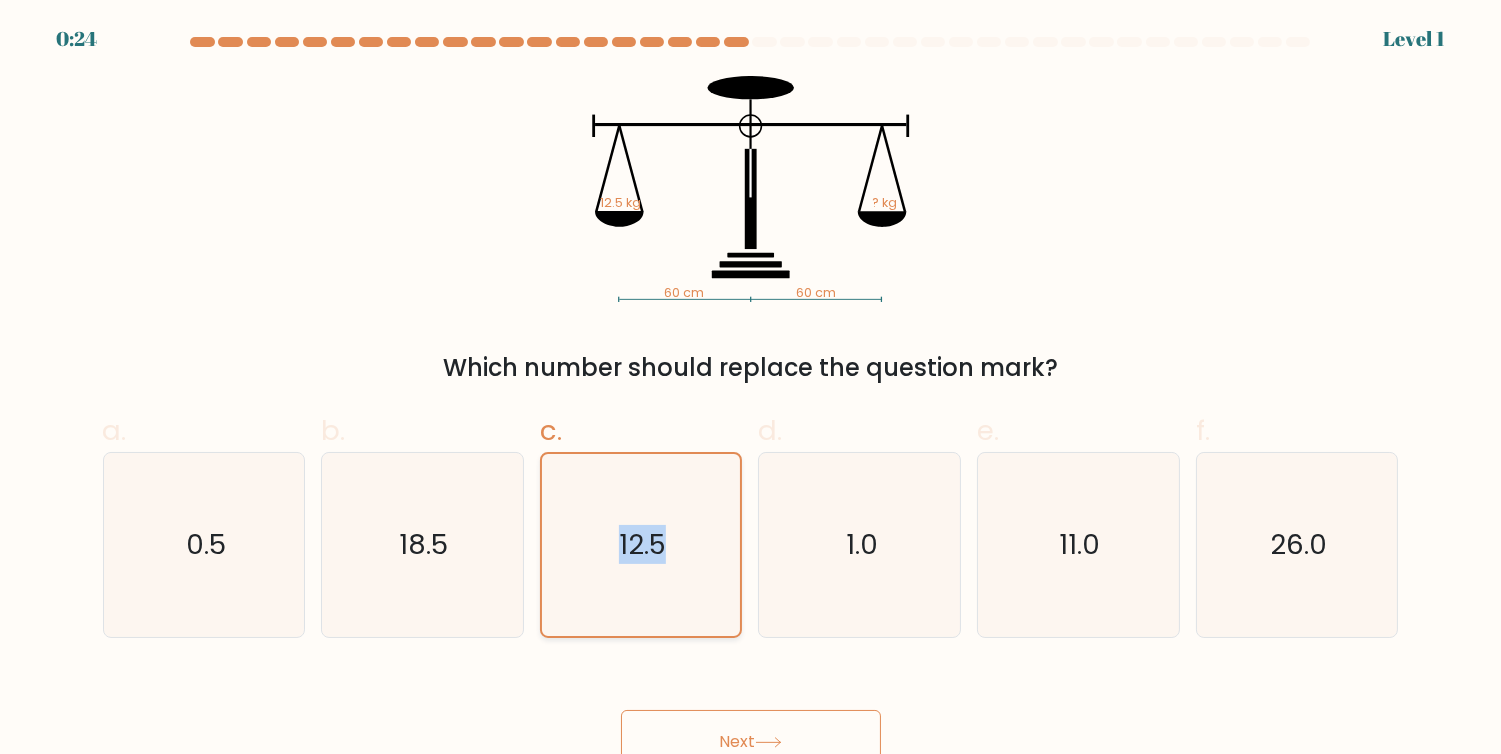 click on "12.5" 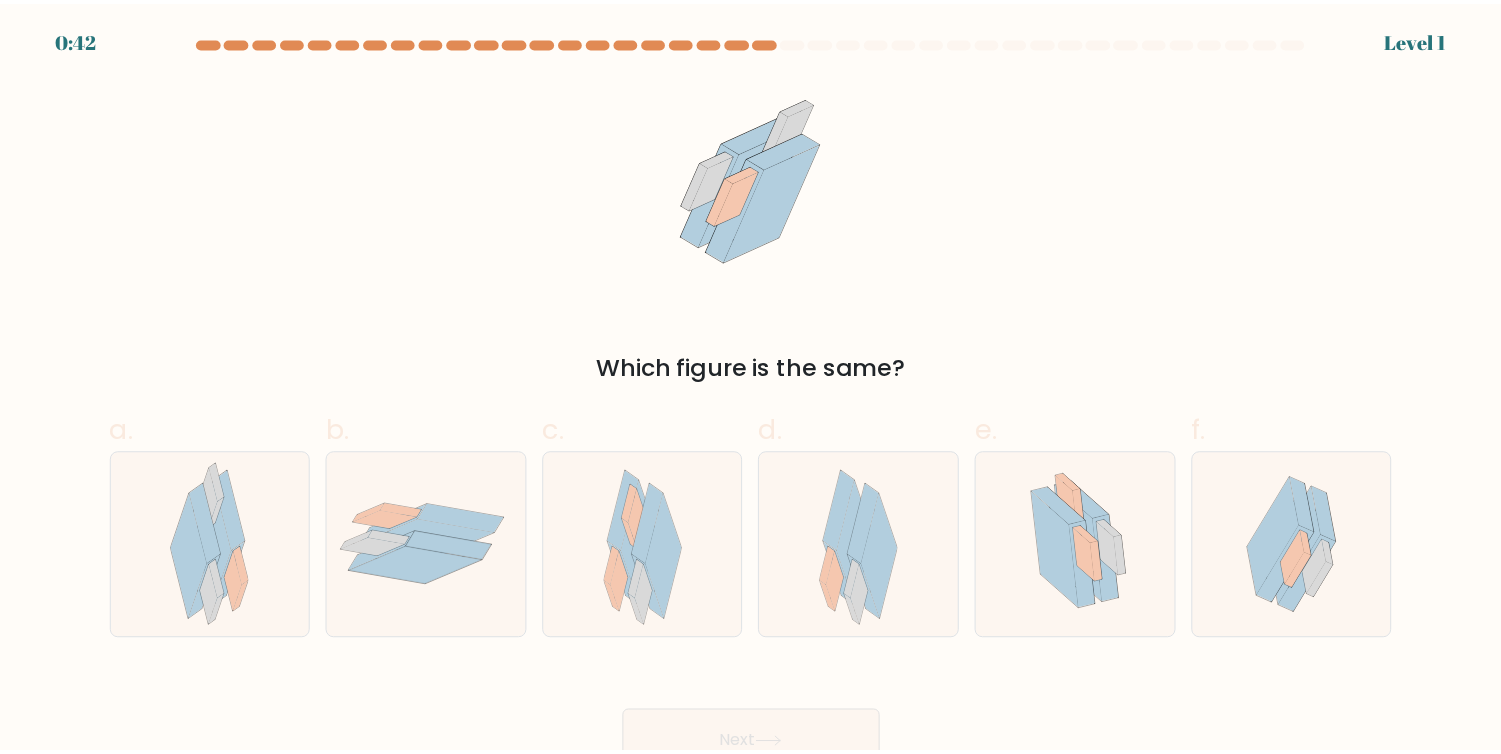 scroll, scrollTop: 0, scrollLeft: 0, axis: both 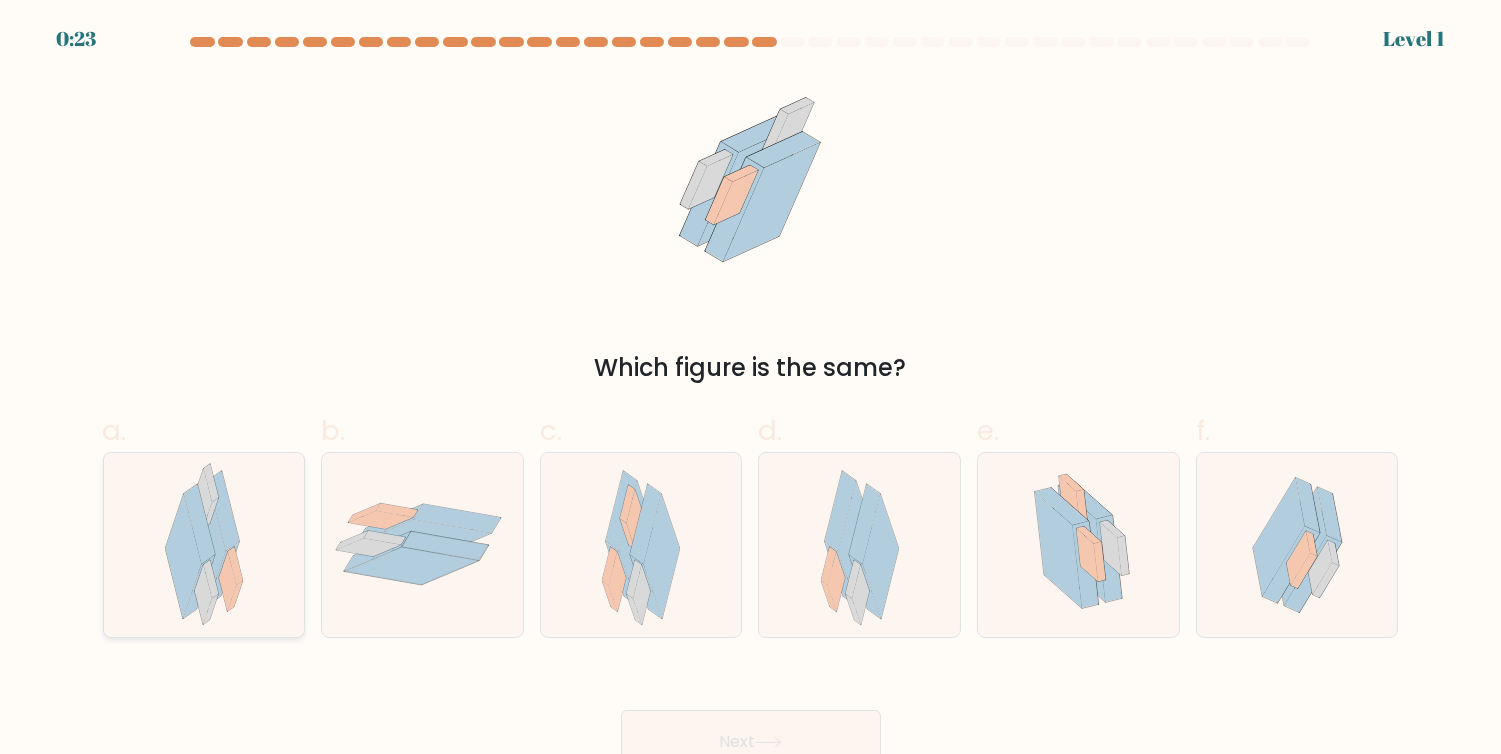 click 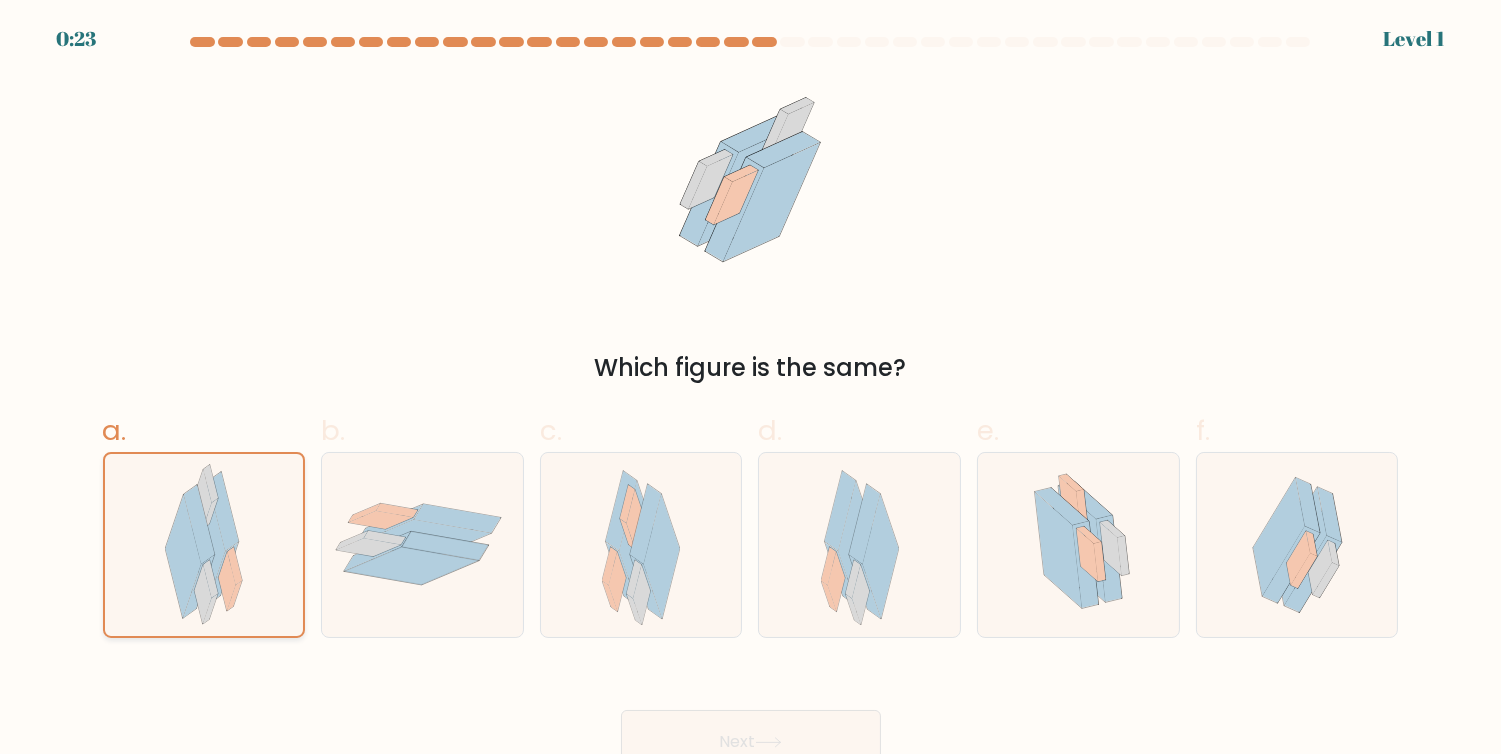 click 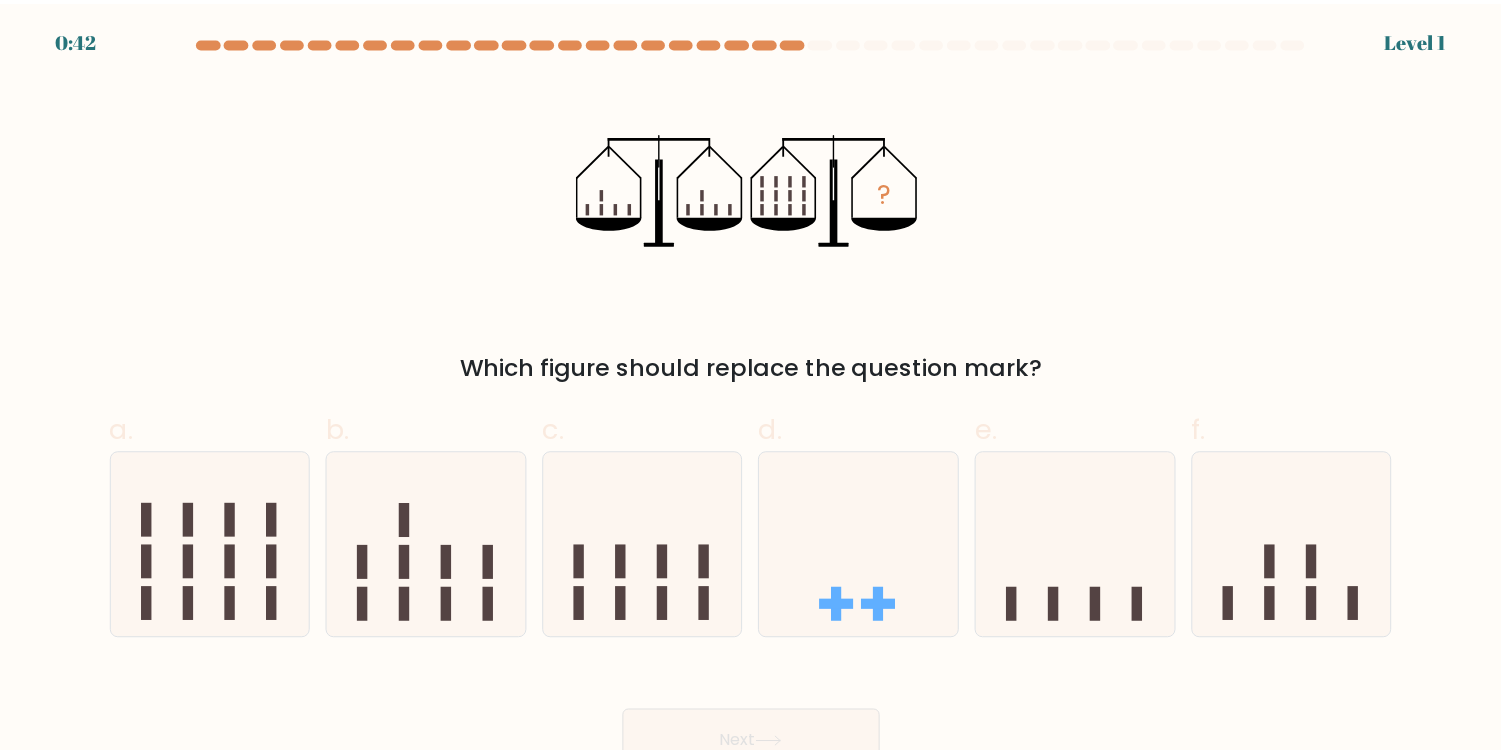 scroll, scrollTop: 0, scrollLeft: 0, axis: both 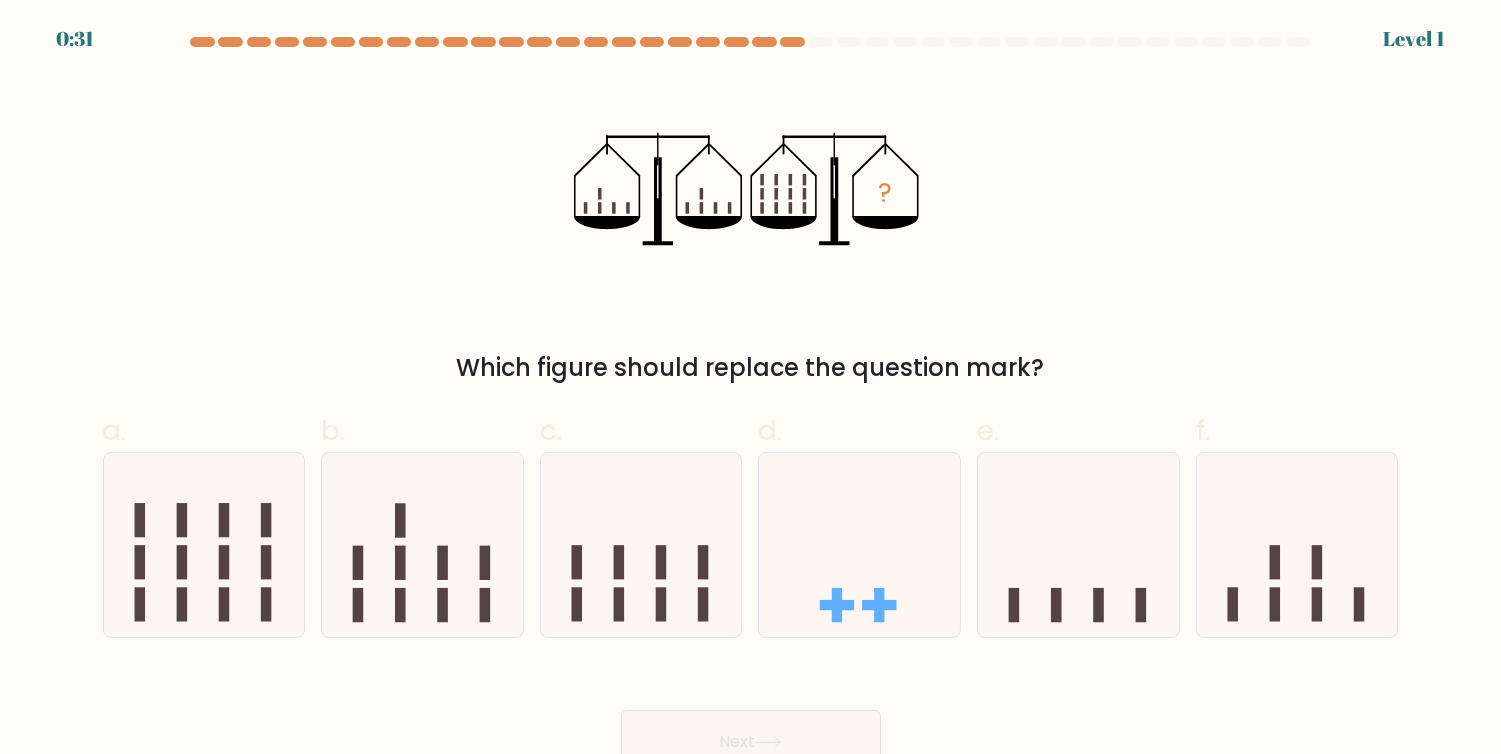 click 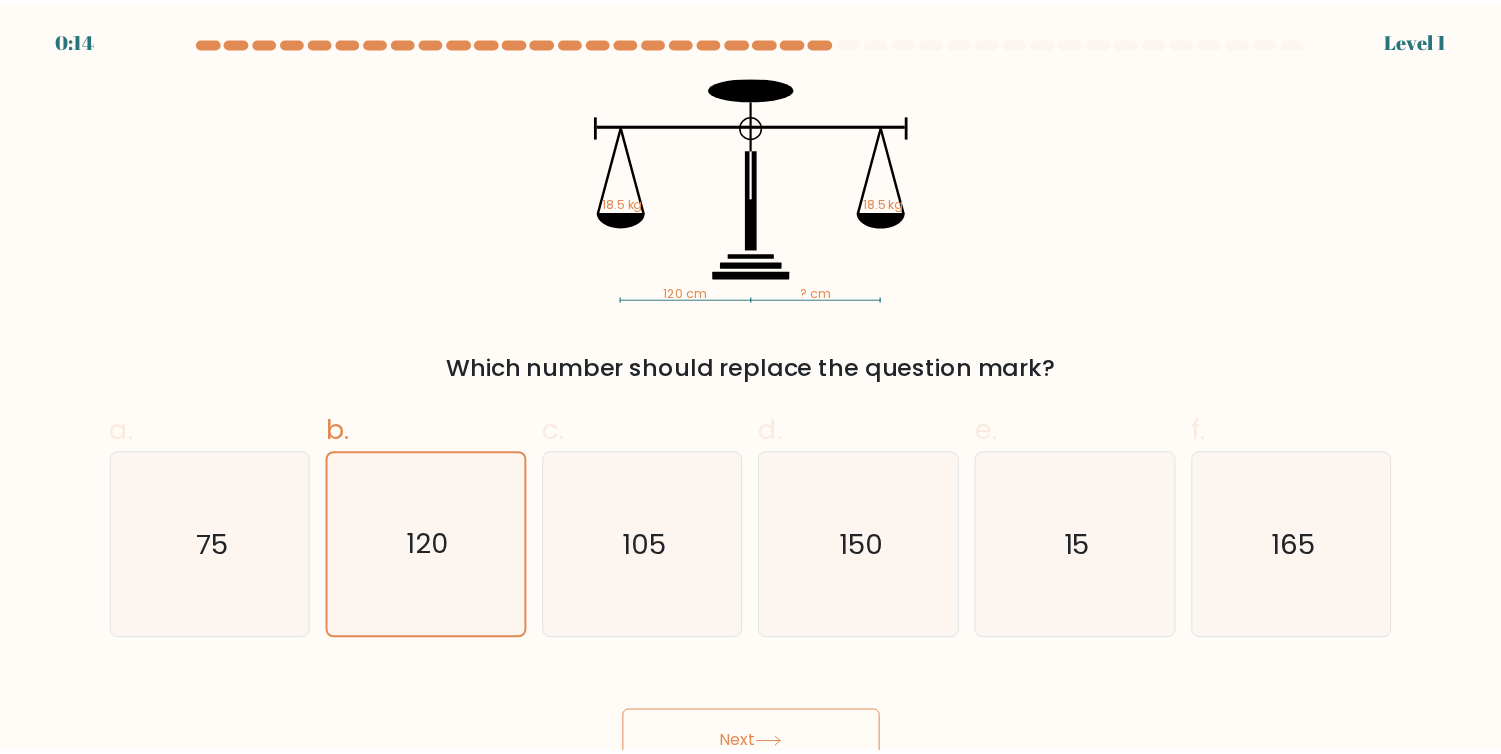 scroll, scrollTop: 0, scrollLeft: 0, axis: both 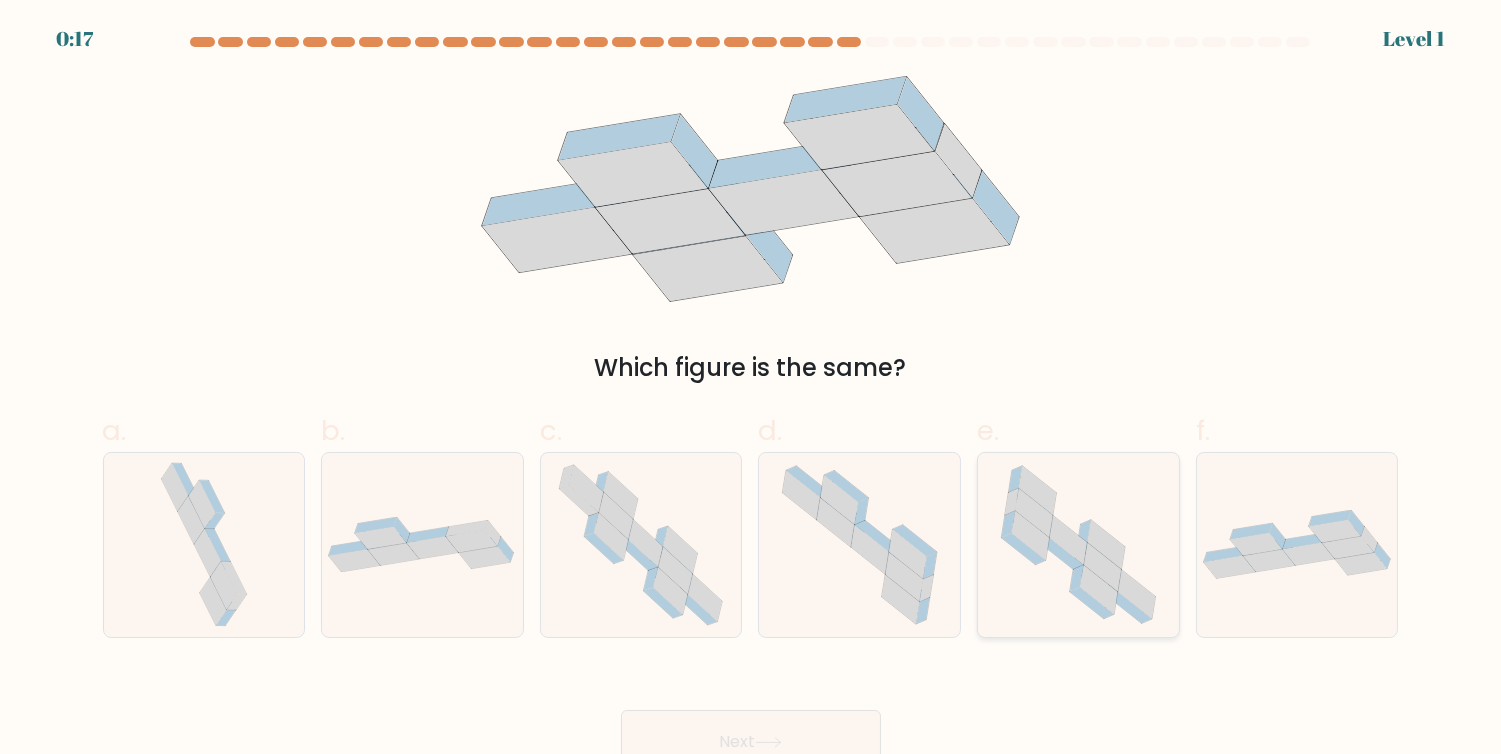 click 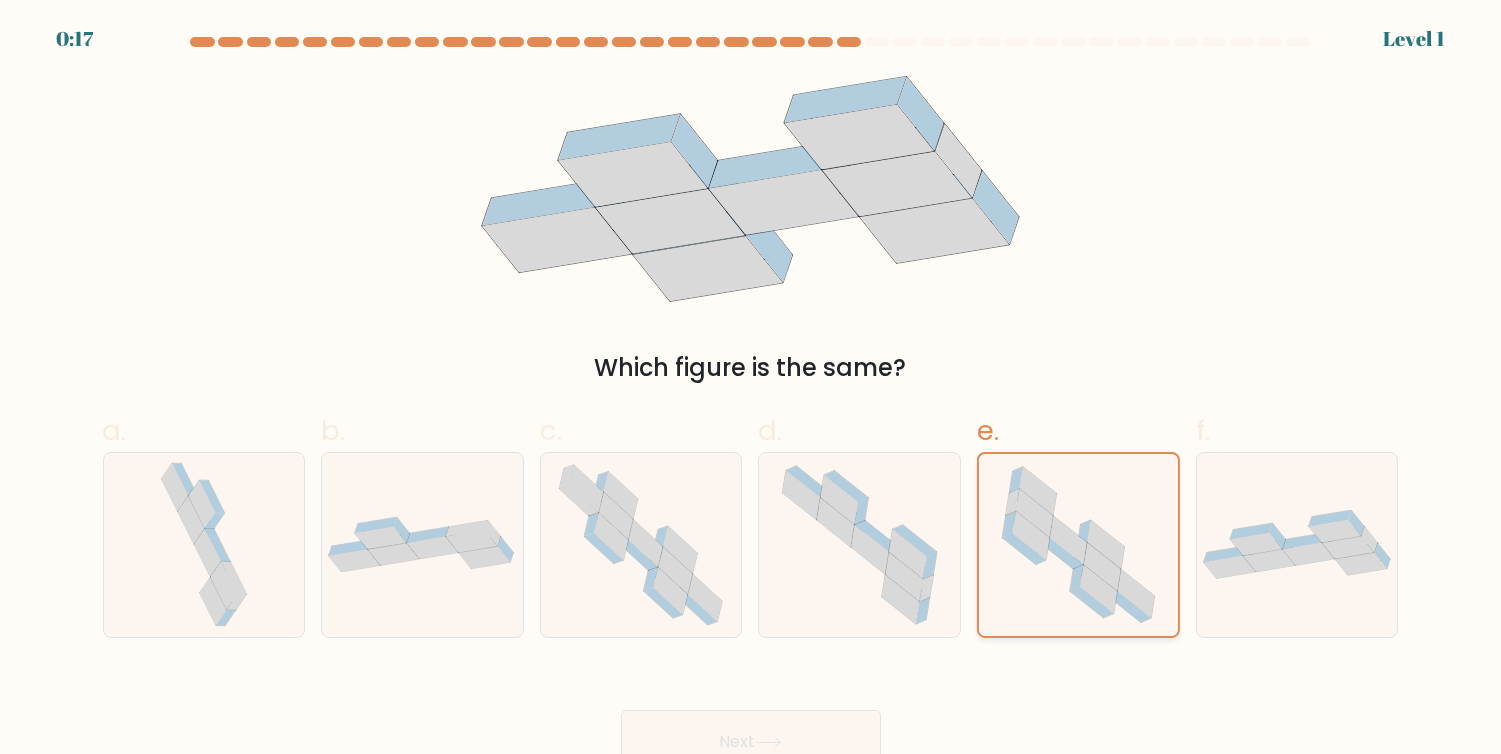 click 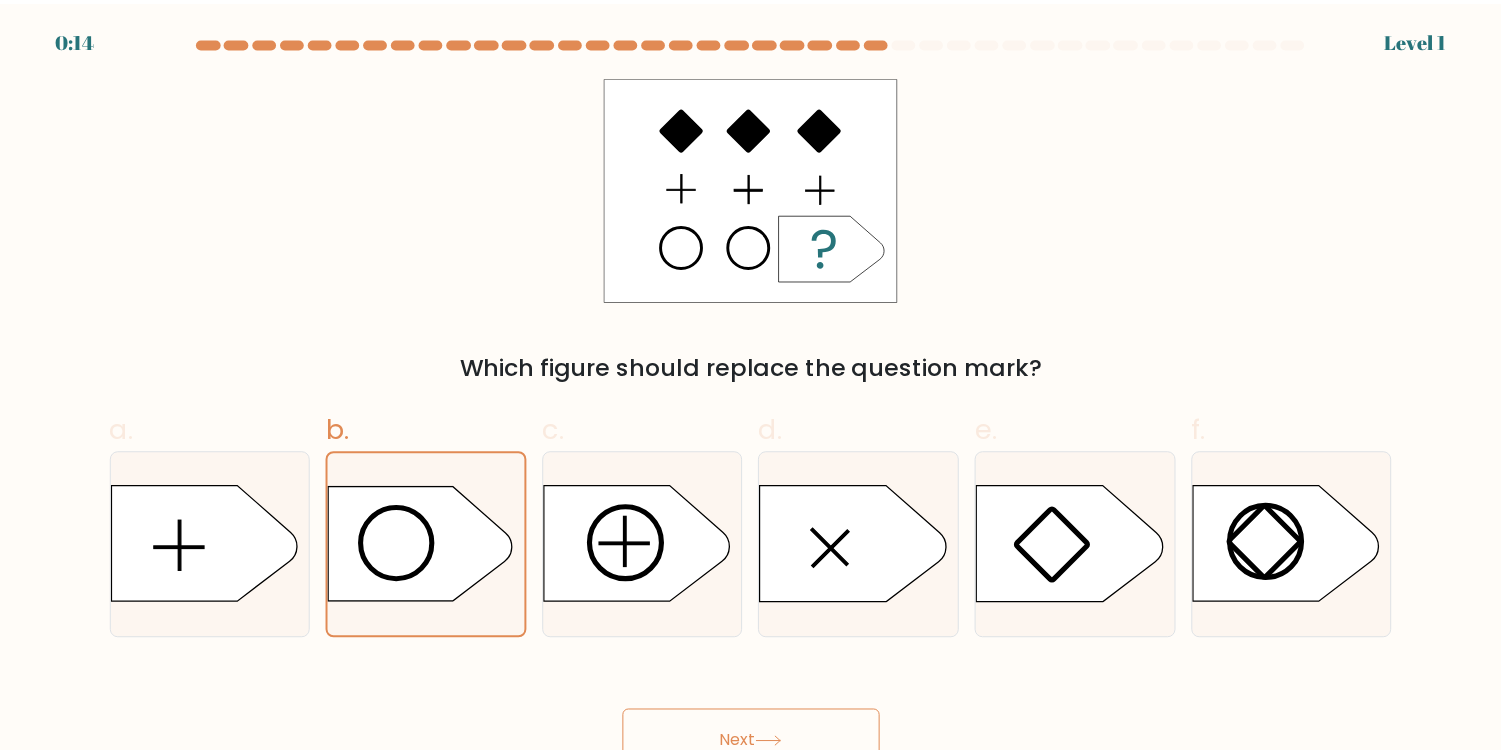 scroll, scrollTop: 0, scrollLeft: 0, axis: both 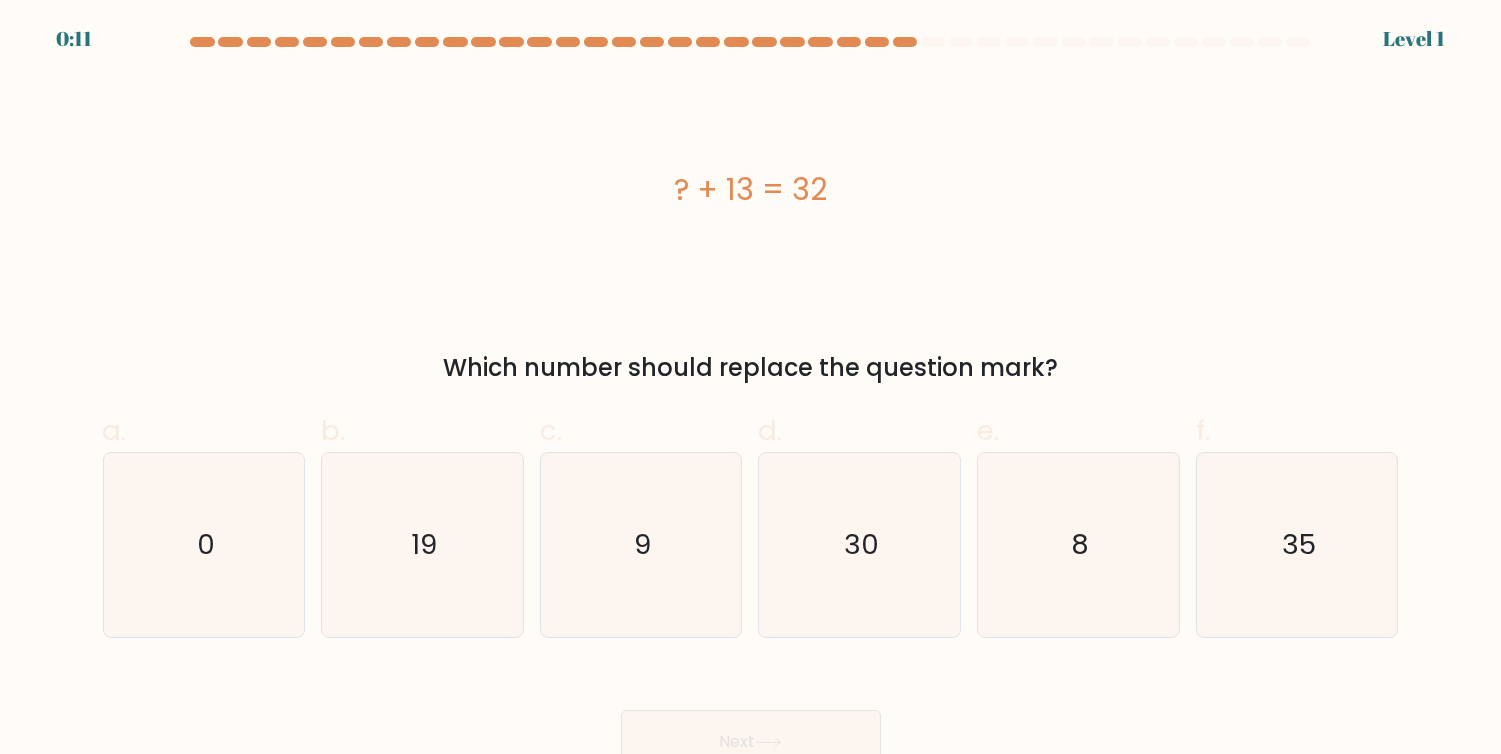 click on "19" 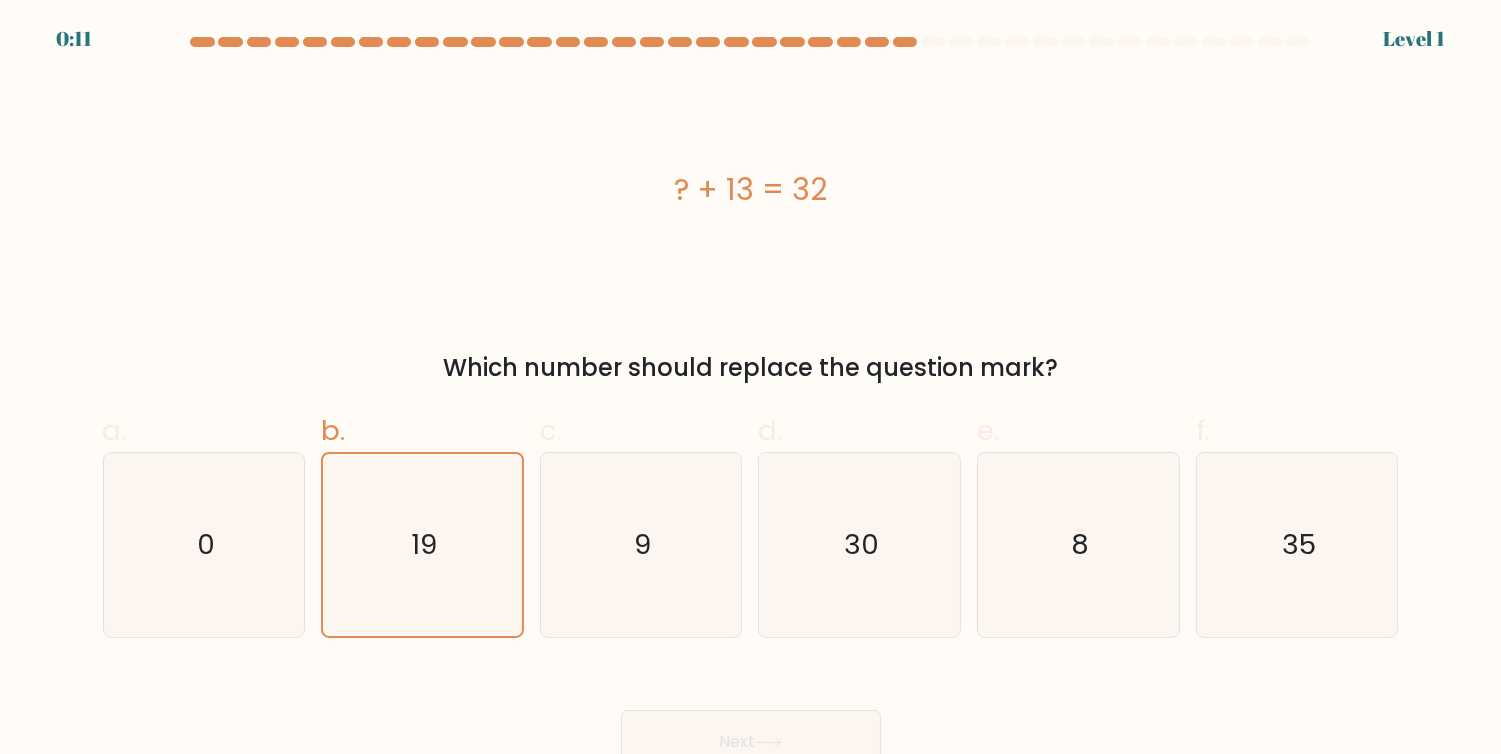 click on "19" 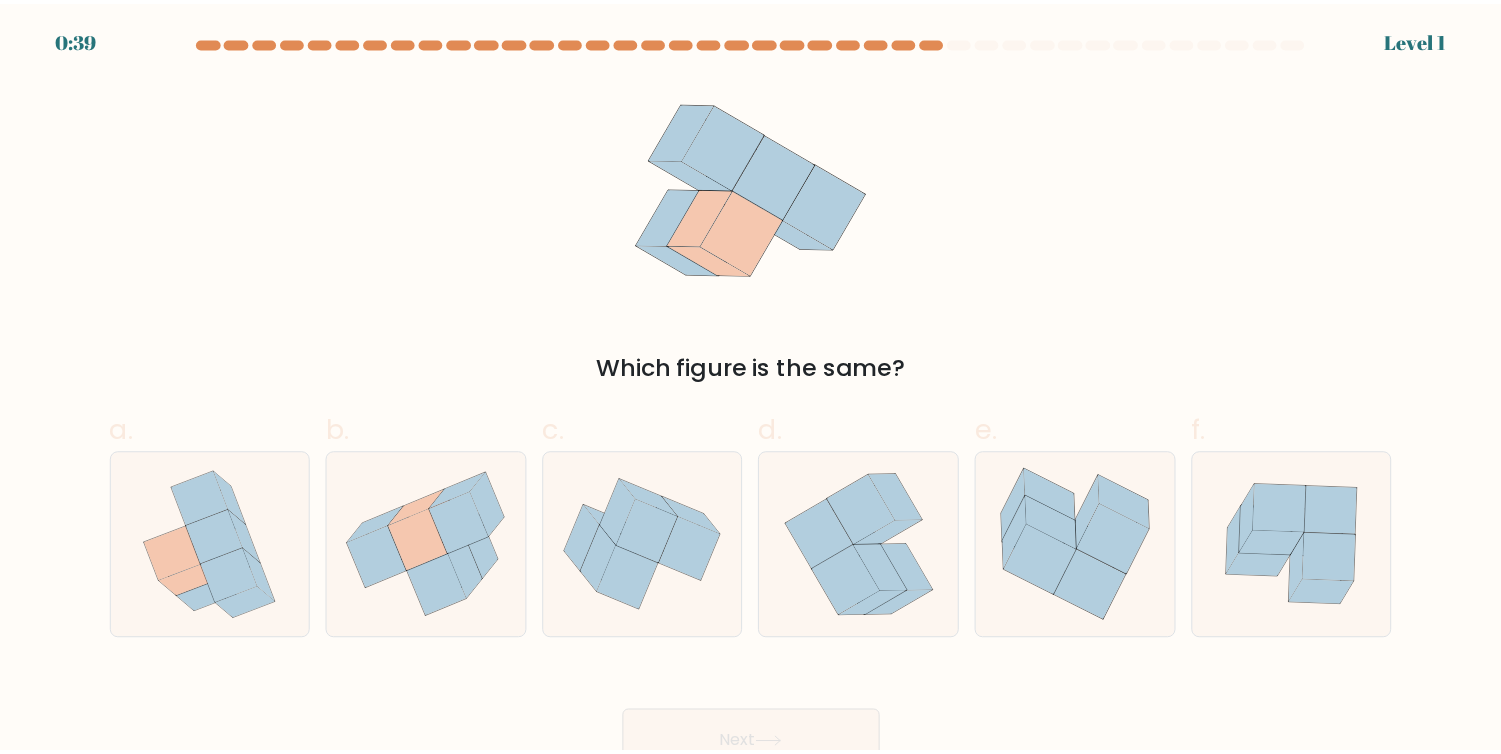 scroll, scrollTop: 0, scrollLeft: 0, axis: both 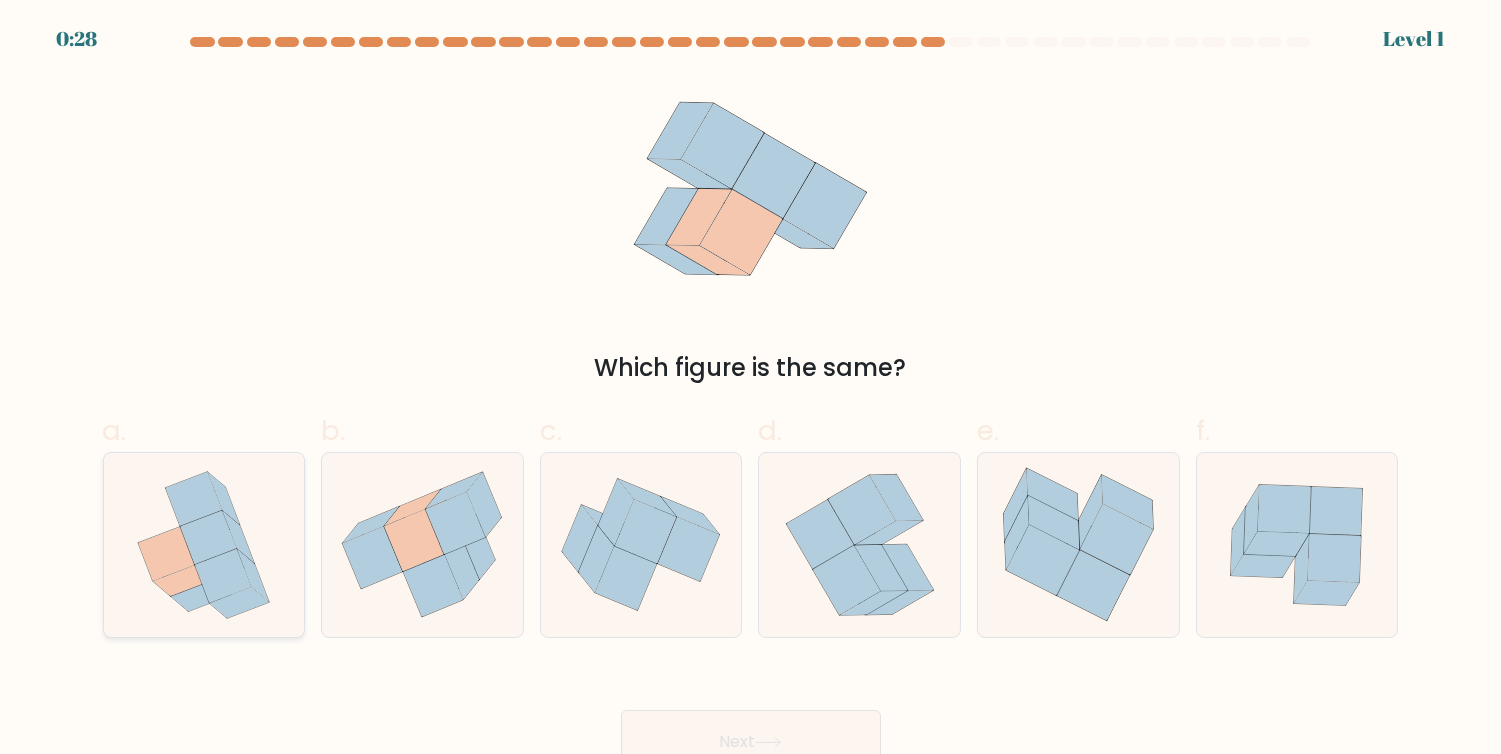 click 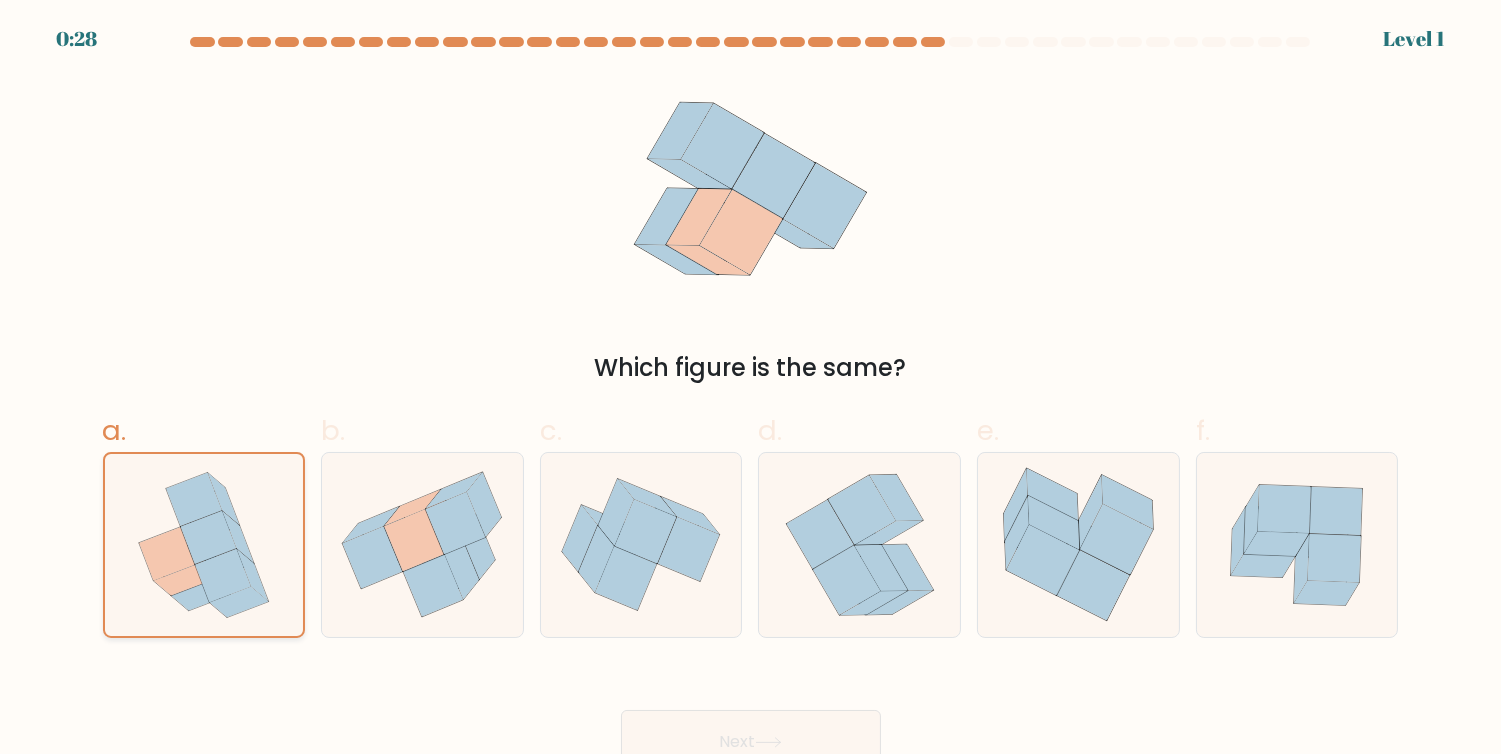 click 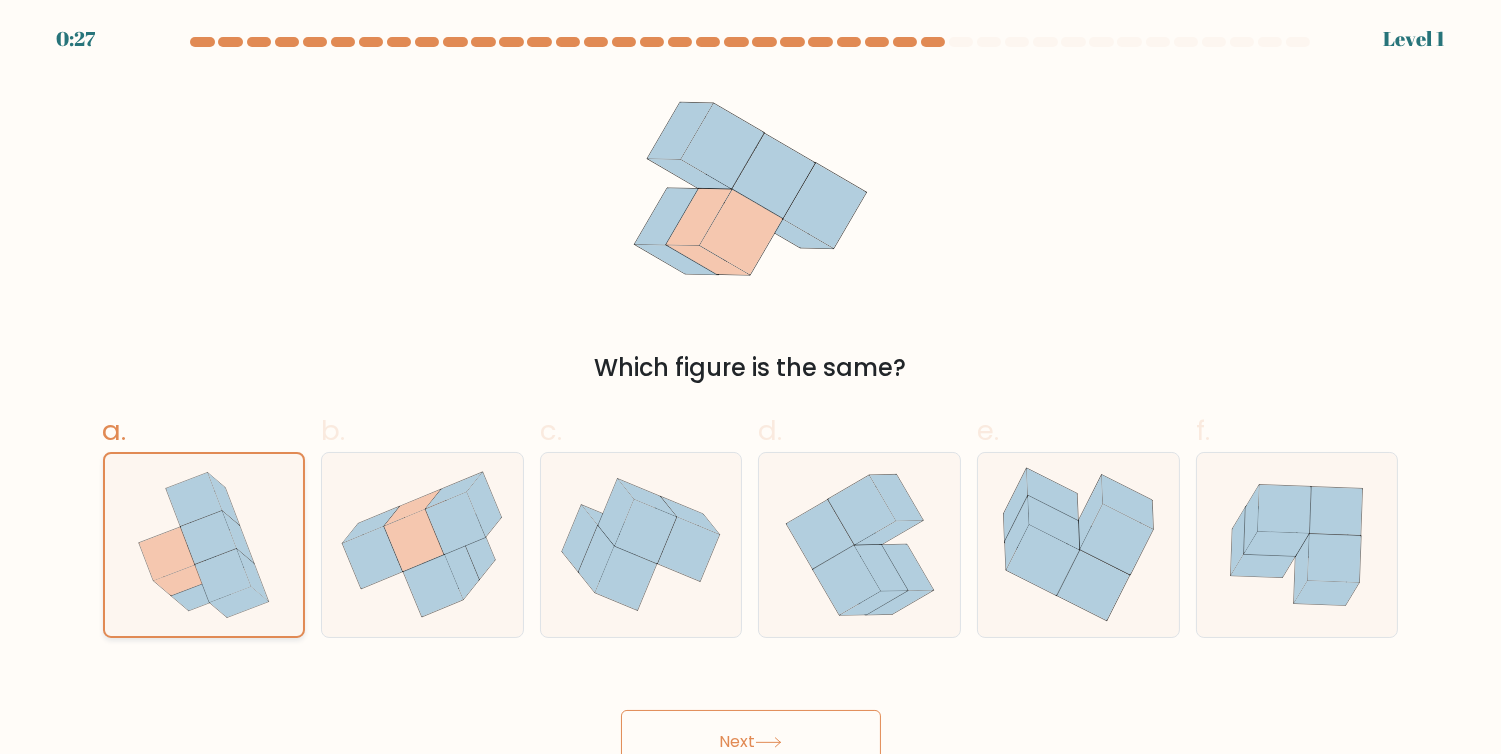 click 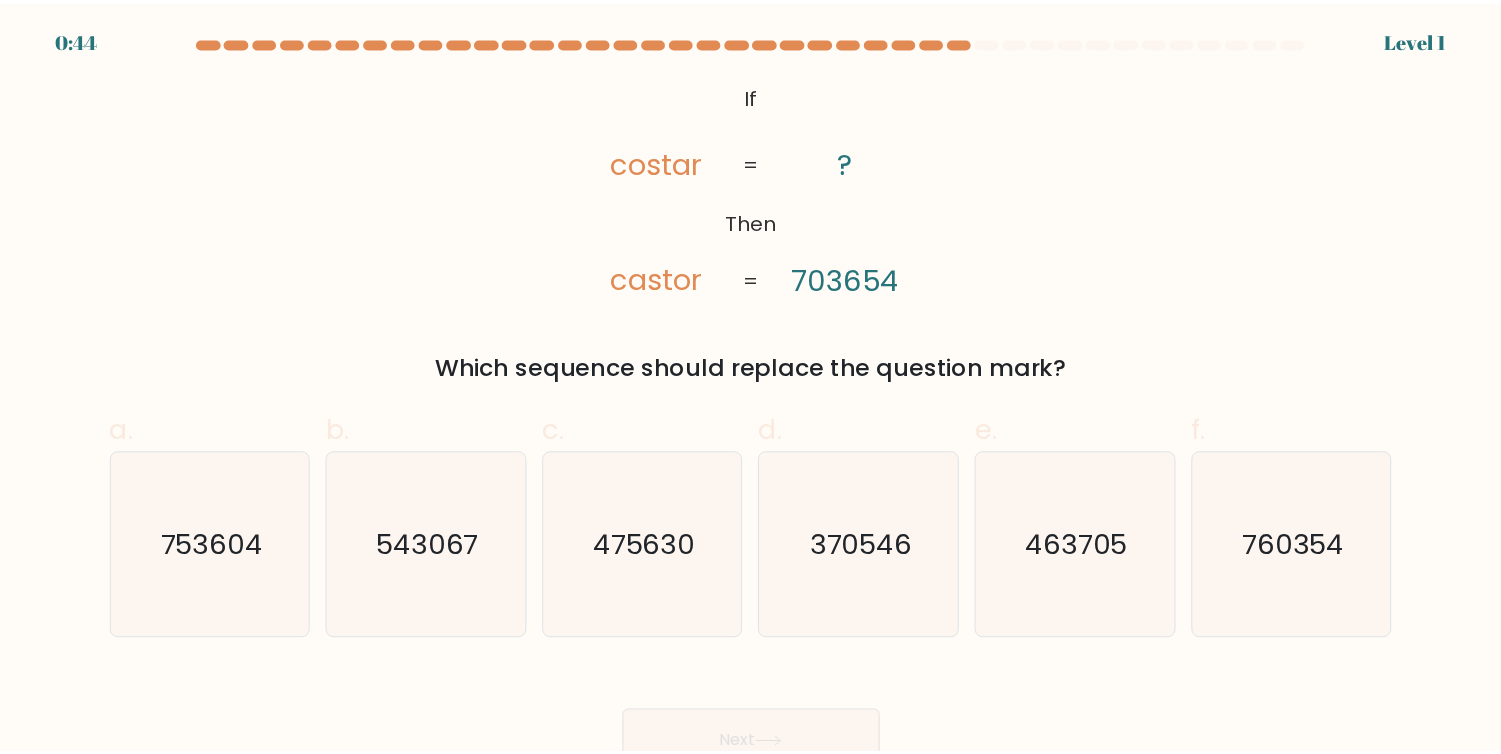 scroll, scrollTop: 0, scrollLeft: 0, axis: both 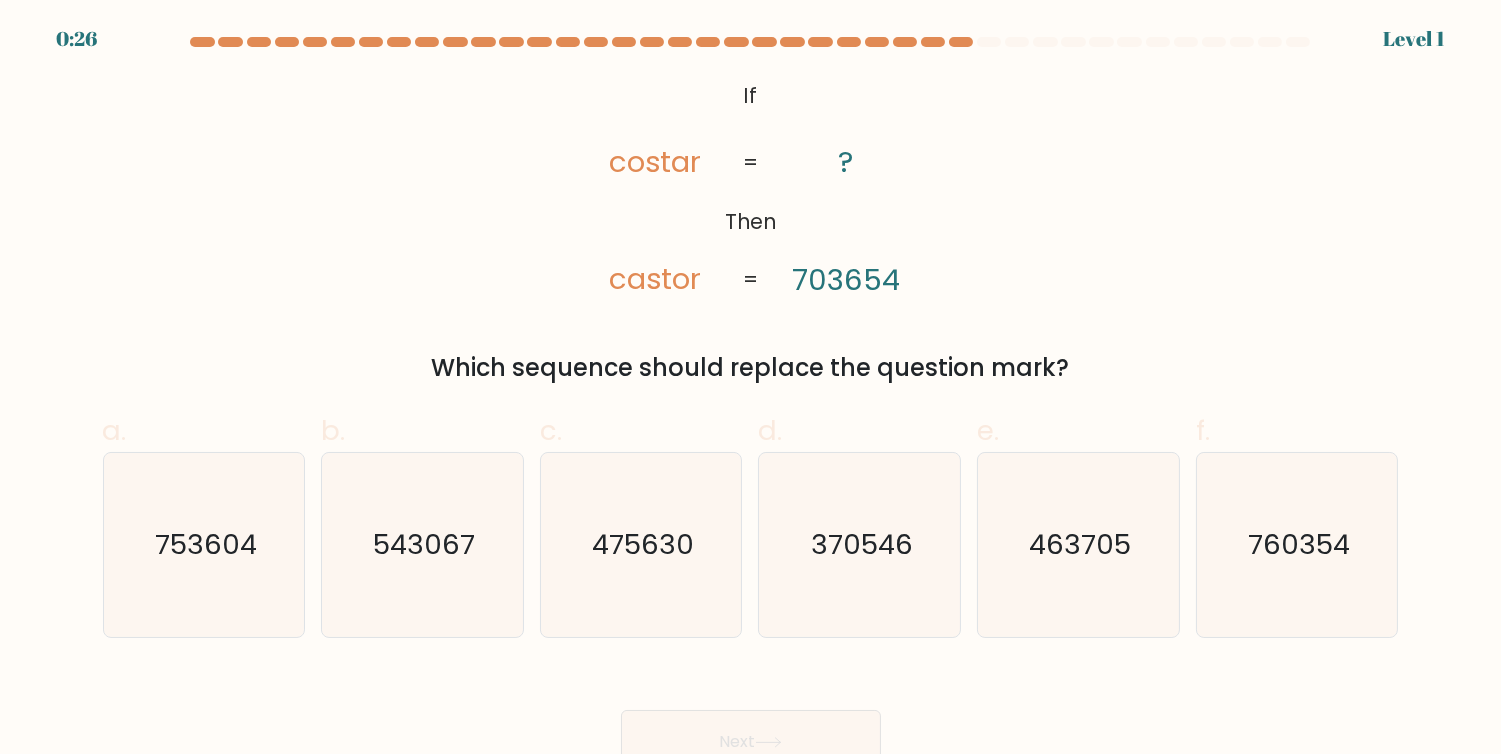 click on "753604" 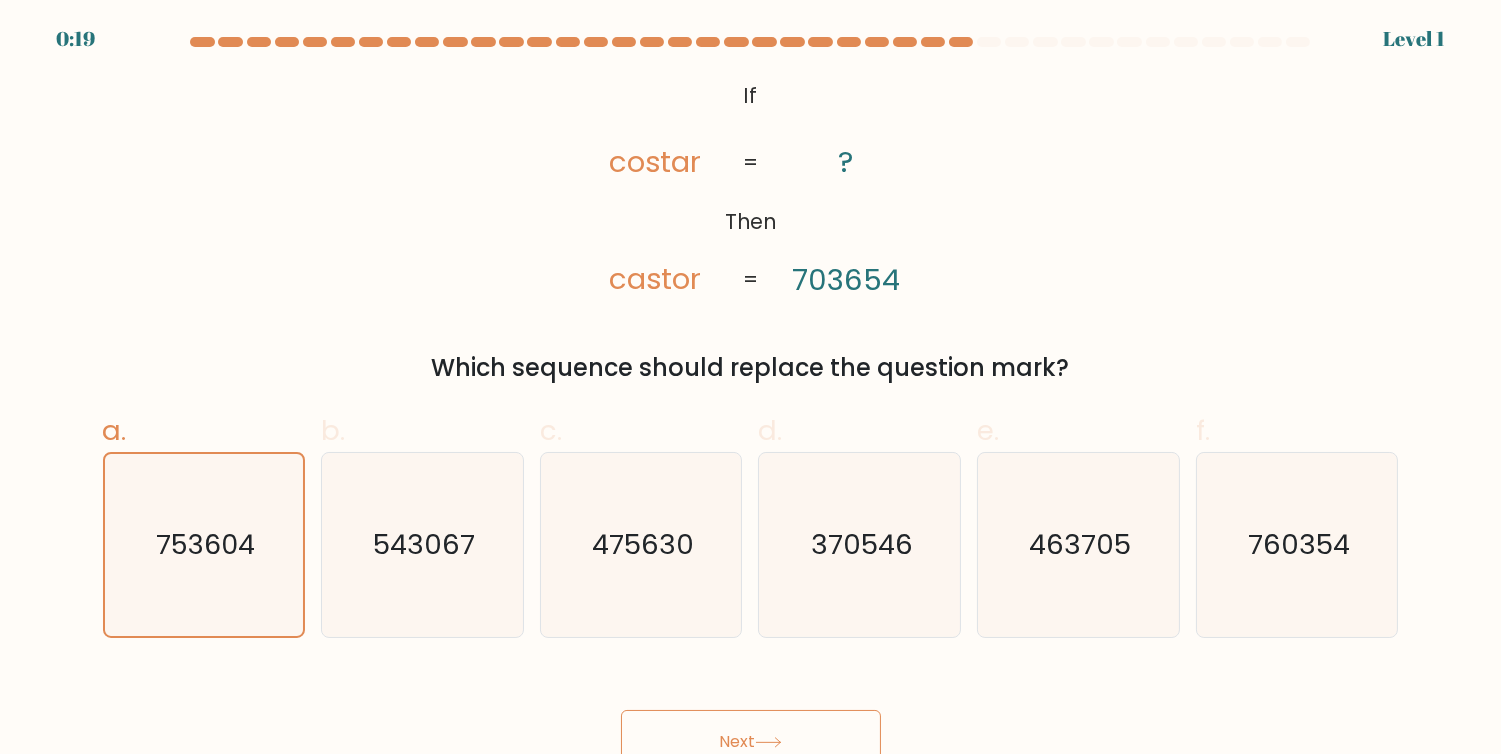 click on "a.
753604
b.
543067
c. 475630 d. e." at bounding box center [751, 515] 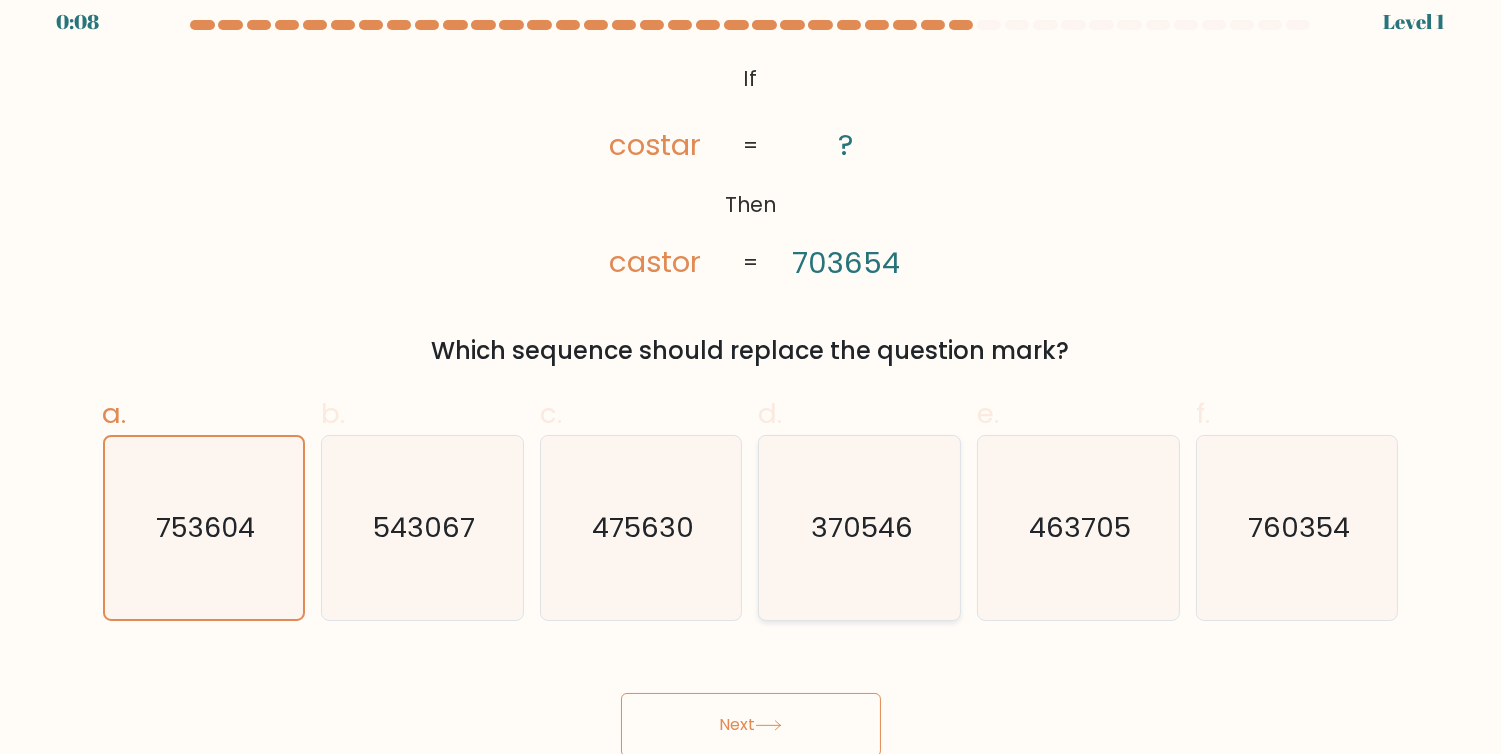 scroll, scrollTop: 21, scrollLeft: 0, axis: vertical 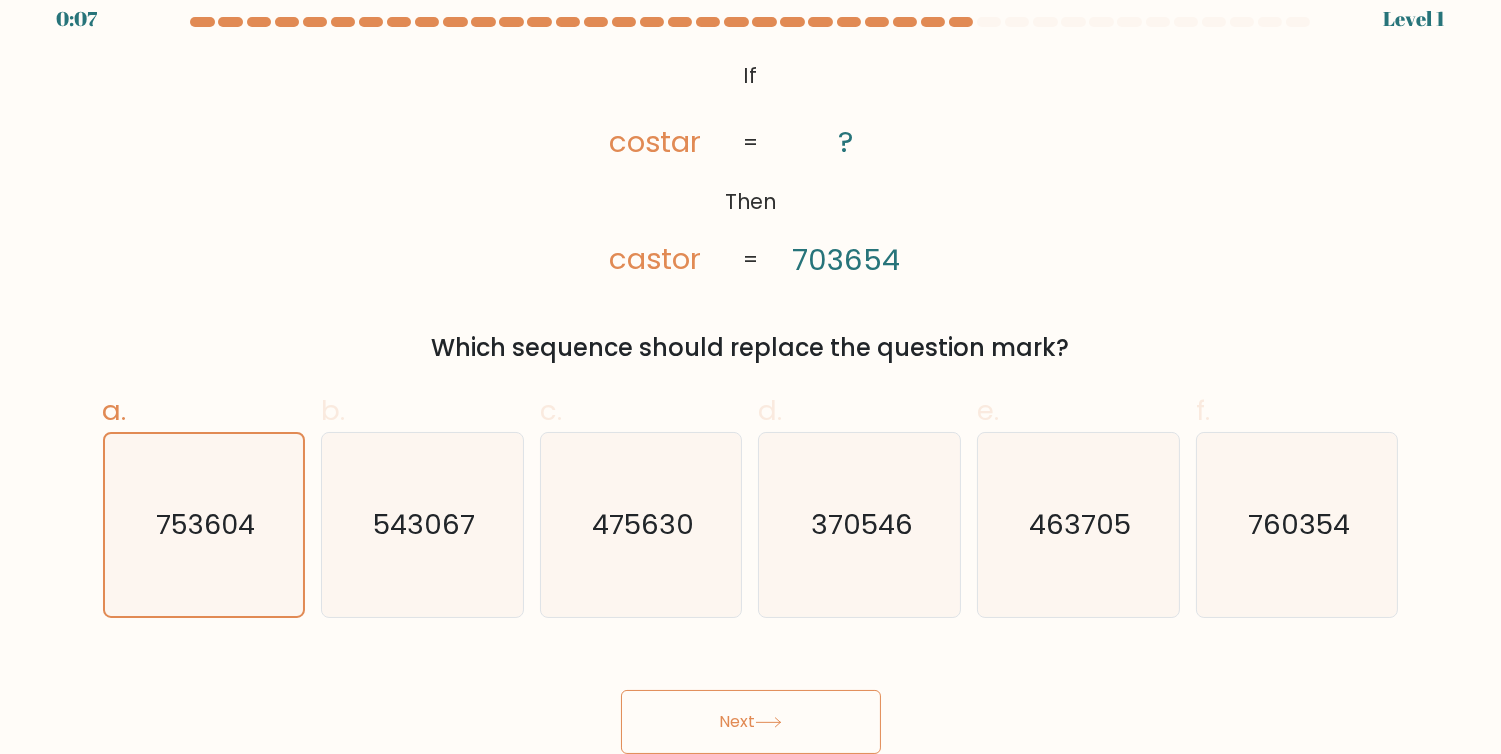 click on "Next" at bounding box center (751, 722) 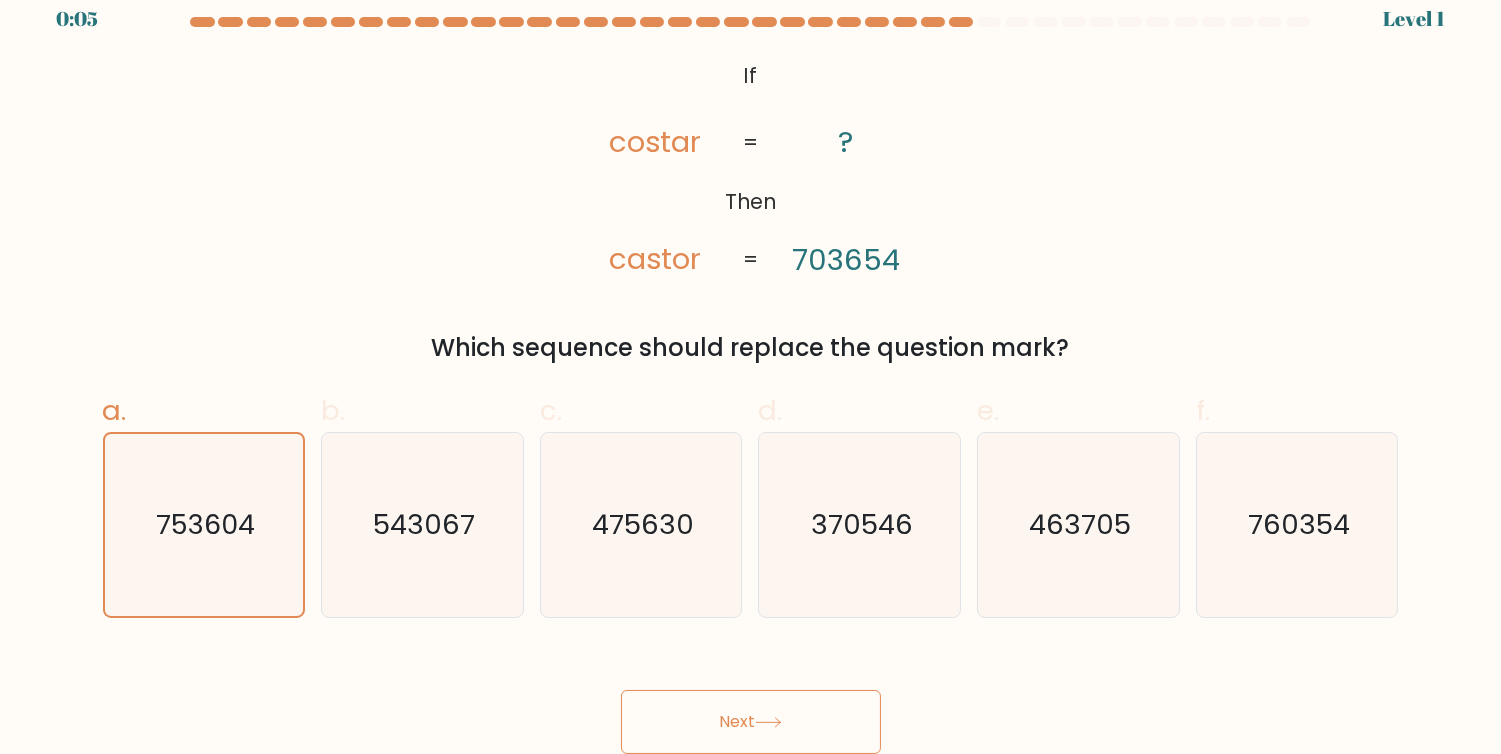 click on "Next" at bounding box center (751, 722) 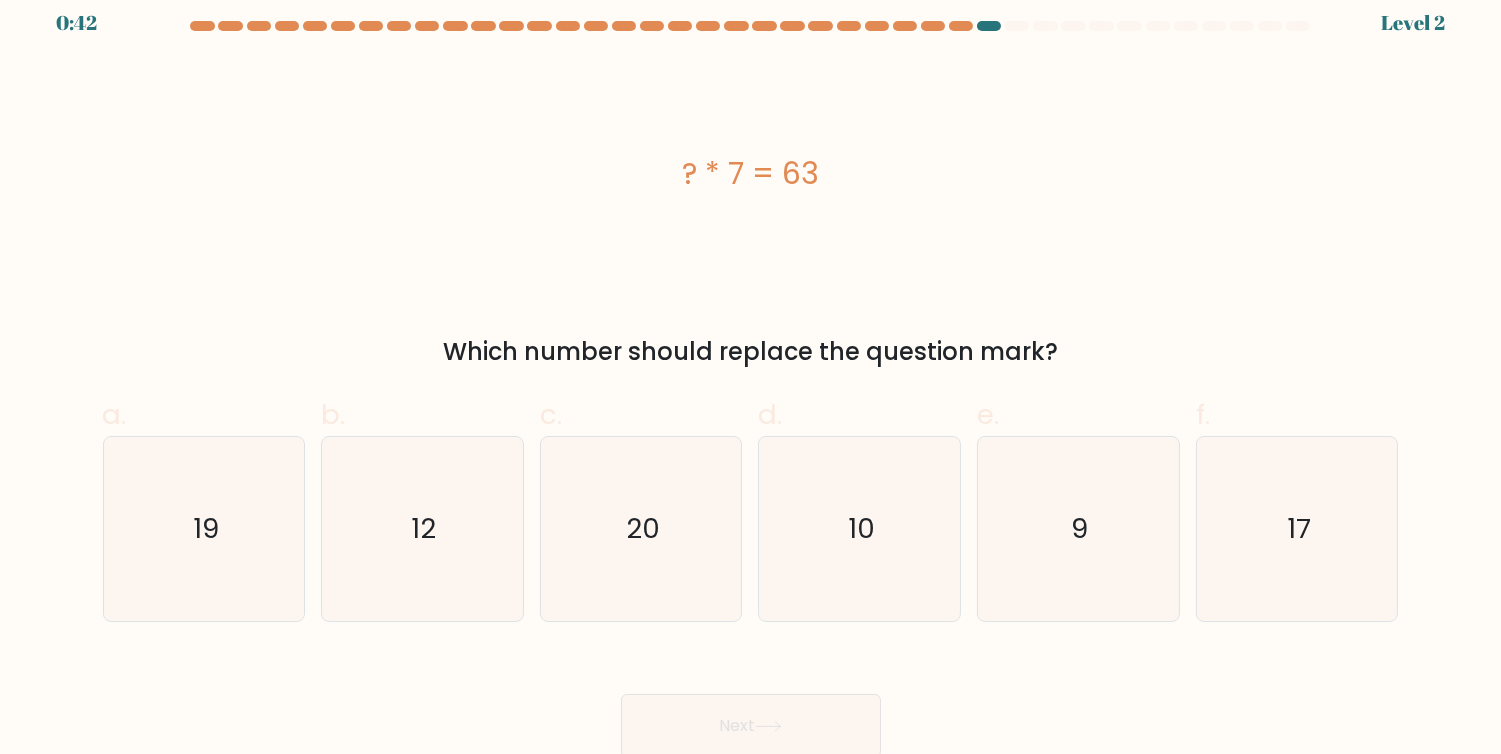 scroll, scrollTop: 21, scrollLeft: 0, axis: vertical 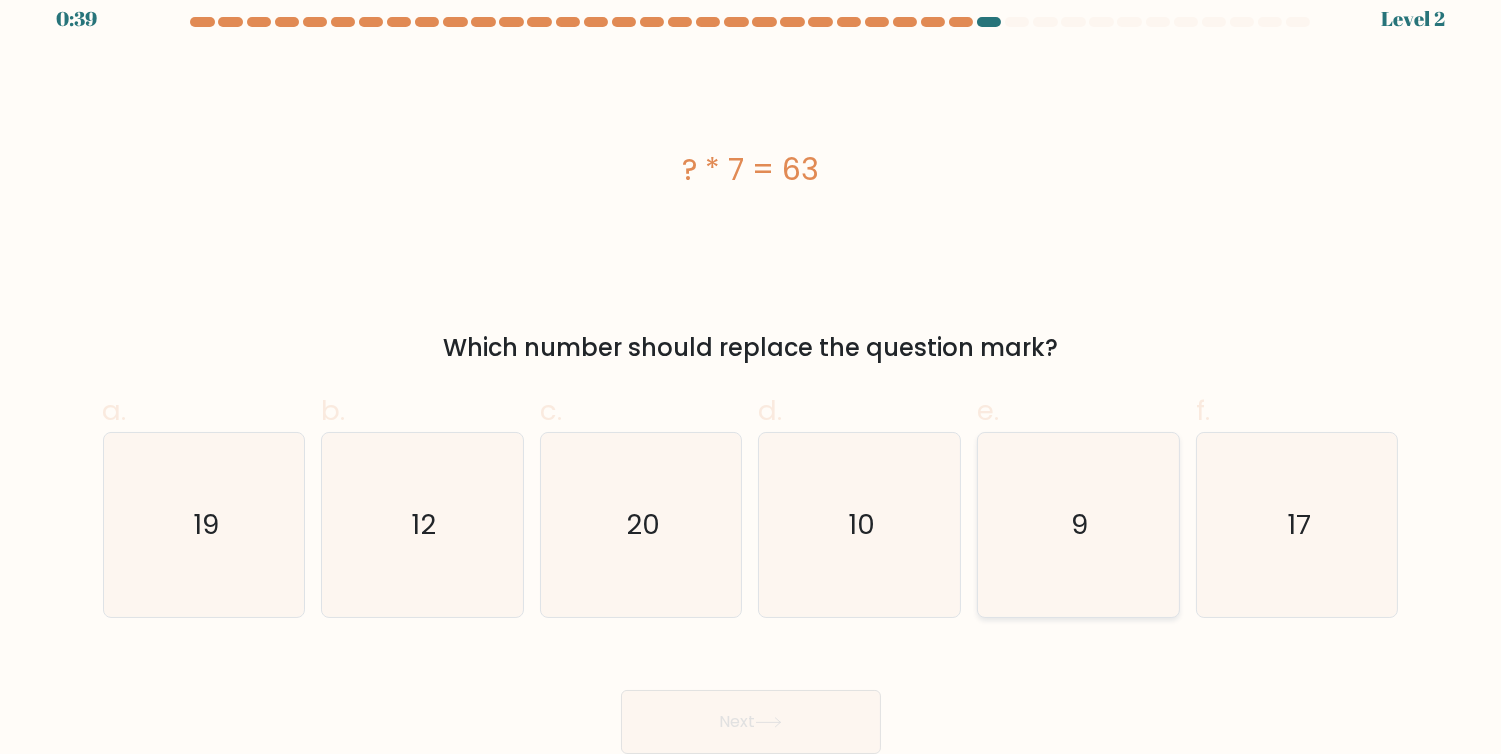 click on "9" 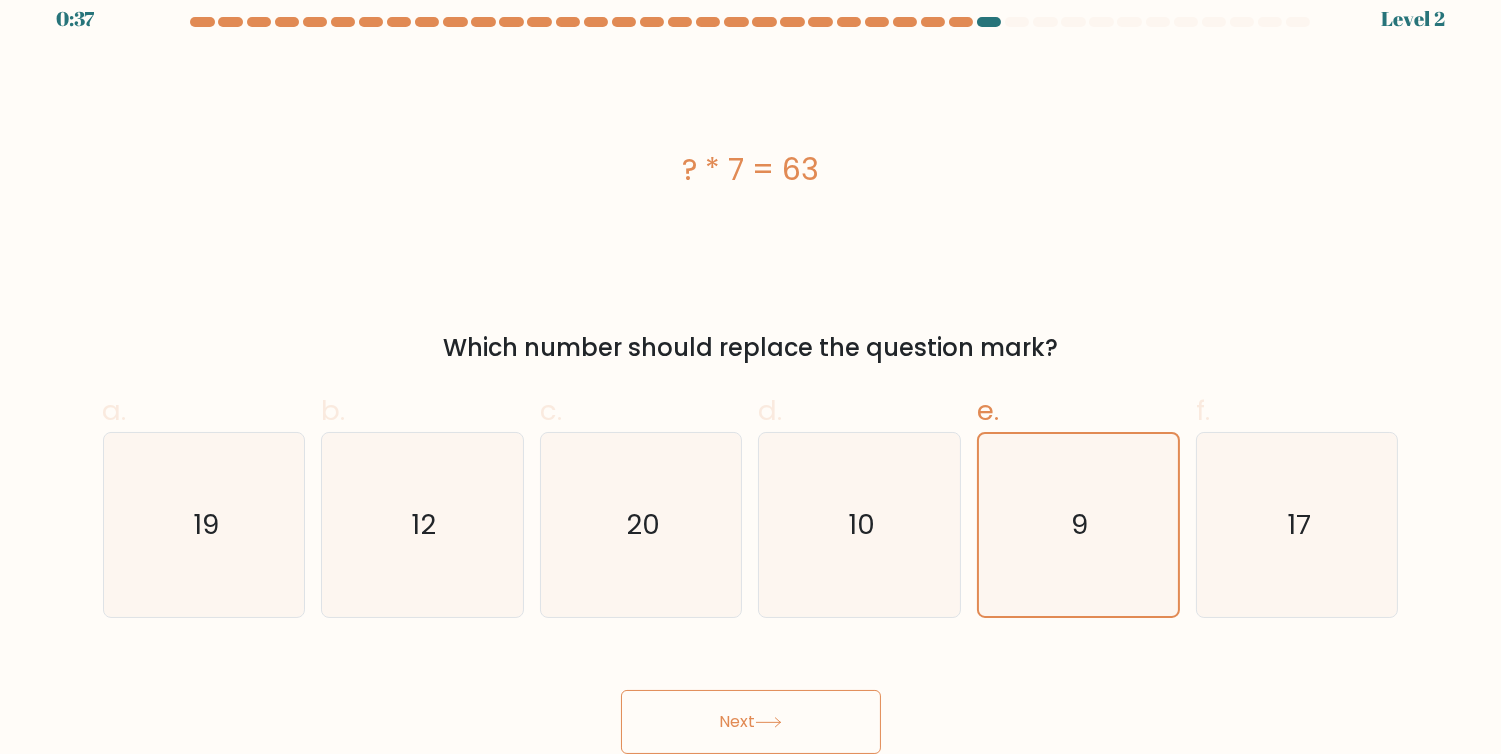 click on "Next" at bounding box center (751, 722) 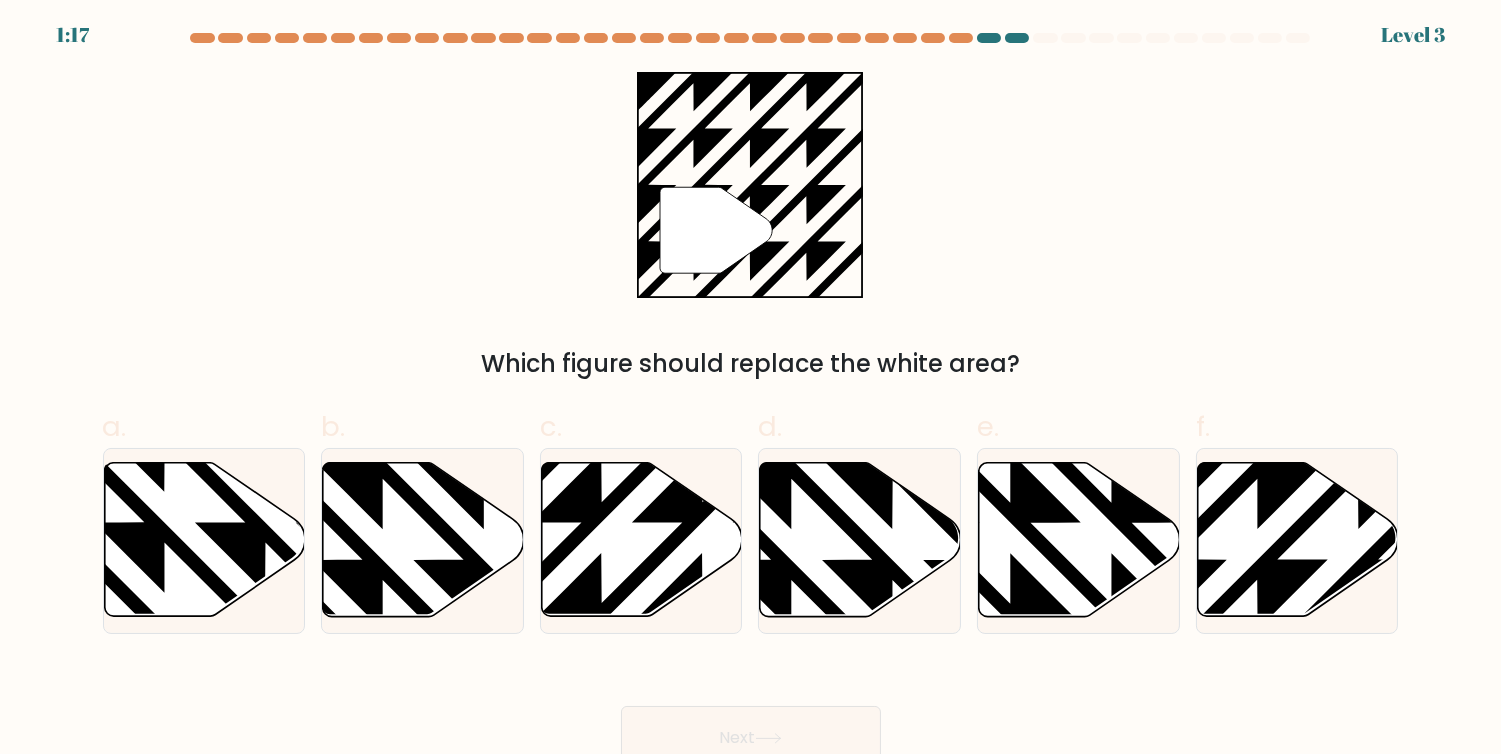scroll, scrollTop: 0, scrollLeft: 0, axis: both 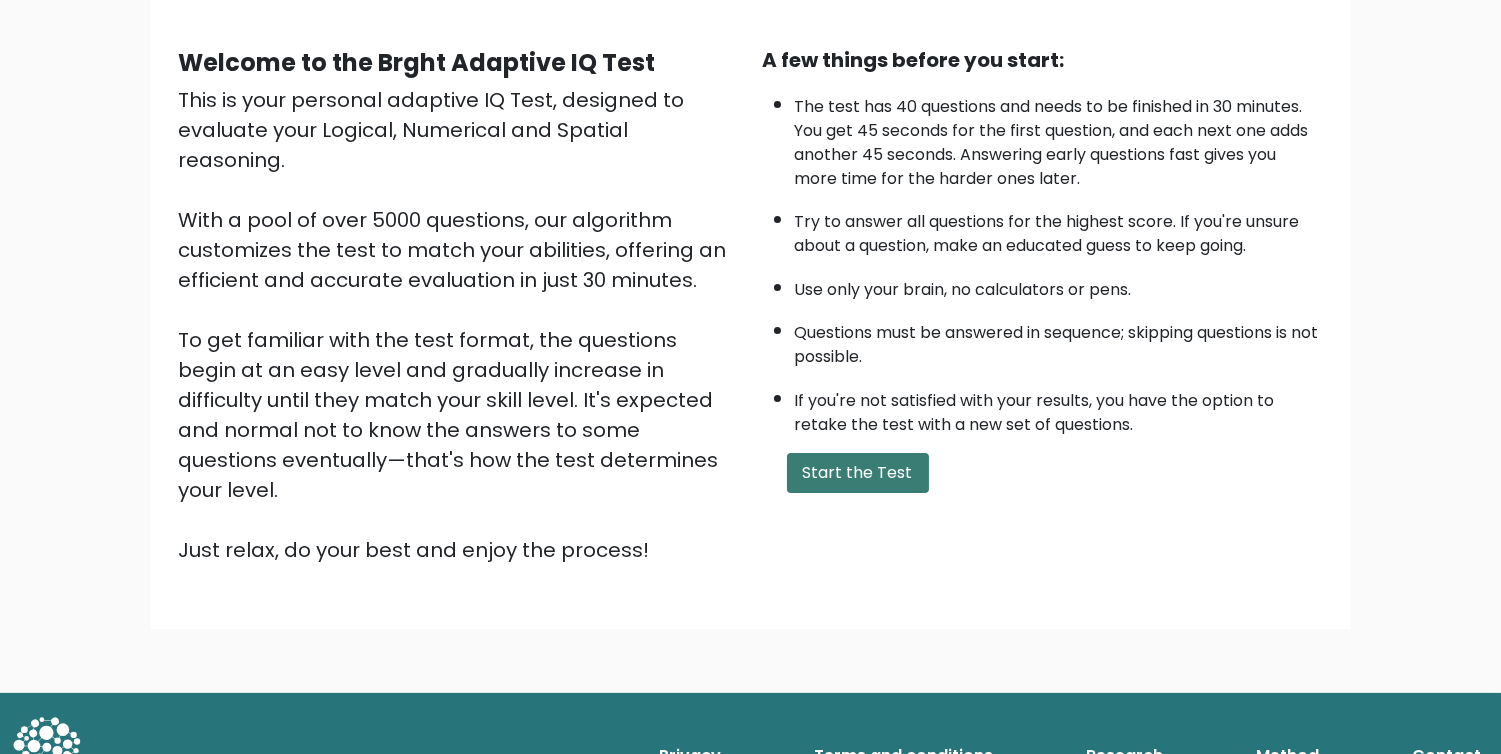 click on "Start the Test" at bounding box center (858, 473) 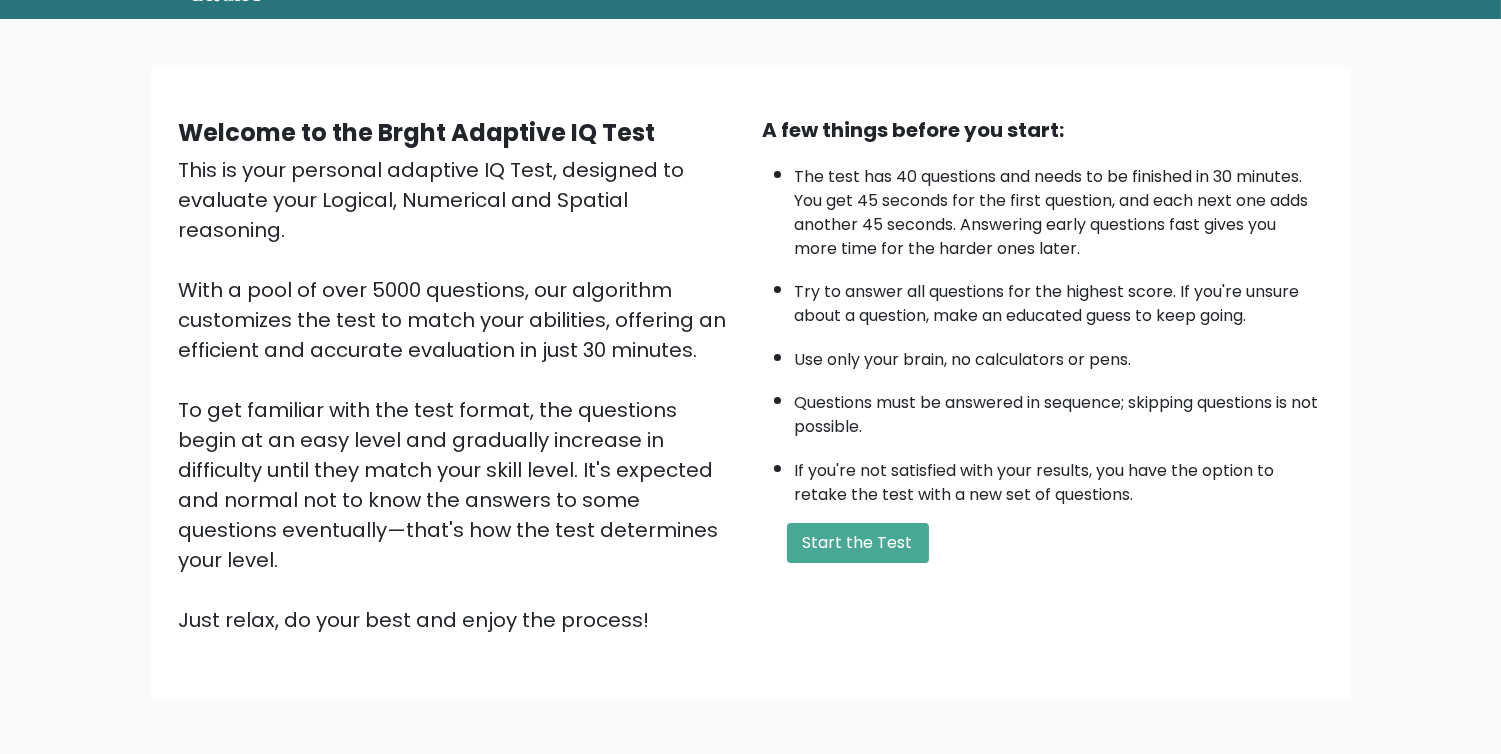 scroll, scrollTop: 161, scrollLeft: 0, axis: vertical 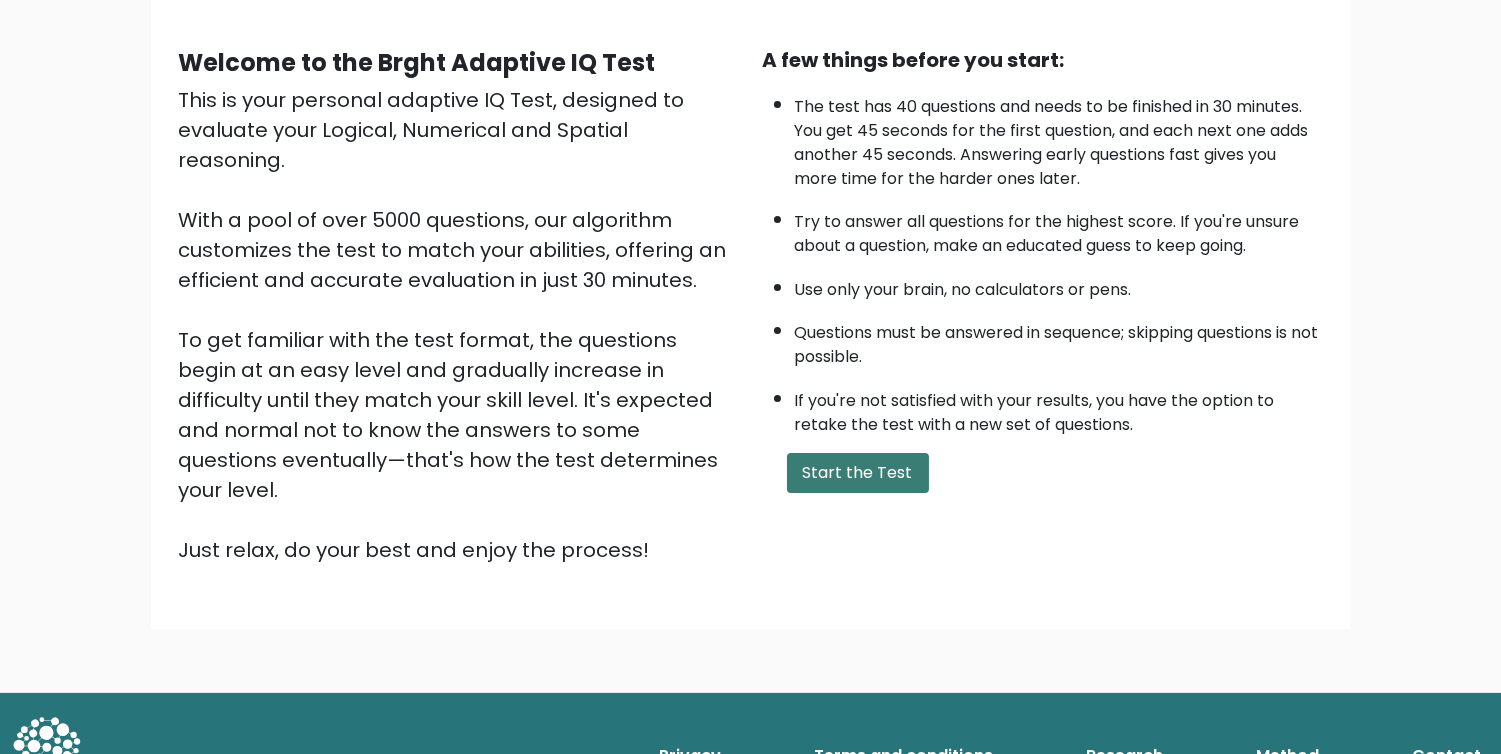 click on "Start the Test" at bounding box center [858, 473] 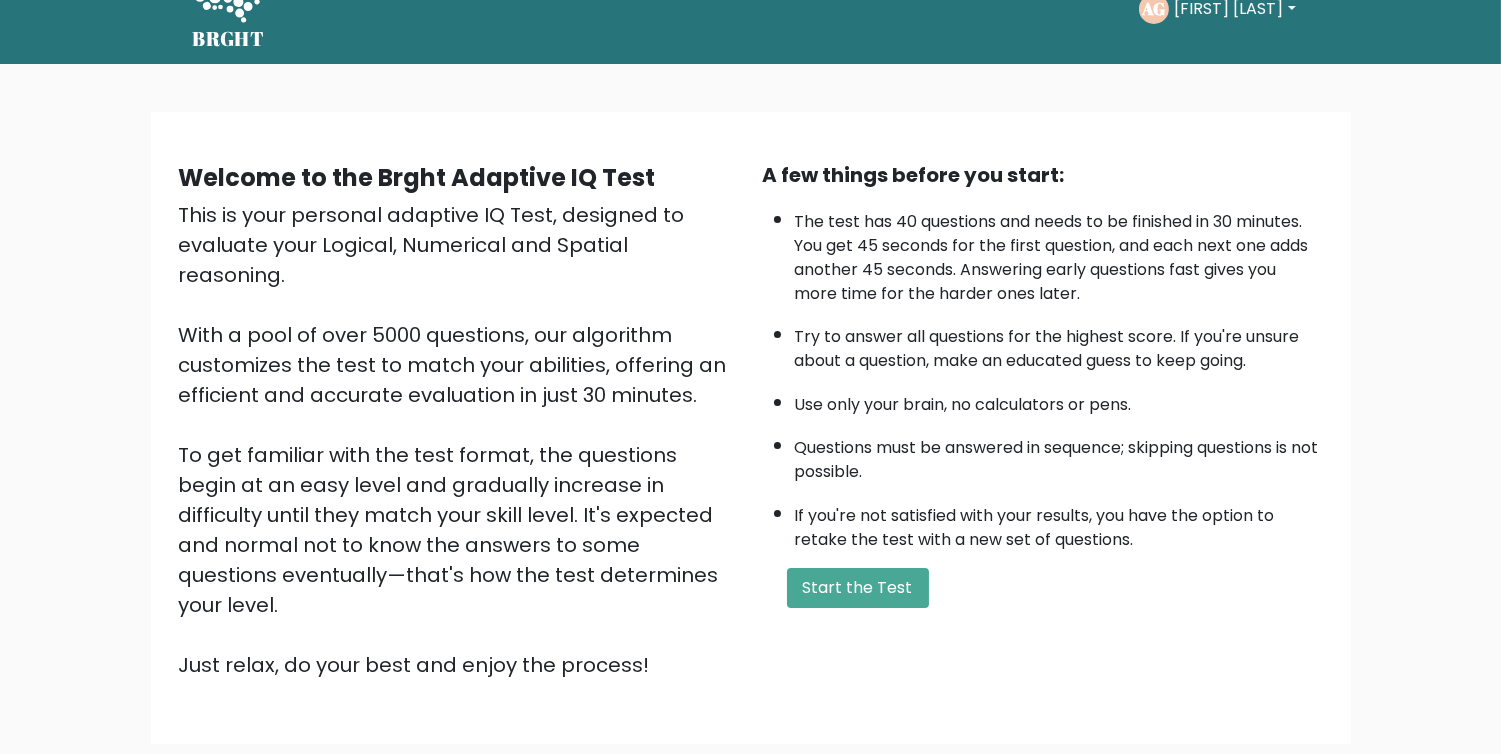 scroll, scrollTop: 0, scrollLeft: 0, axis: both 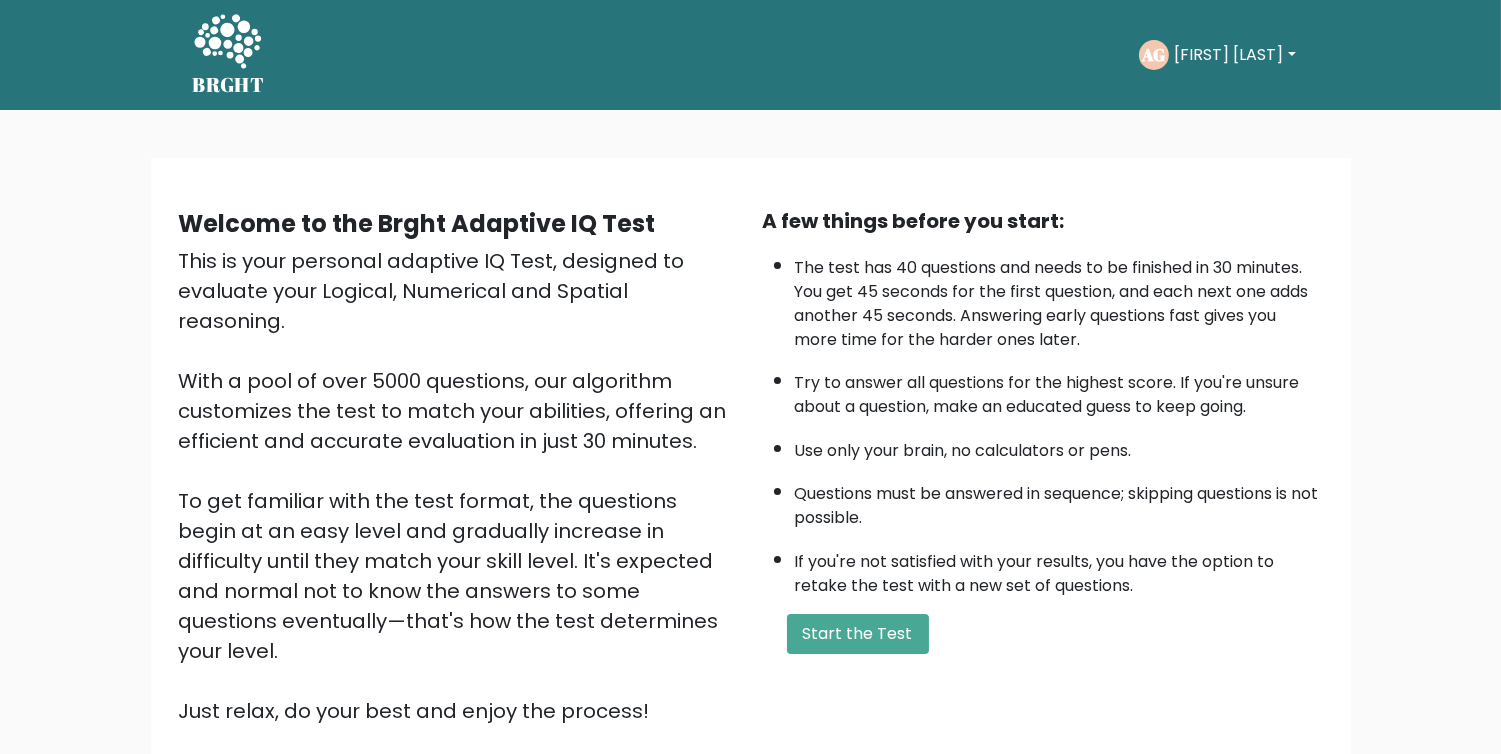 click on "Adolphina Adolph" at bounding box center [1235, 55] 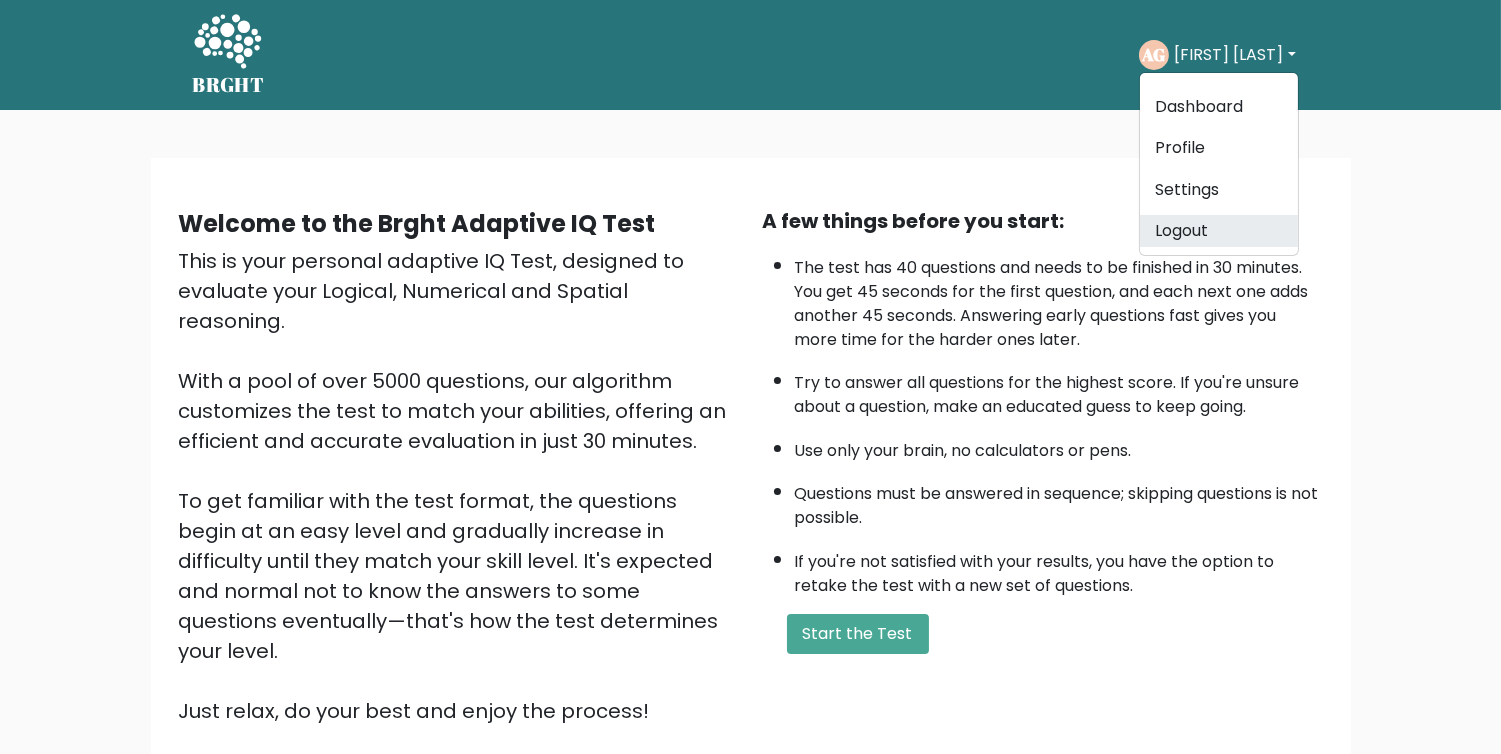 click on "Logout" at bounding box center (1219, 231) 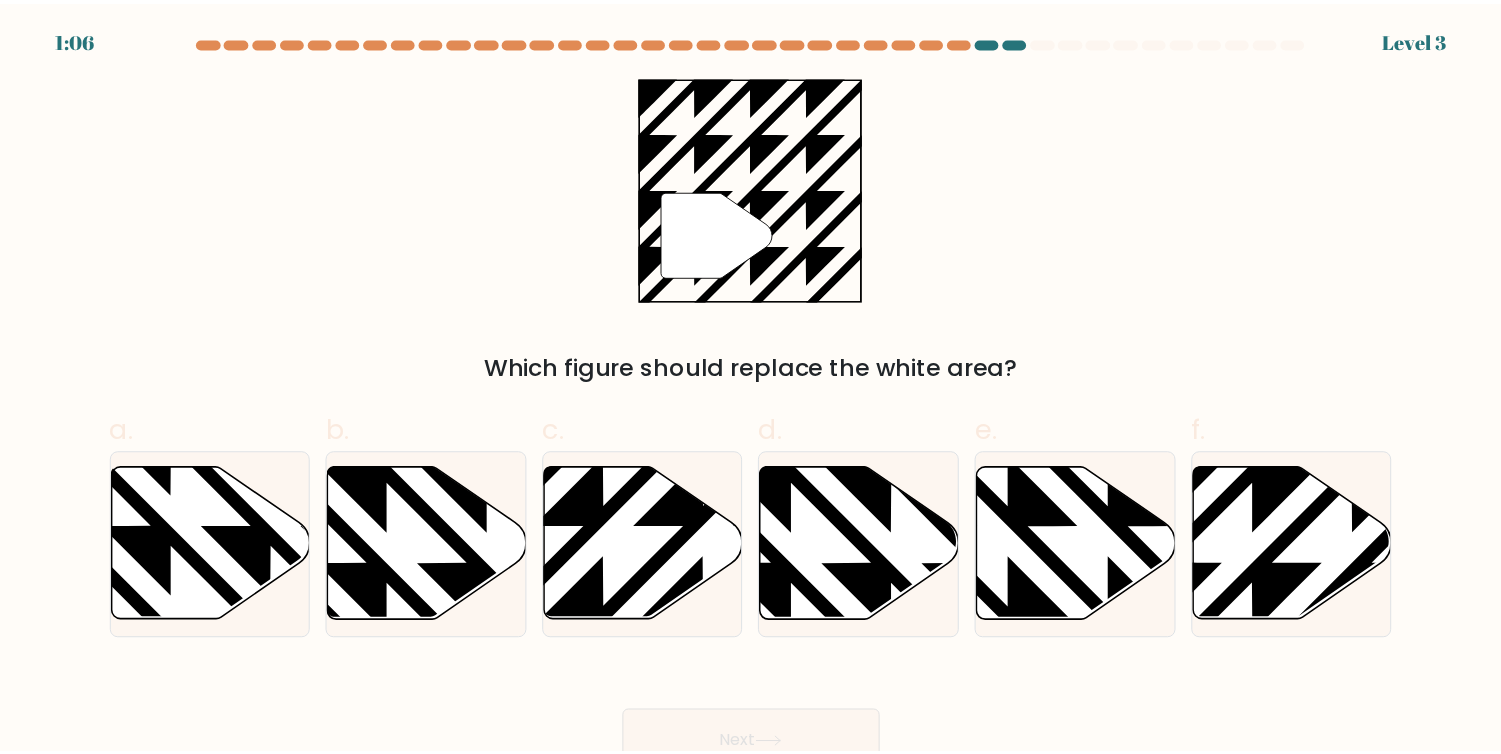 scroll, scrollTop: 0, scrollLeft: 0, axis: both 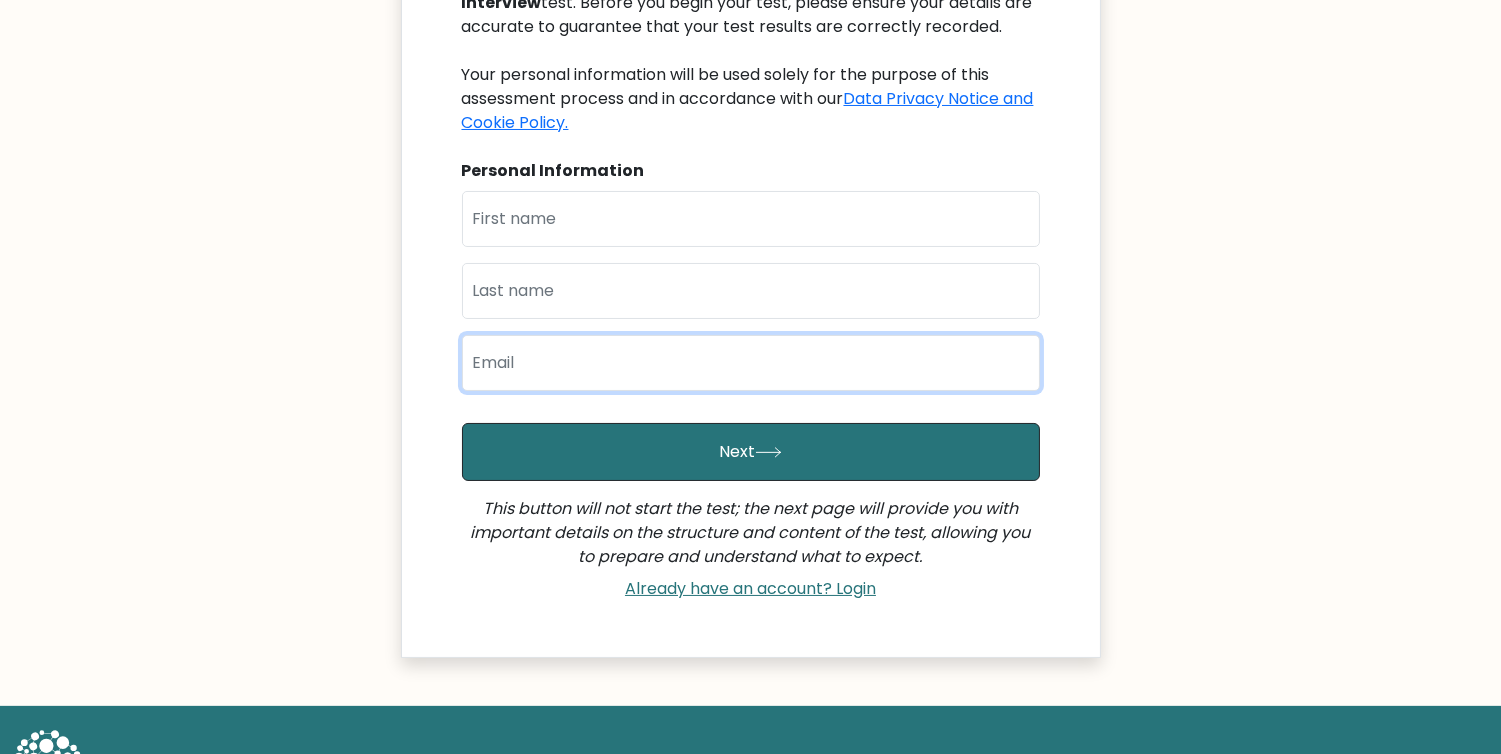 click at bounding box center [751, 363] 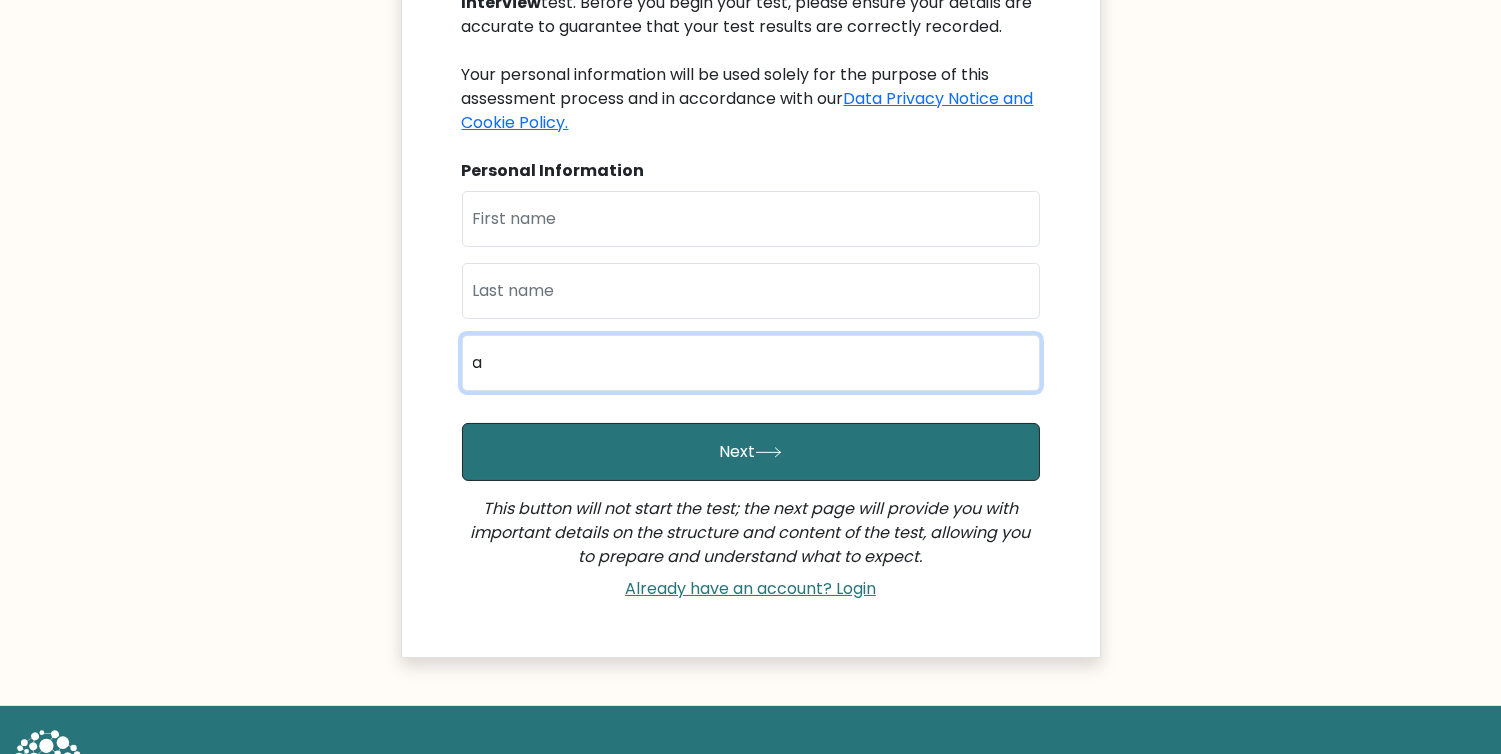 type on "aikageorge@gmail.com" 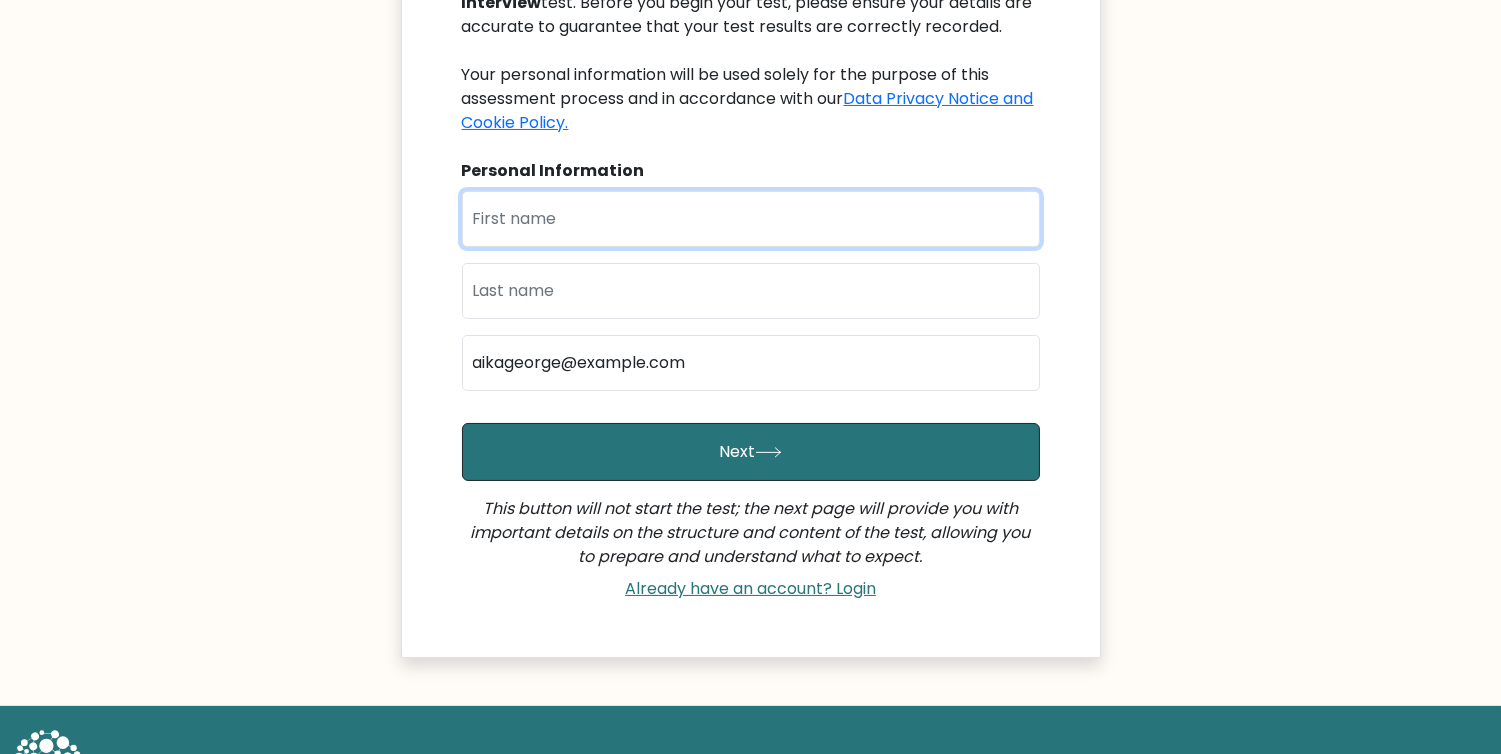click at bounding box center (751, 219) 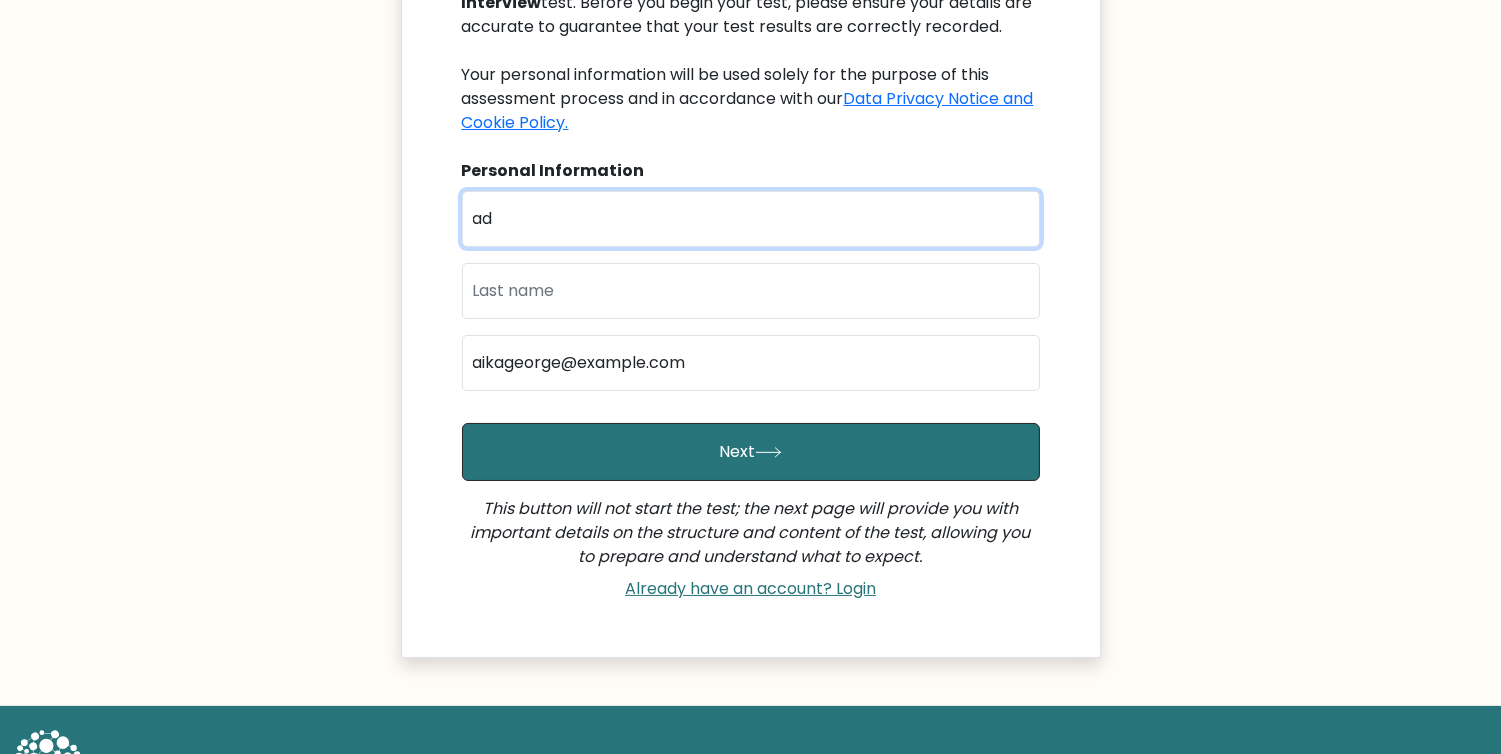 type on "[FIRST] [LAST]" 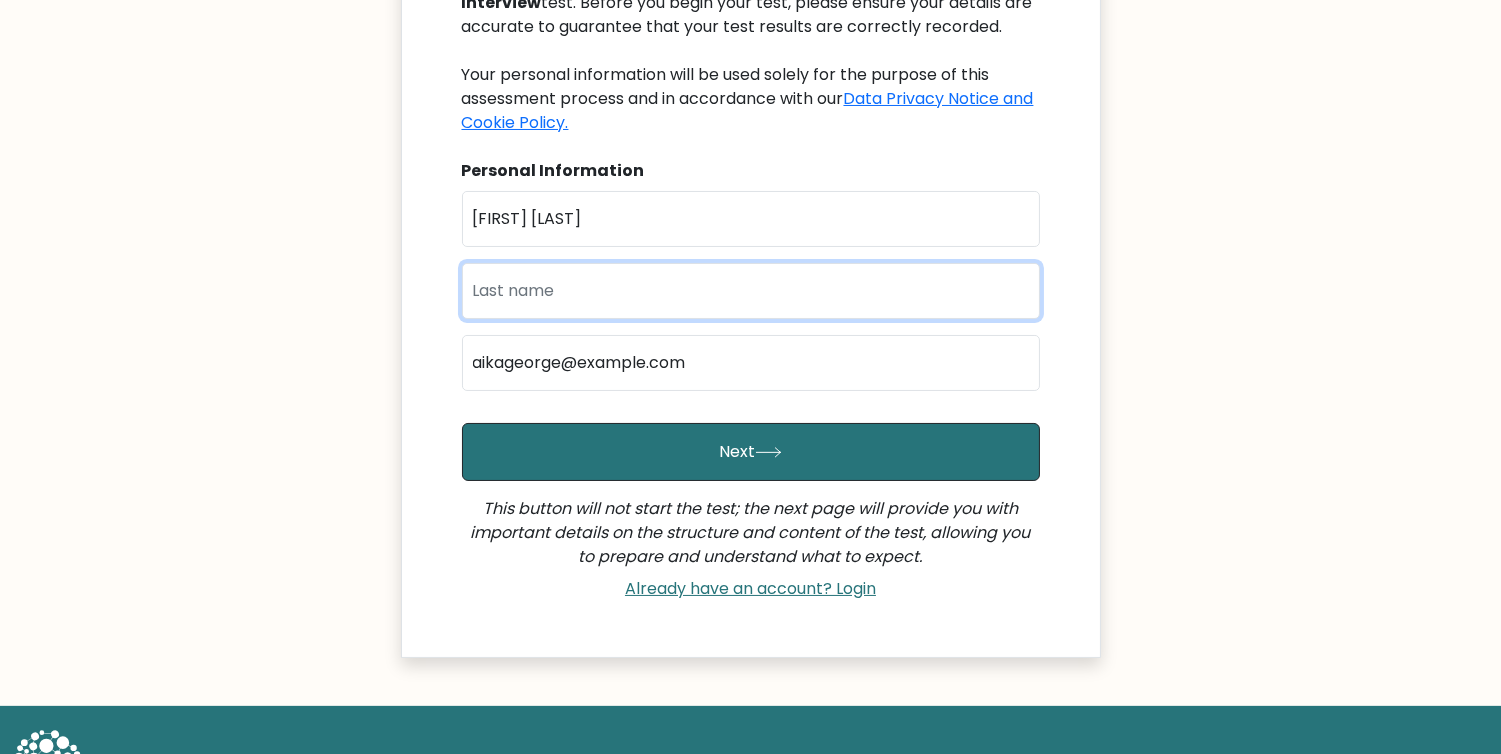 click at bounding box center (751, 291) 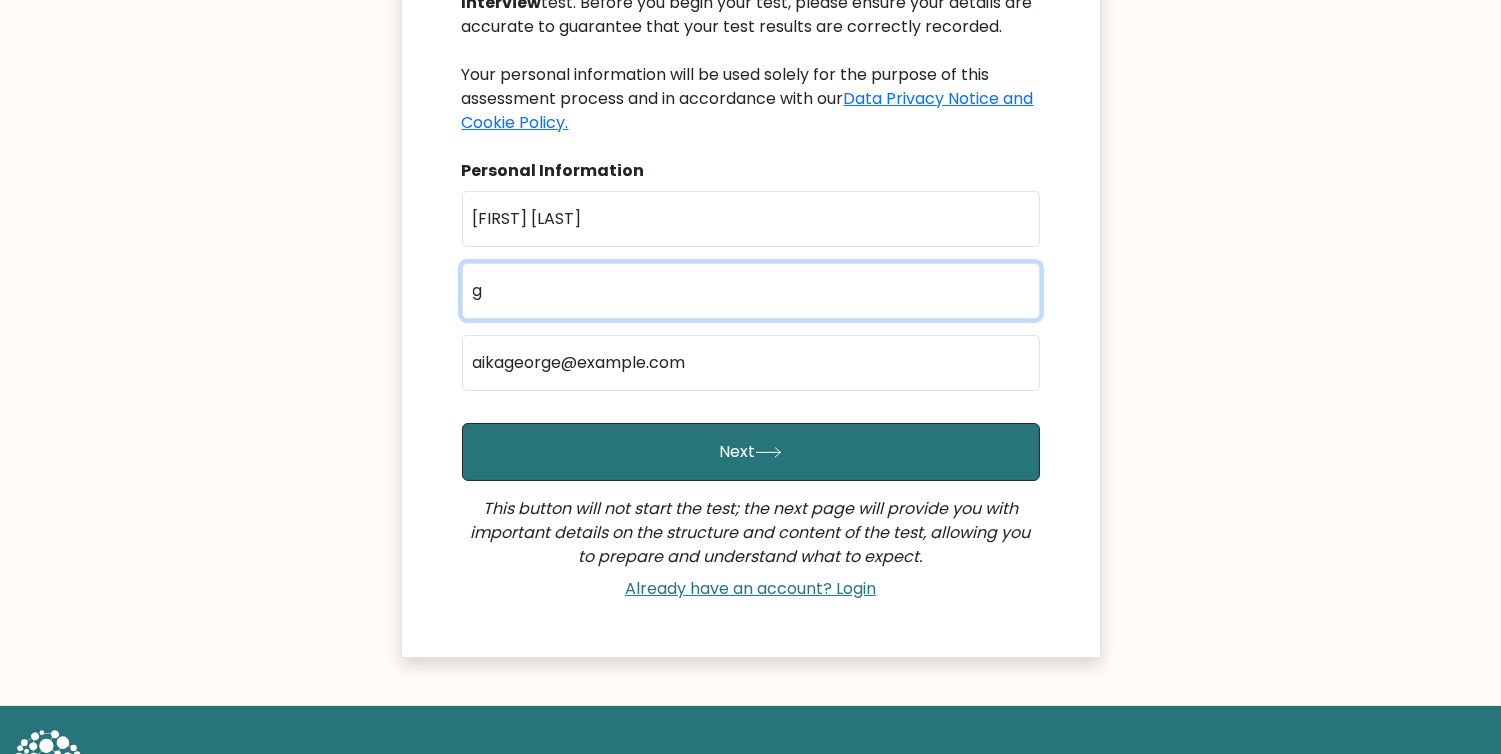 type on "GEORGE" 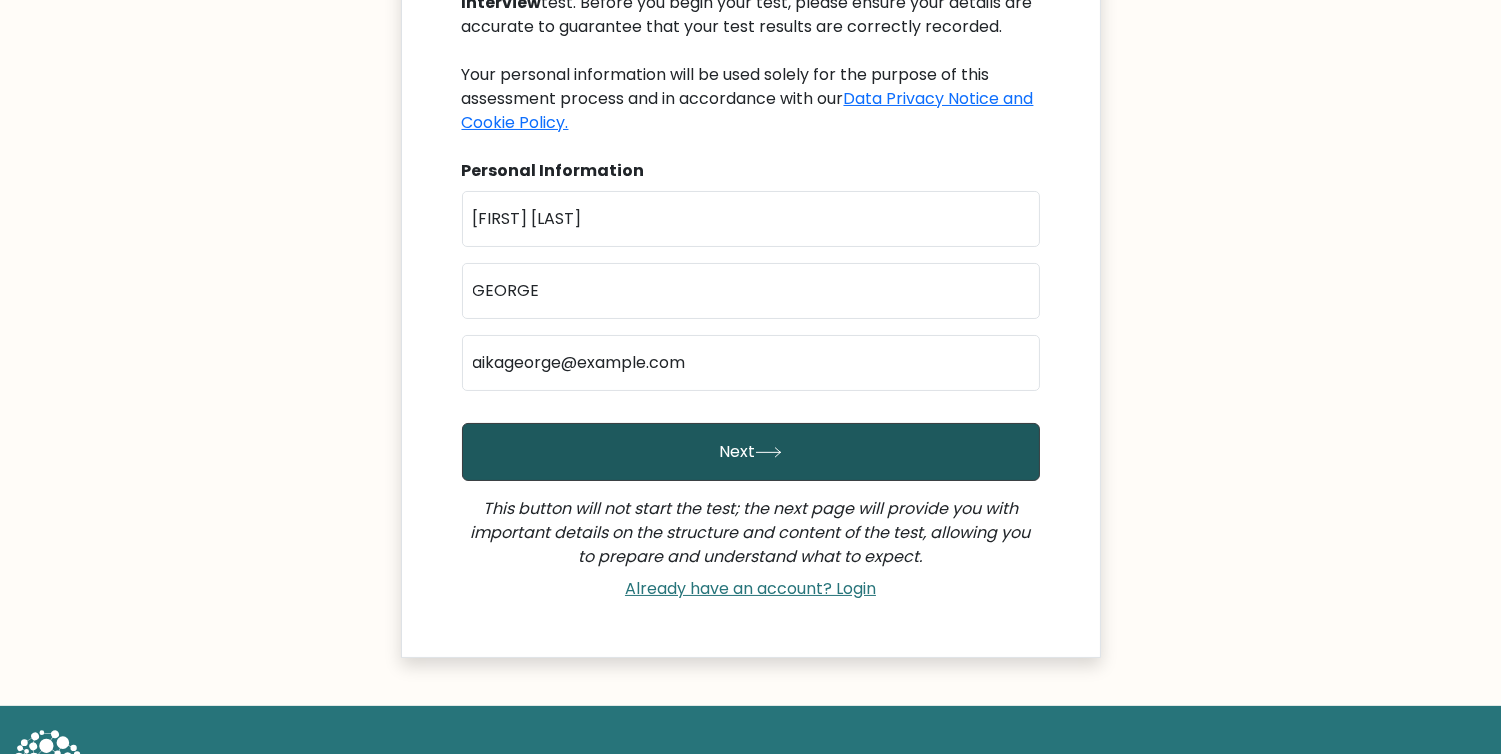 click on "Next" at bounding box center [751, 452] 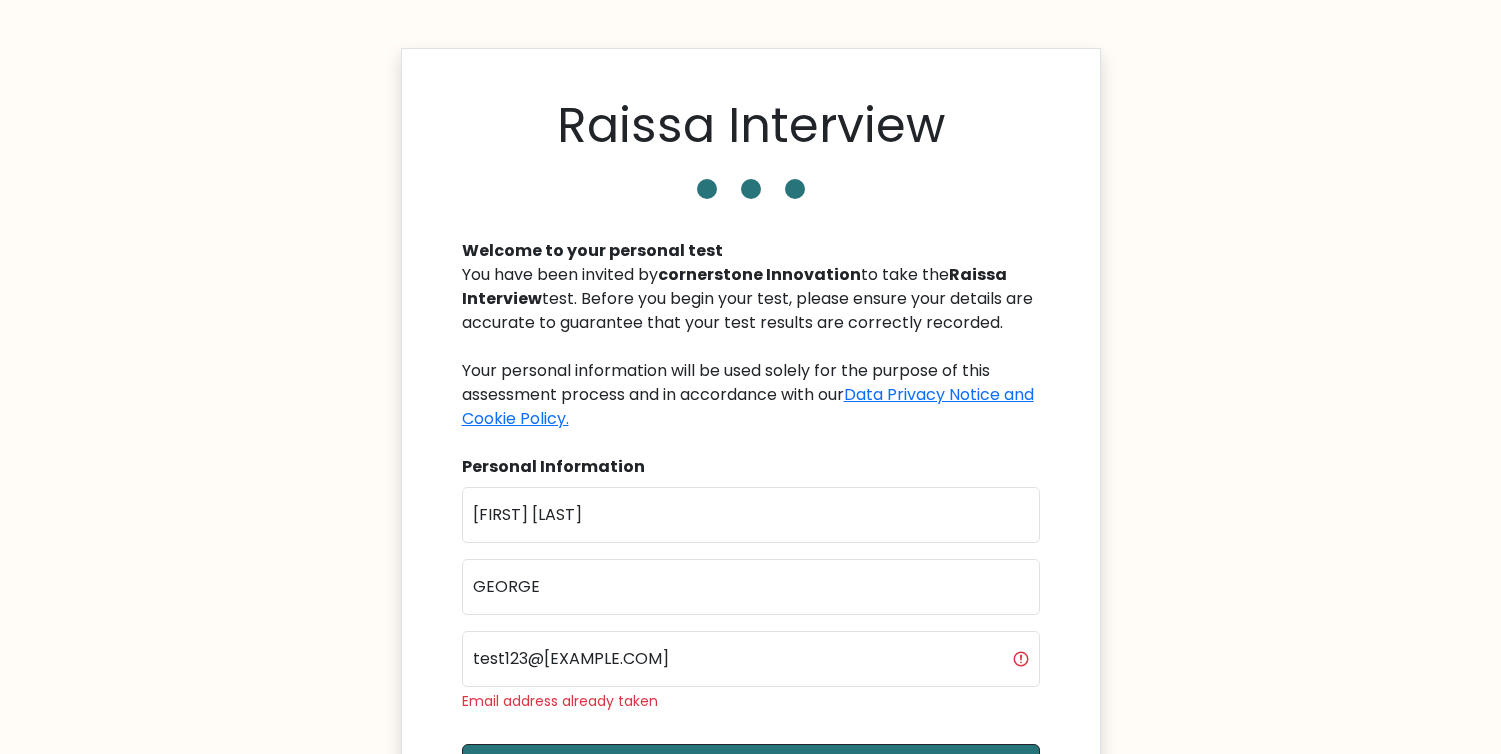 scroll, scrollTop: 394, scrollLeft: 0, axis: vertical 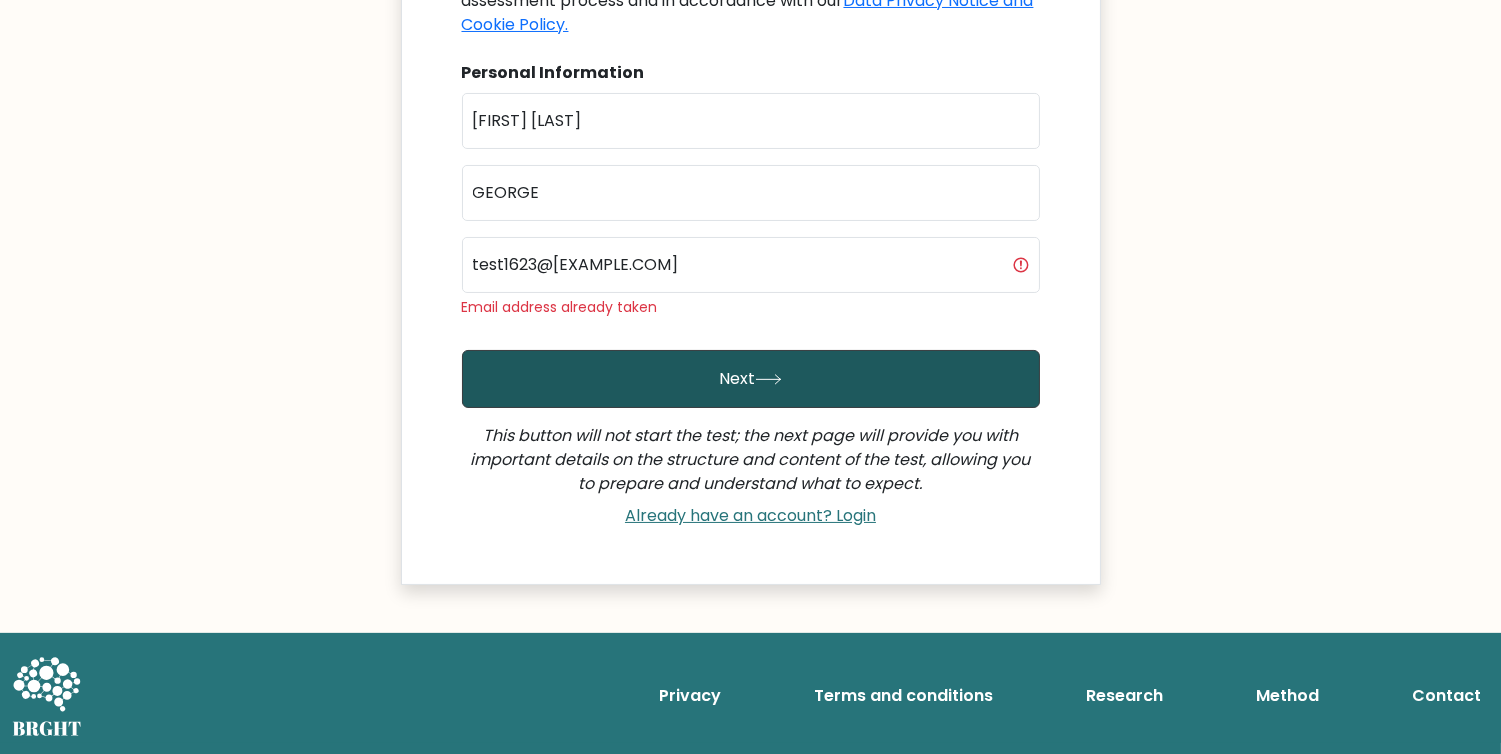 type on "test1623@[EXAMPLE.COM]" 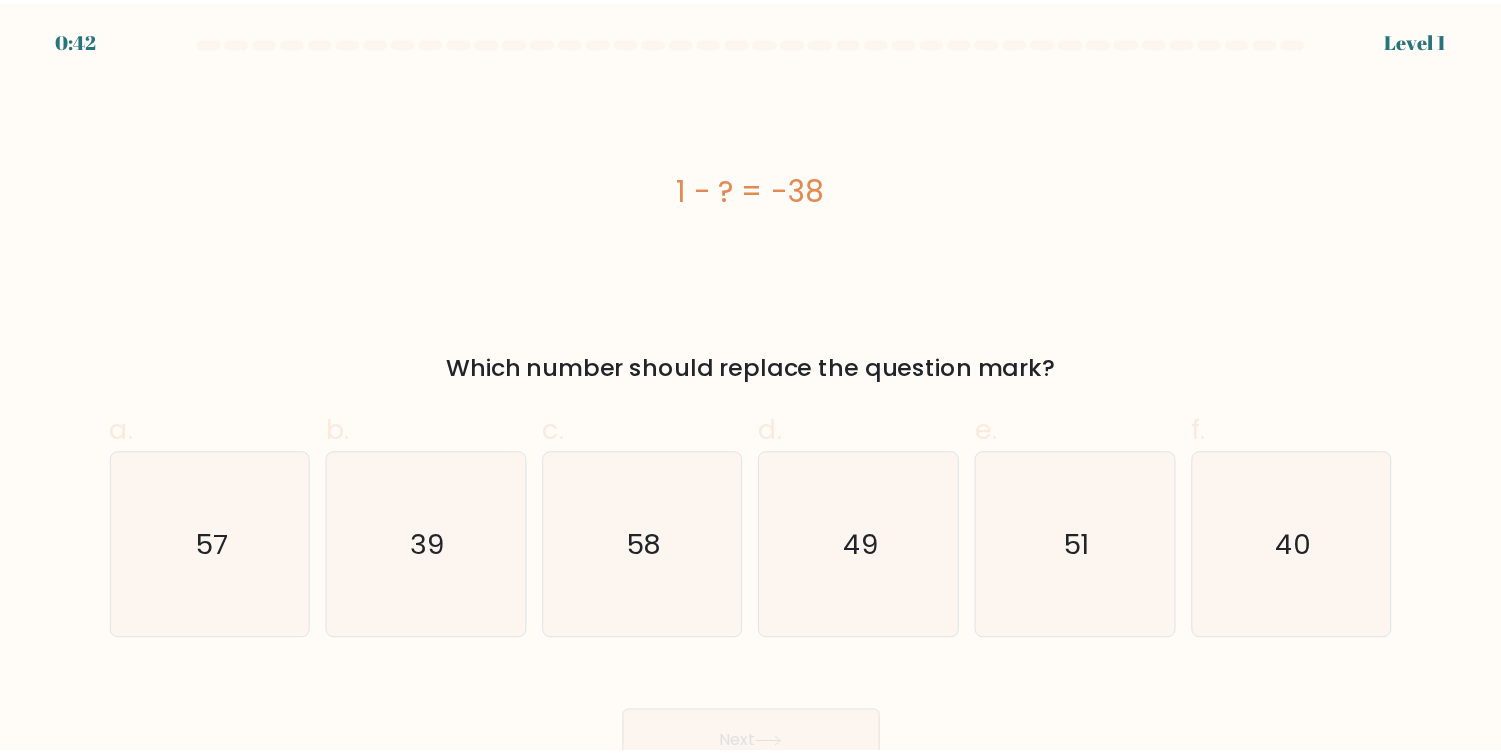 scroll, scrollTop: 21, scrollLeft: 0, axis: vertical 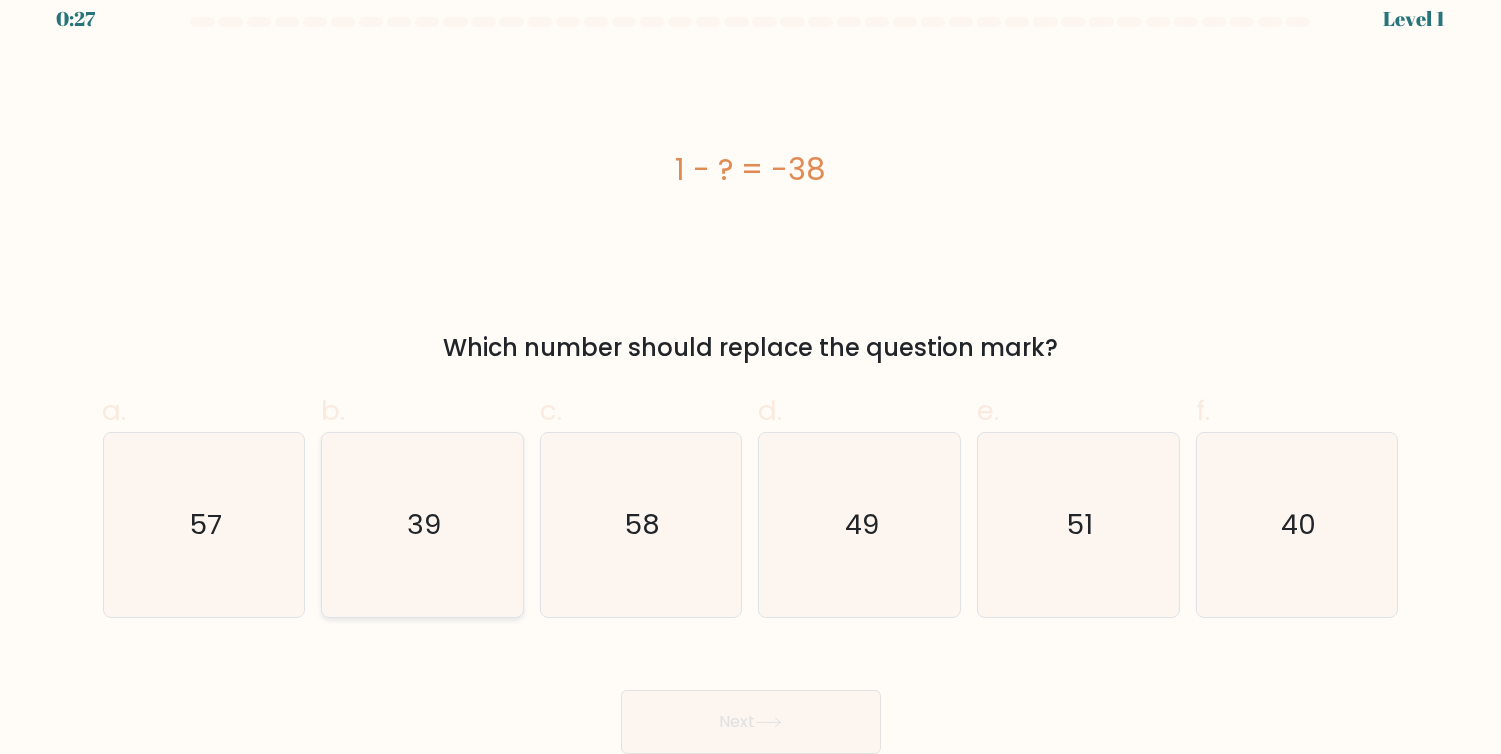 click on "39" 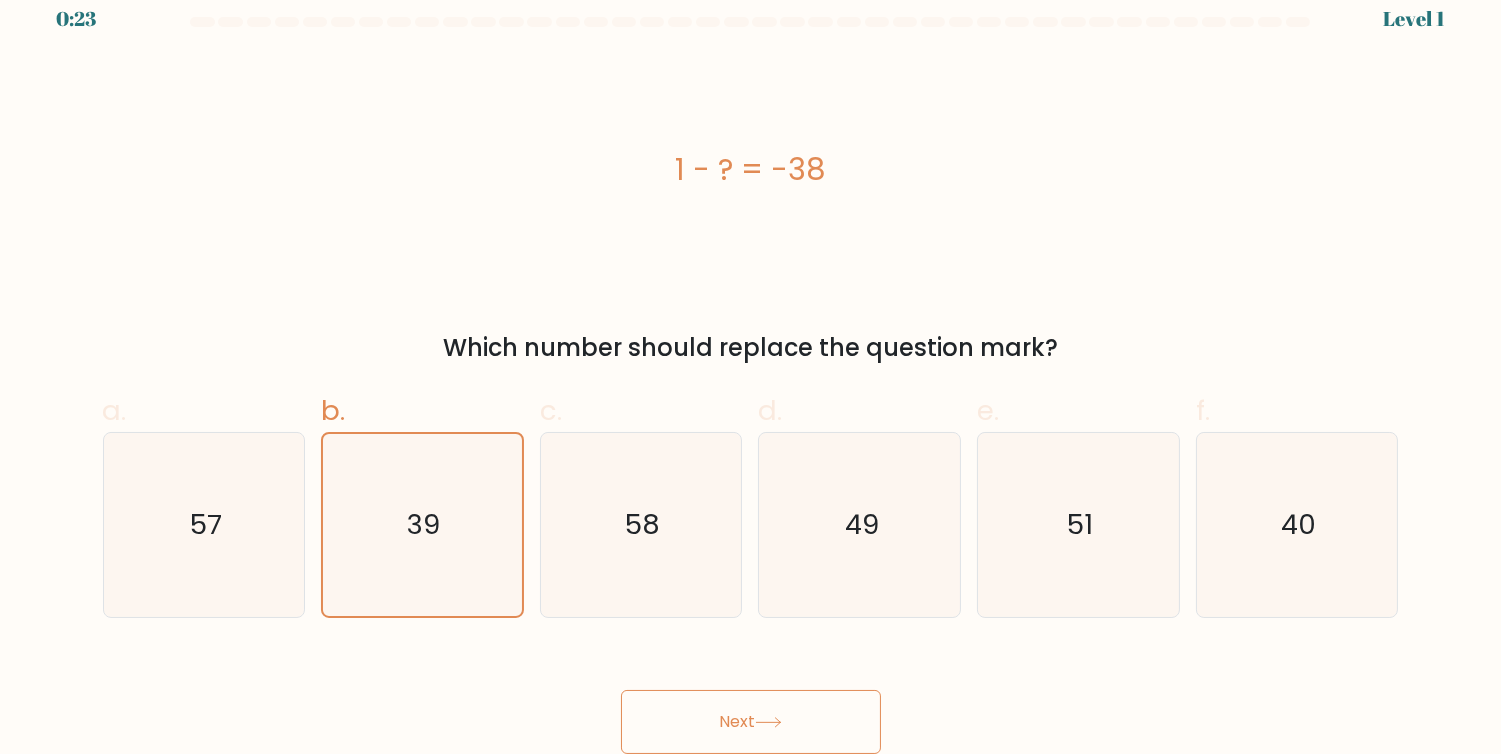 click on "Next" at bounding box center (751, 722) 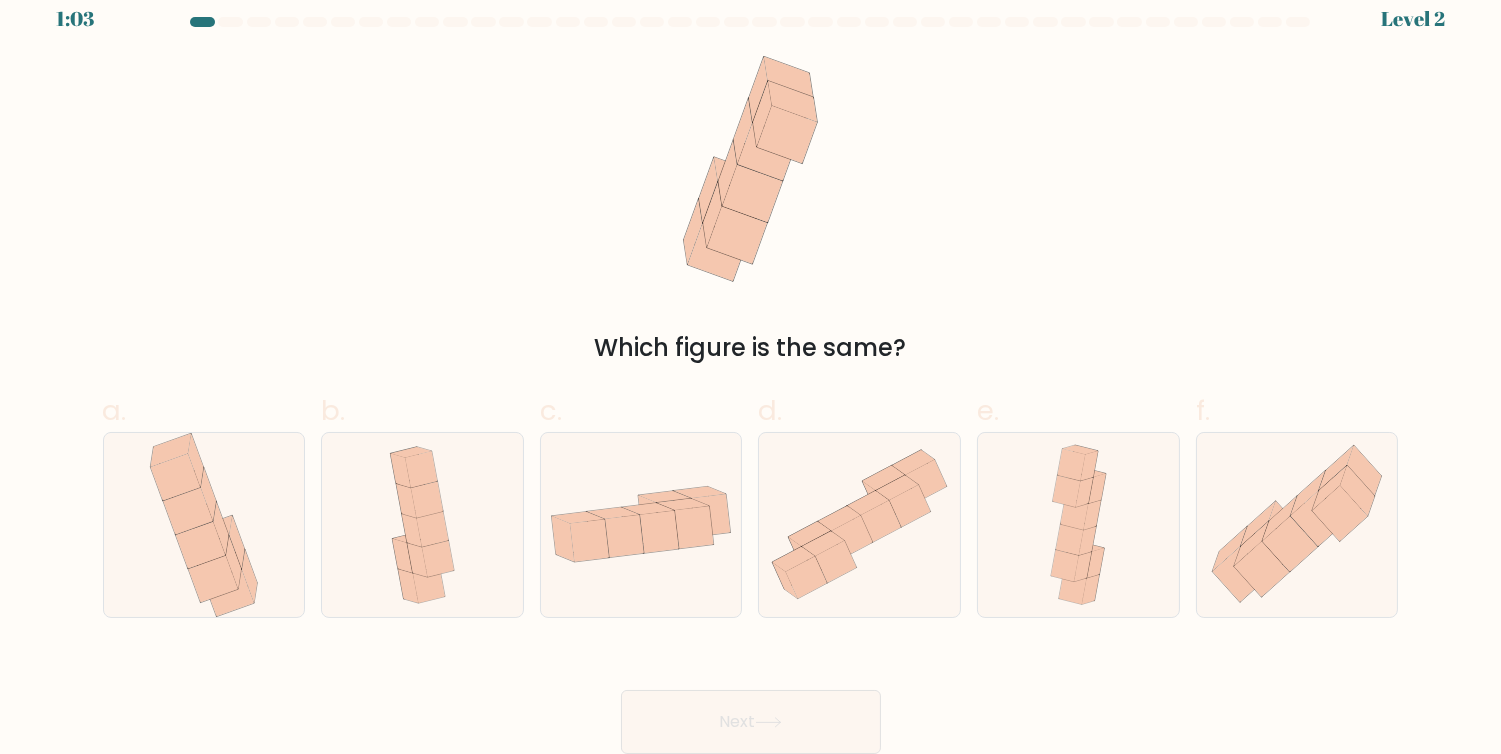 drag, startPoint x: 685, startPoint y: 708, endPoint x: 673, endPoint y: 710, distance: 12.165525 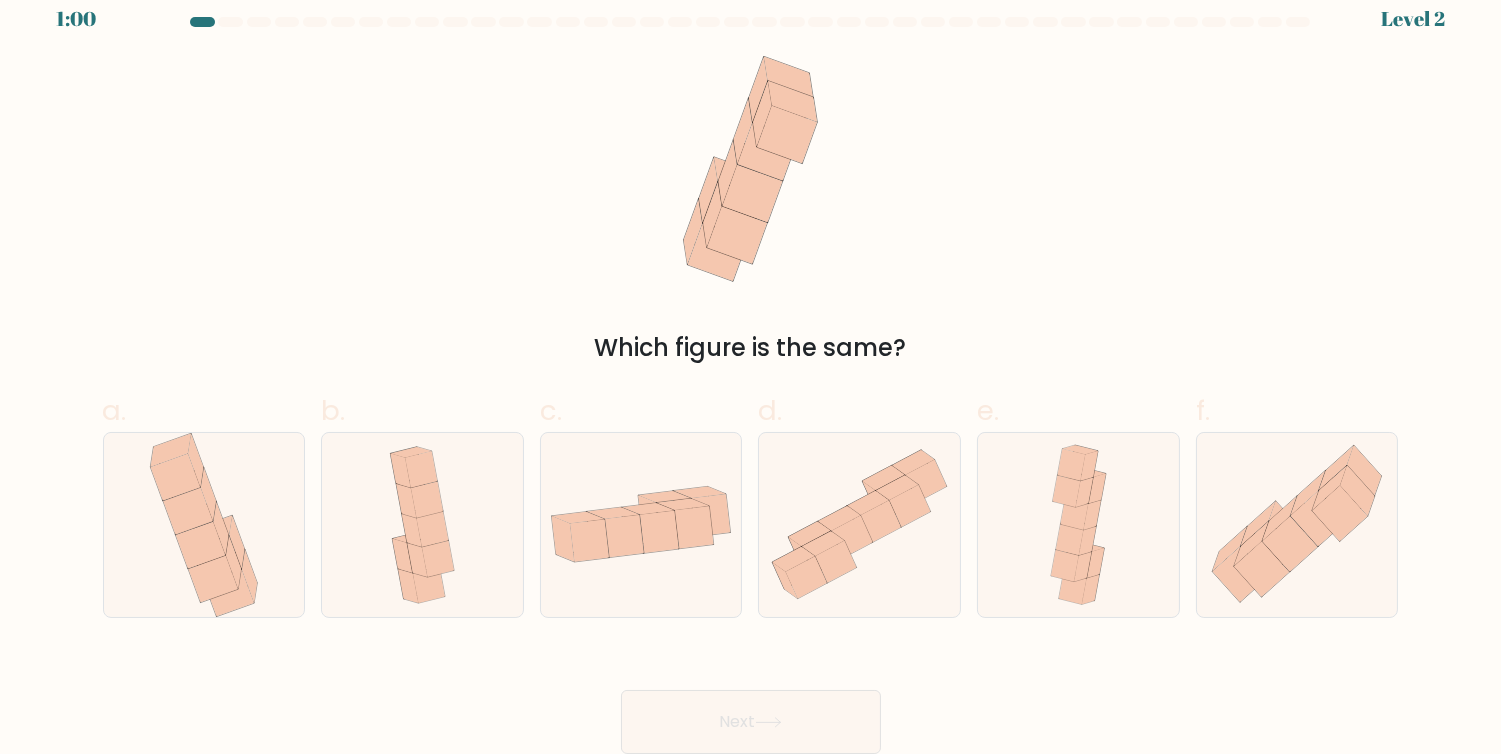 click on "Which figure is the same?" at bounding box center (751, 211) 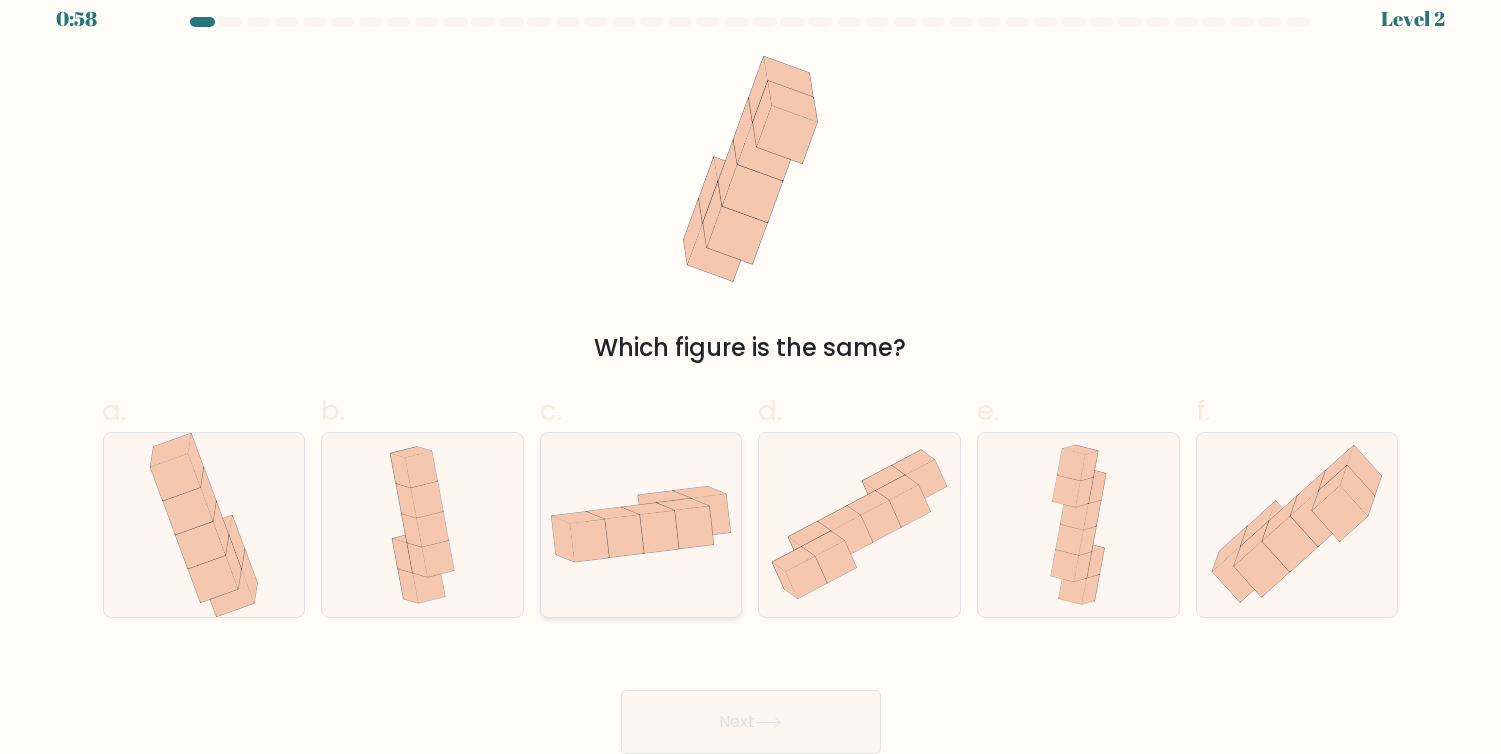 click 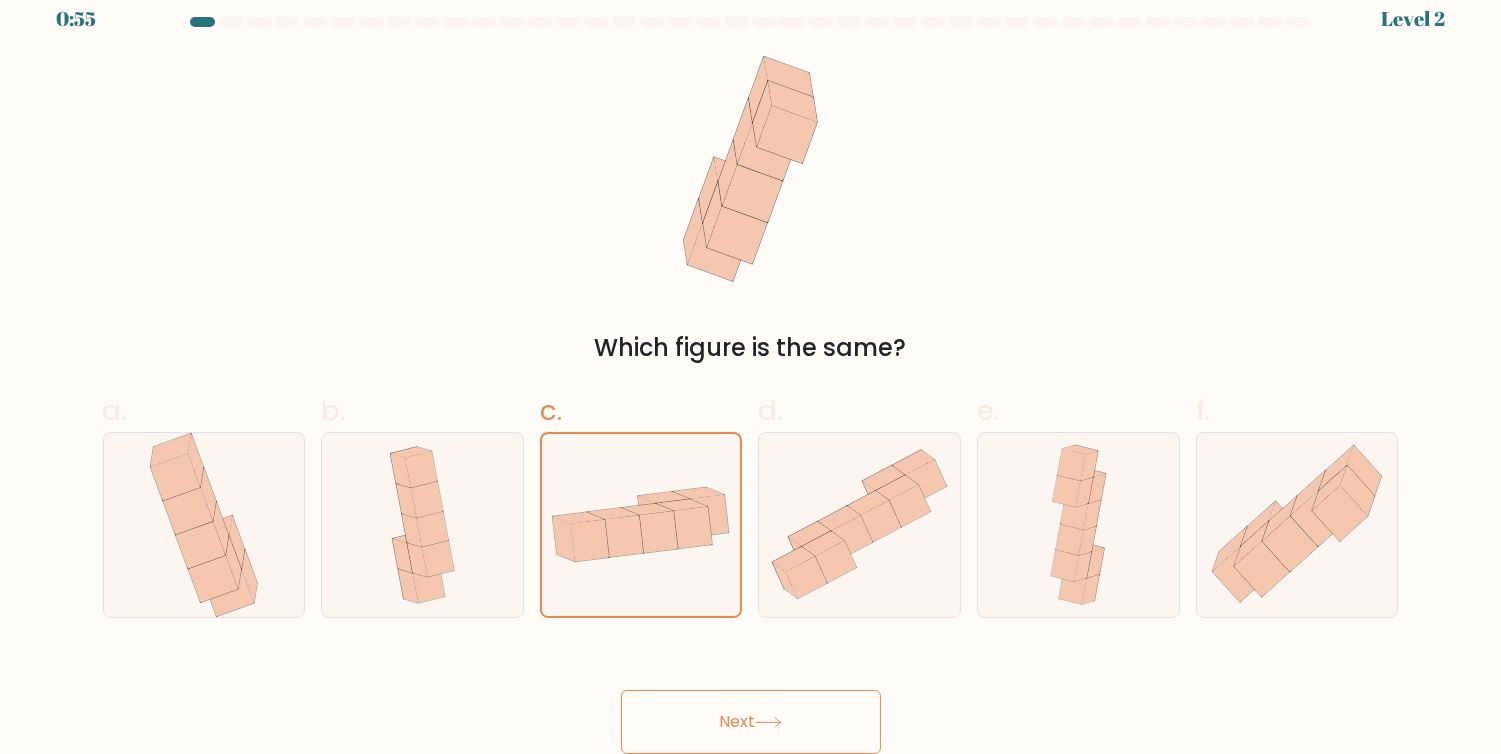 click on "Which figure is the same?" at bounding box center [751, 211] 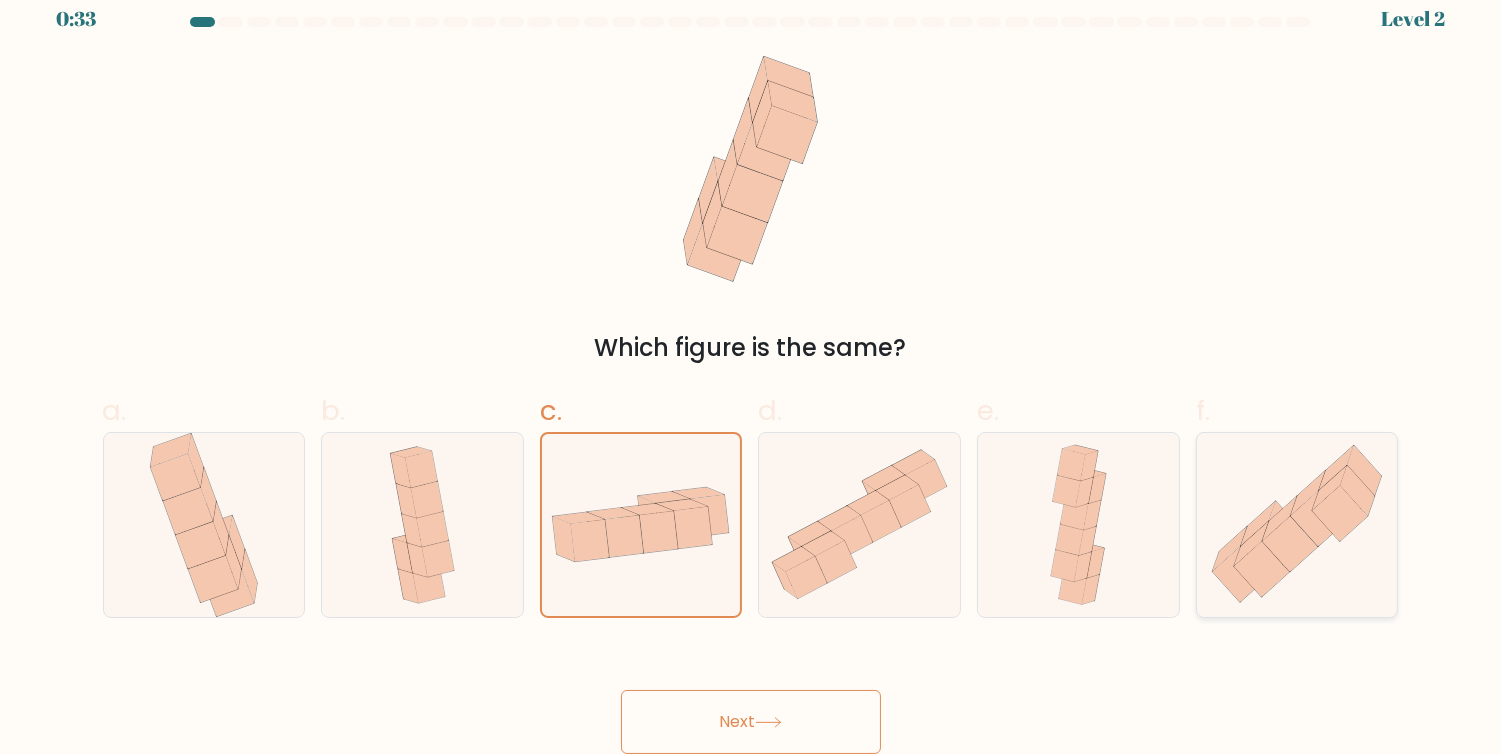 click 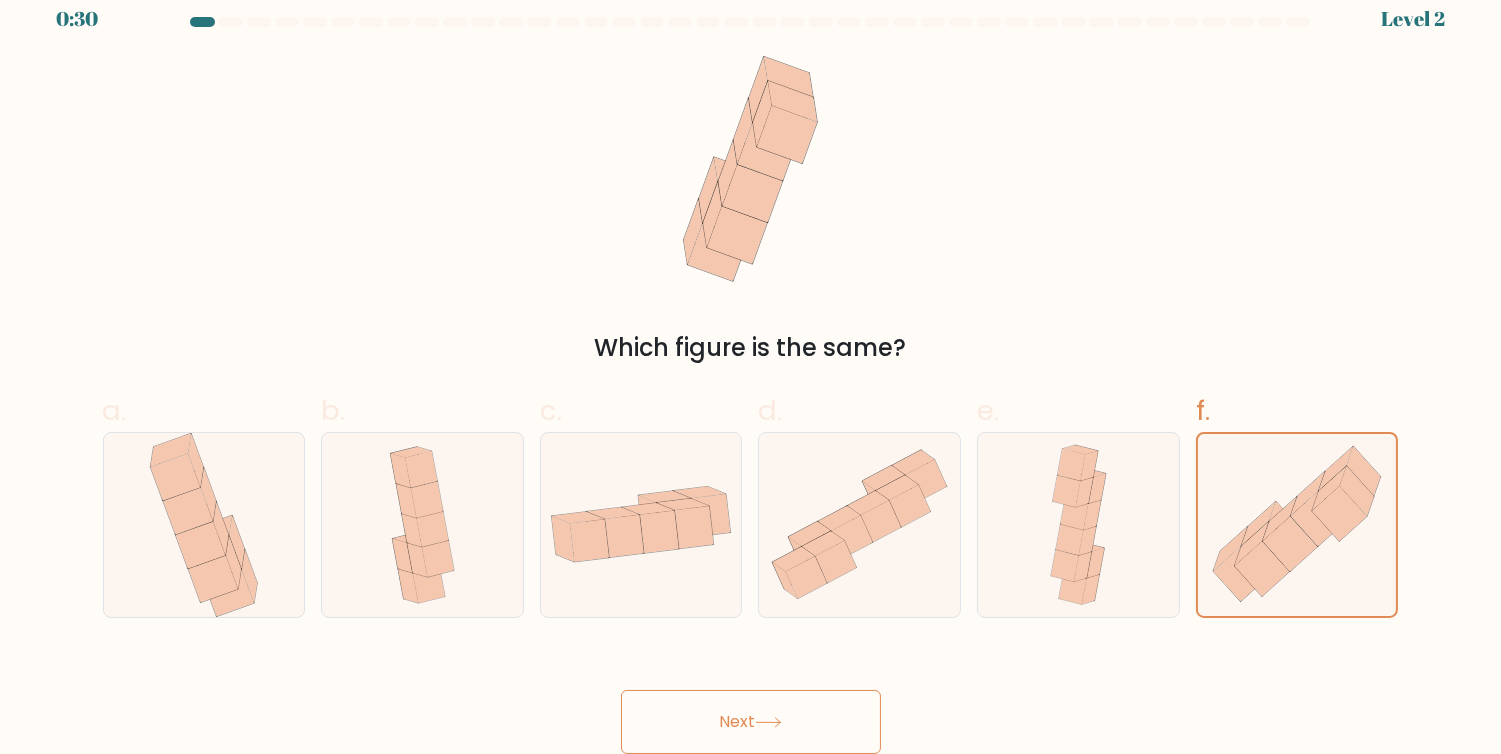 click on "Next" at bounding box center [751, 722] 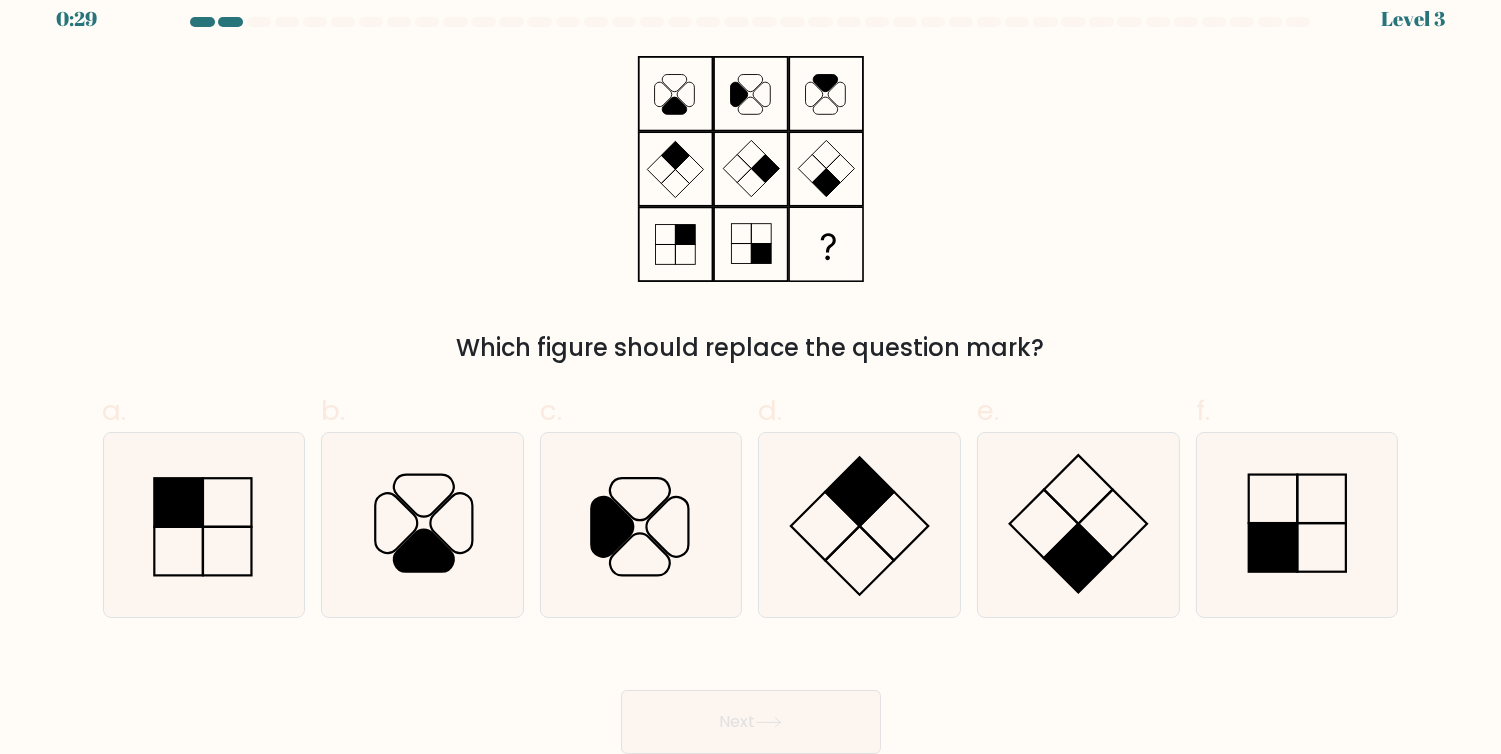 click on "Next" at bounding box center [751, 722] 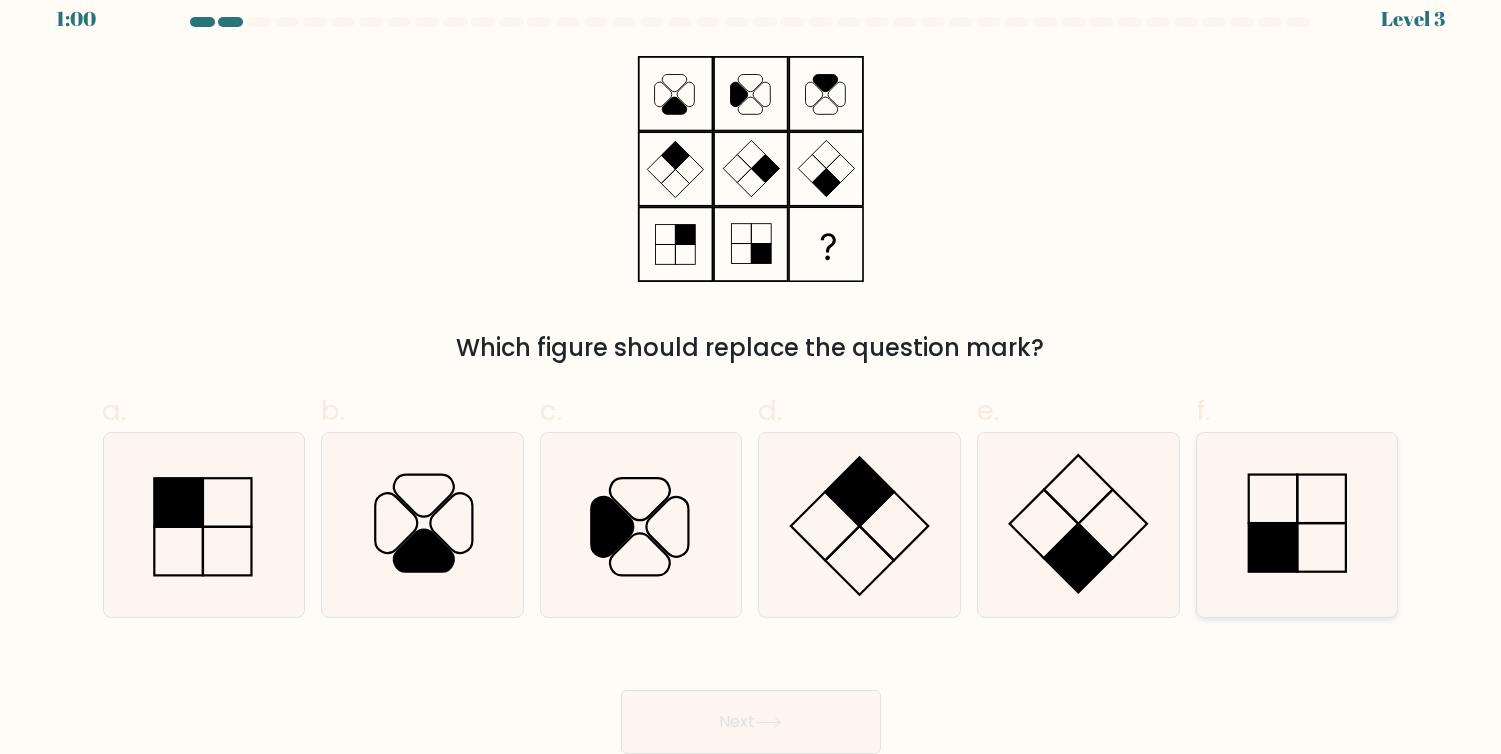 click 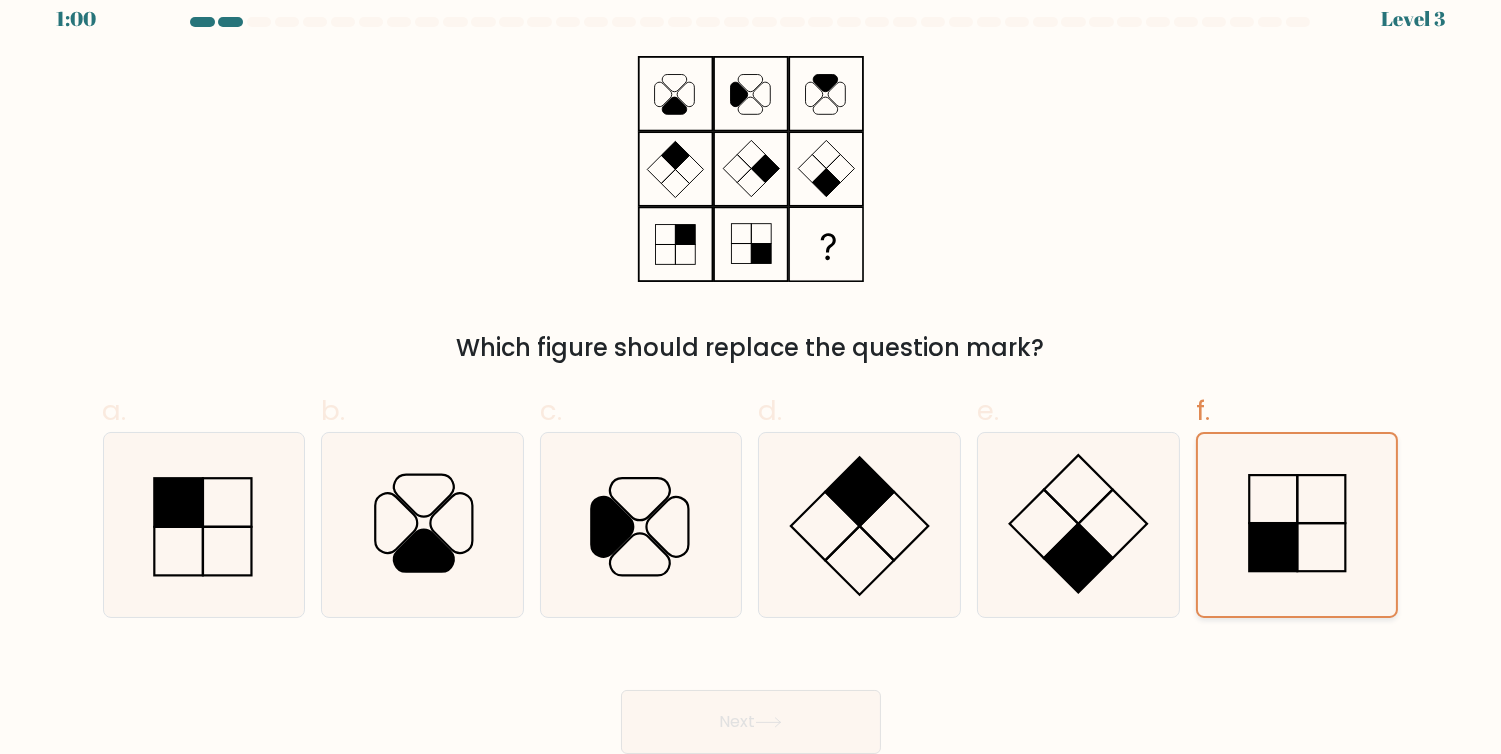 click 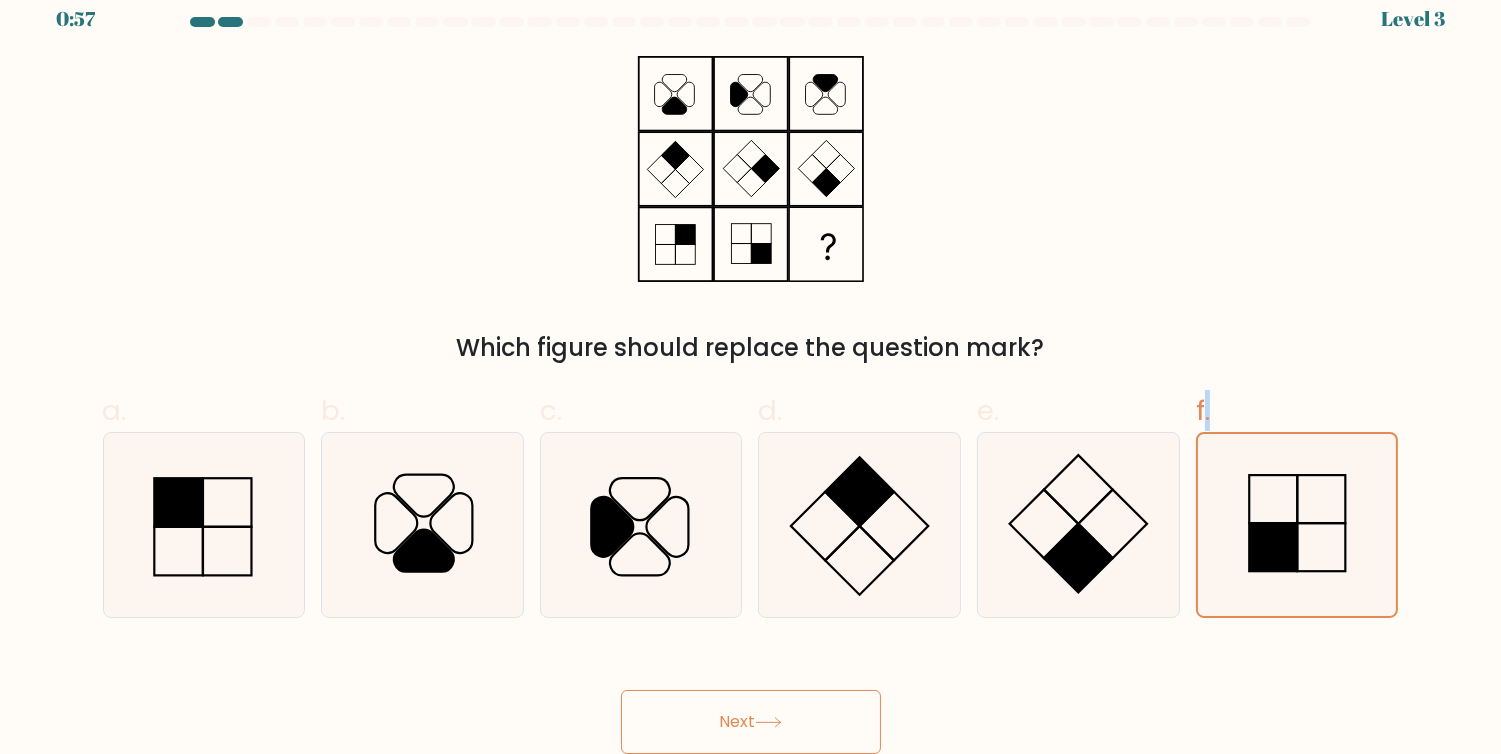 click on "Next" at bounding box center [751, 722] 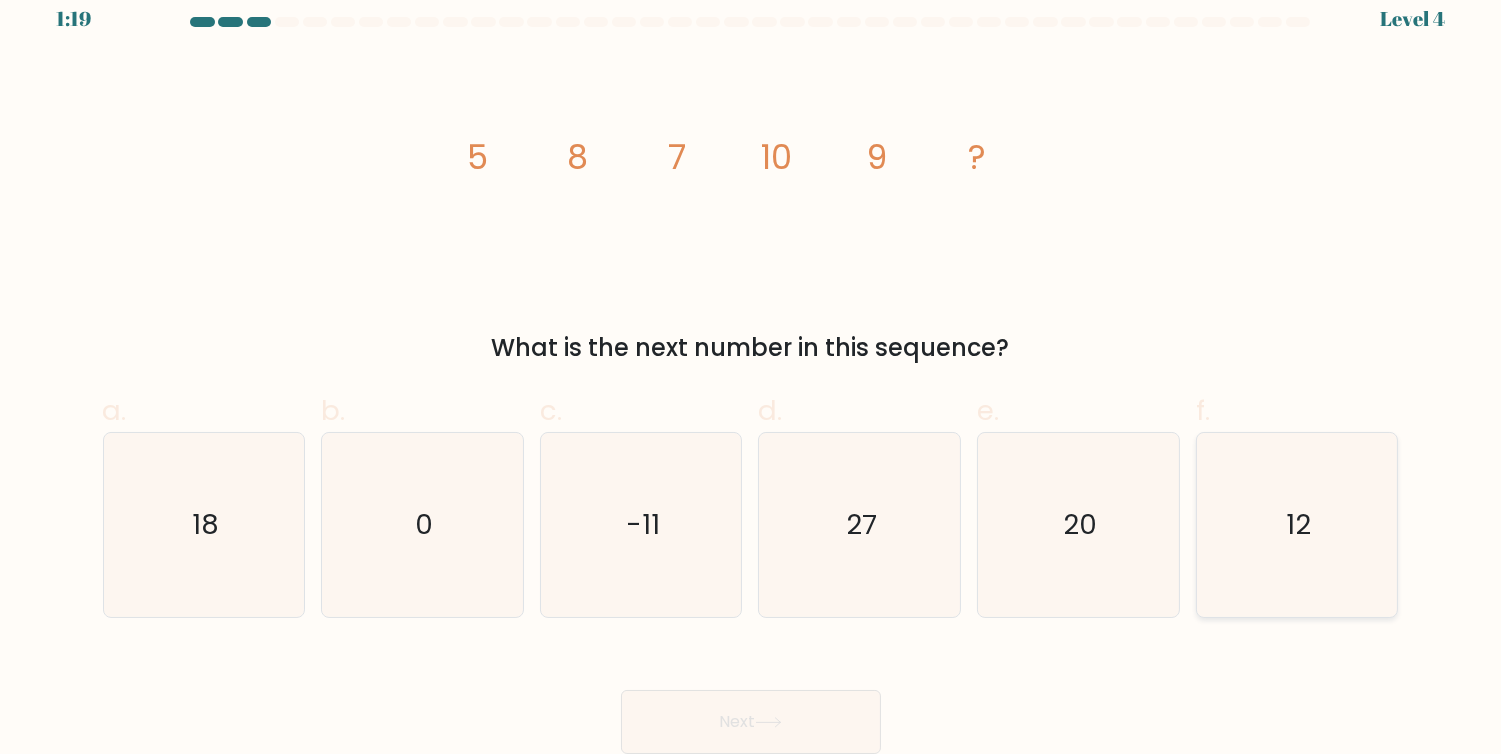 click on "12" 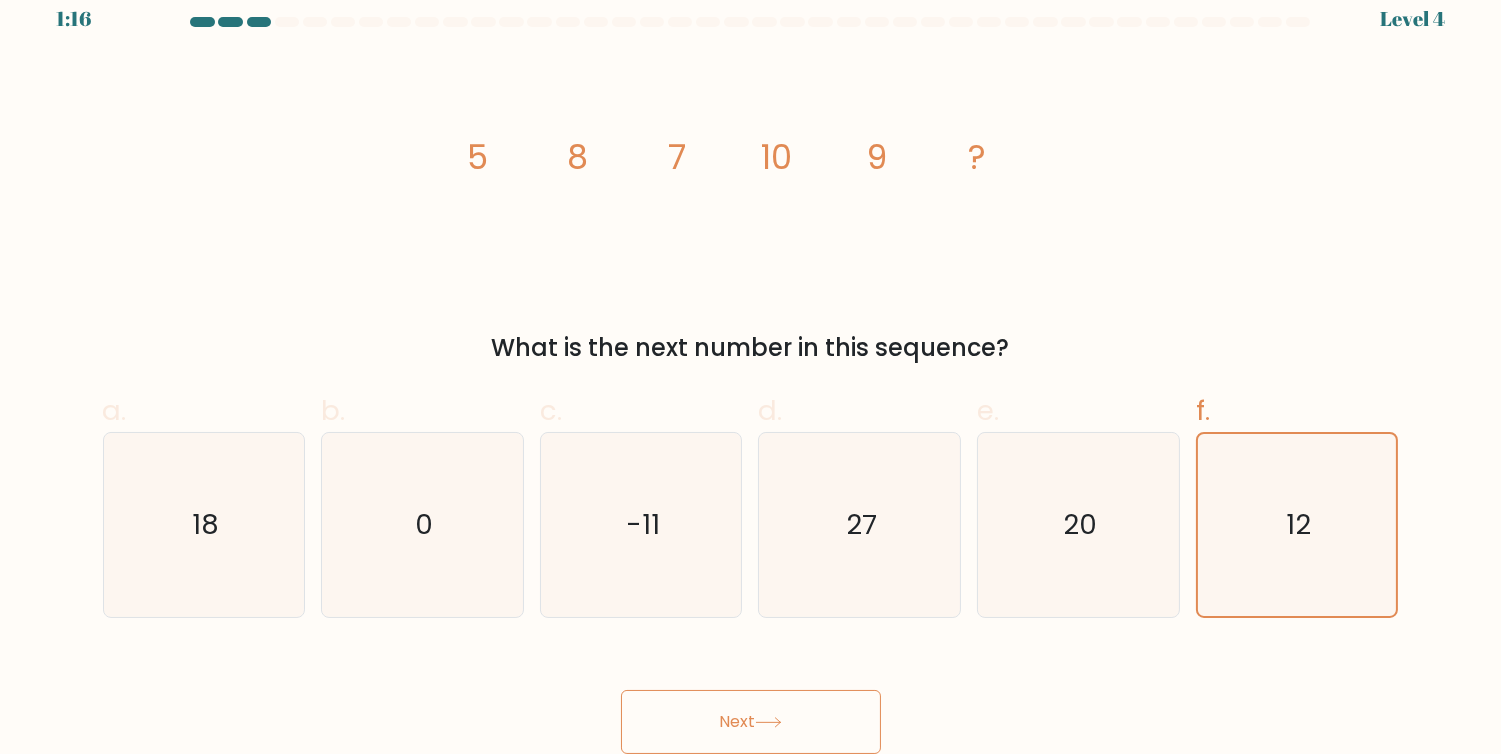 click 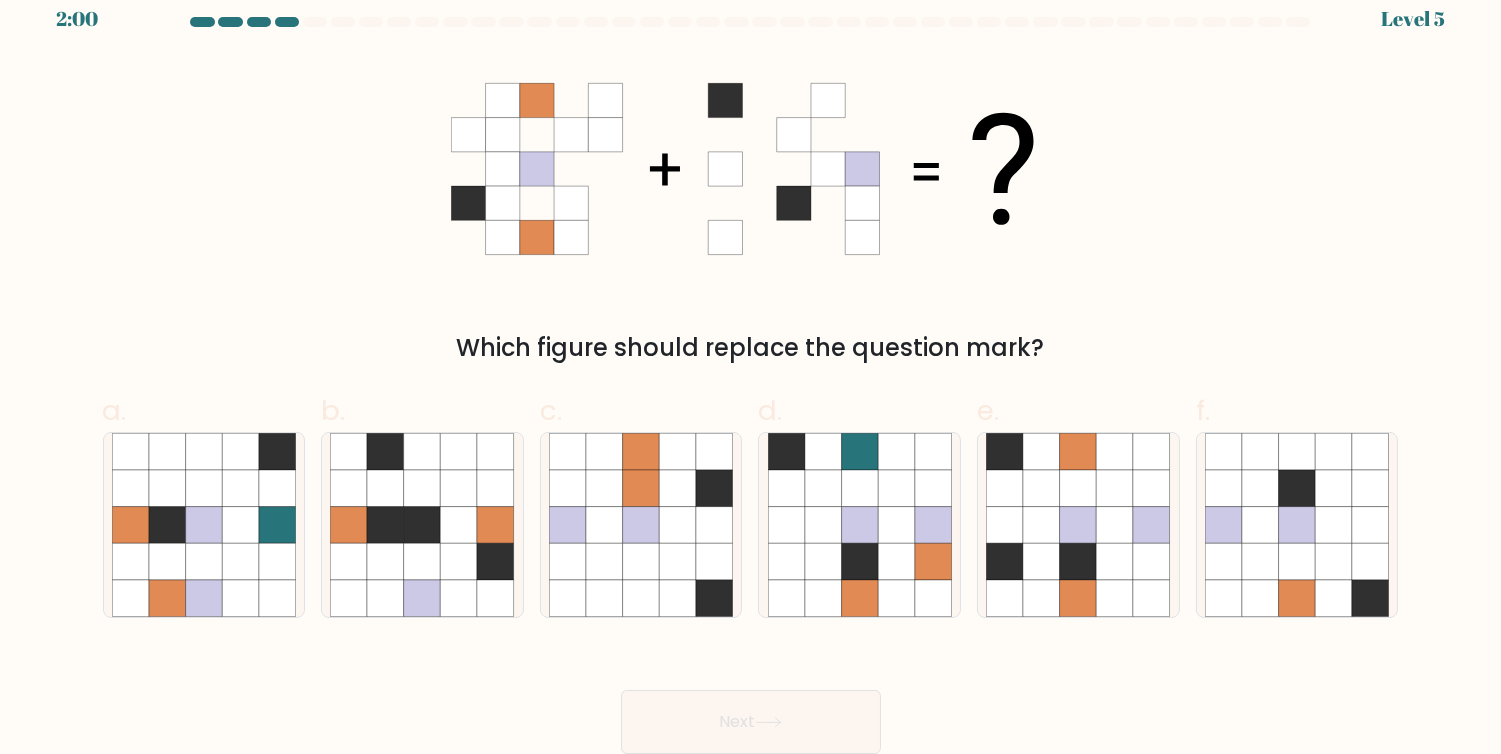 click 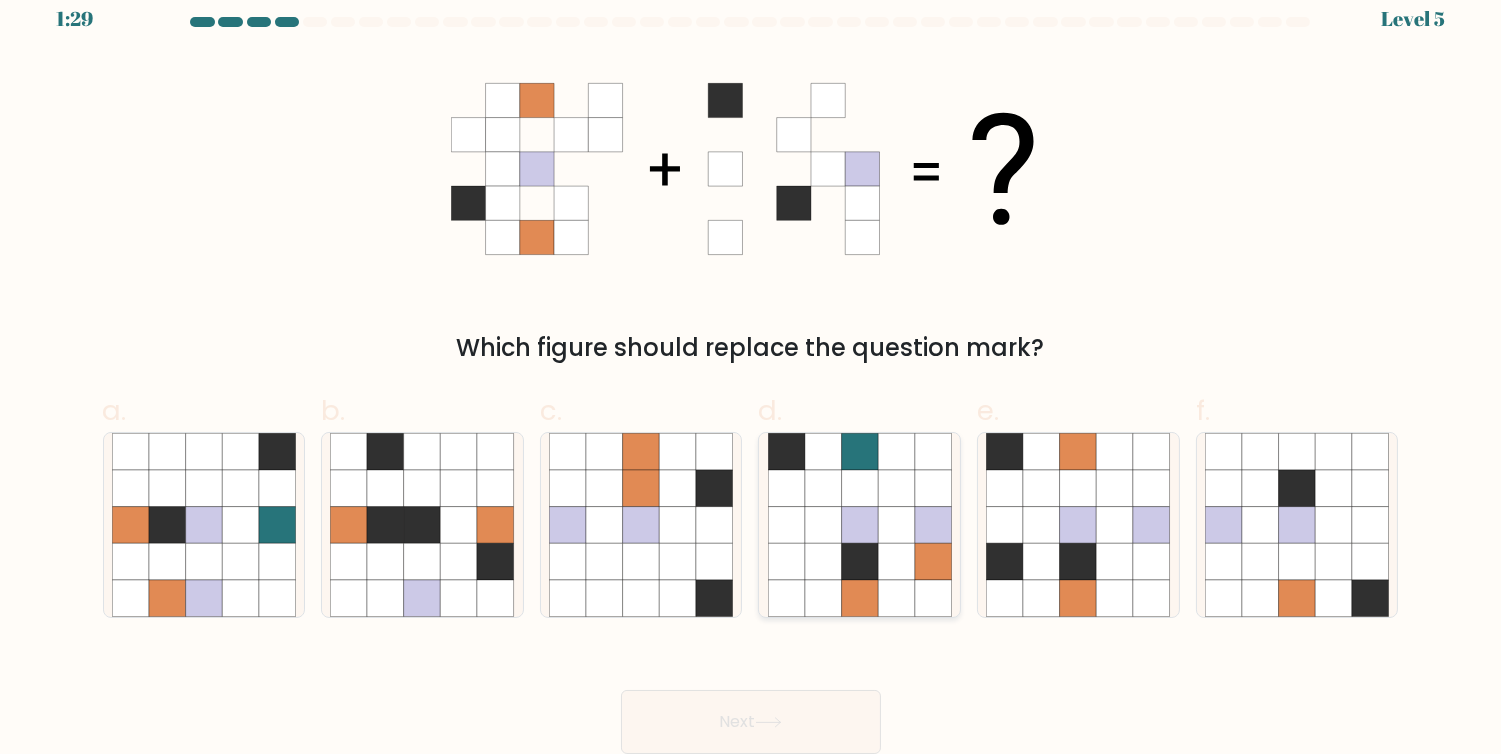 click 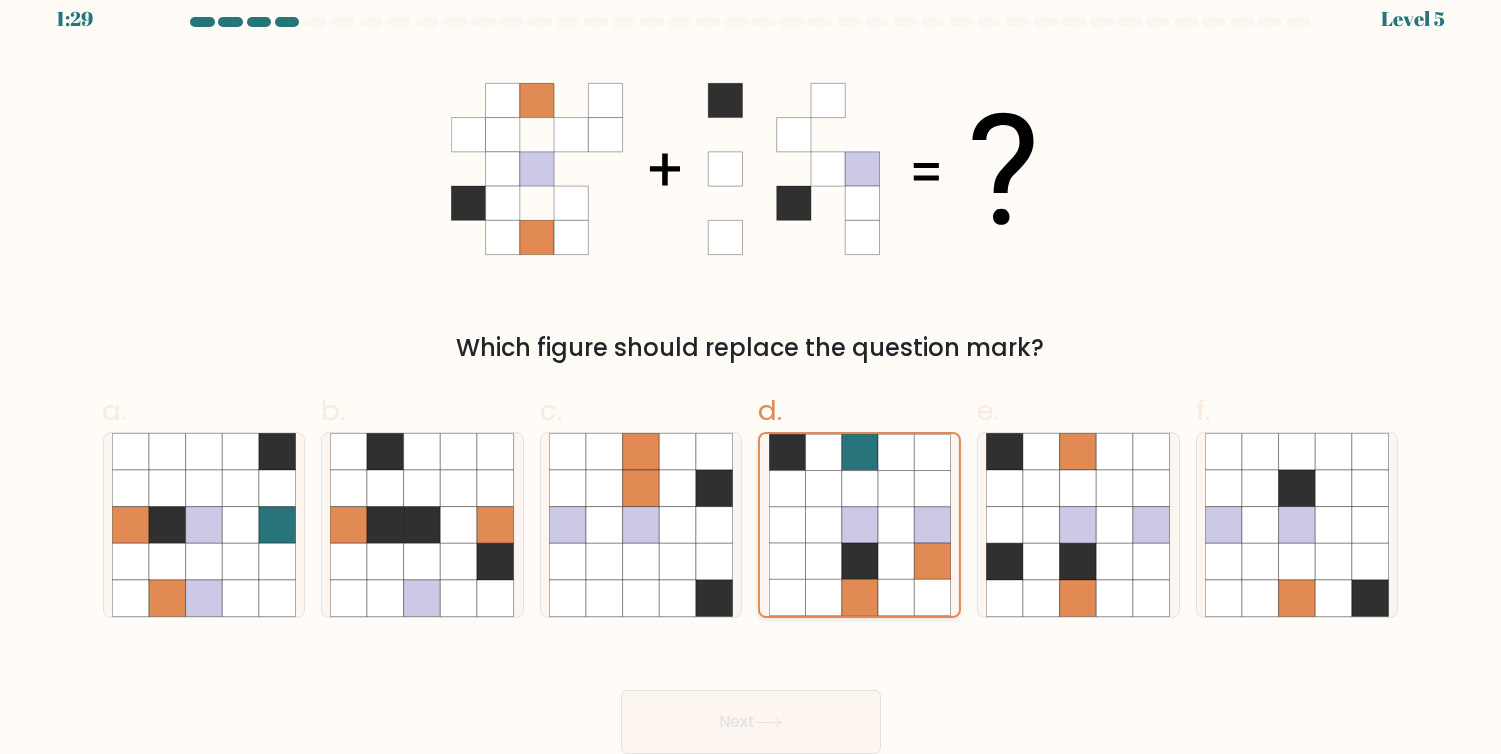 click 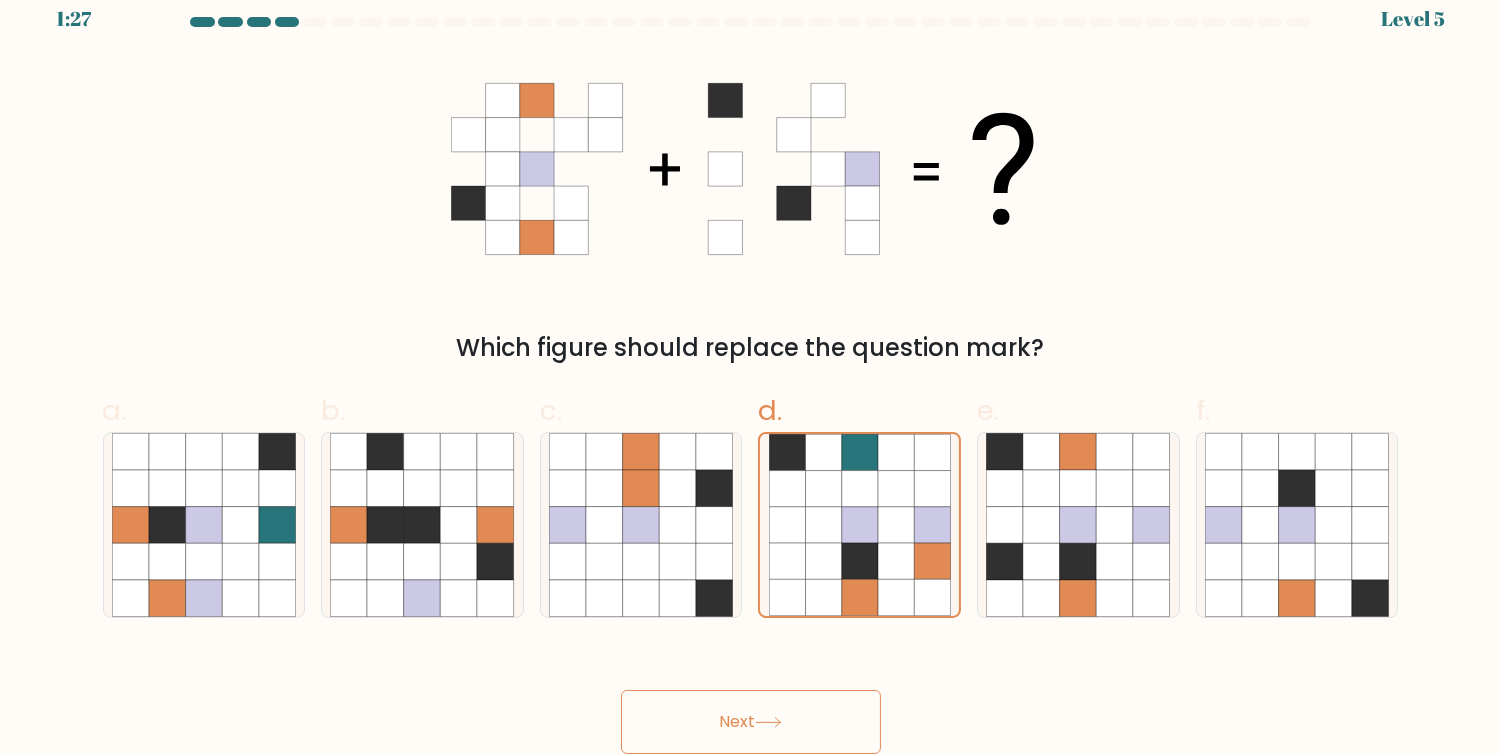 click on "Next" at bounding box center [751, 722] 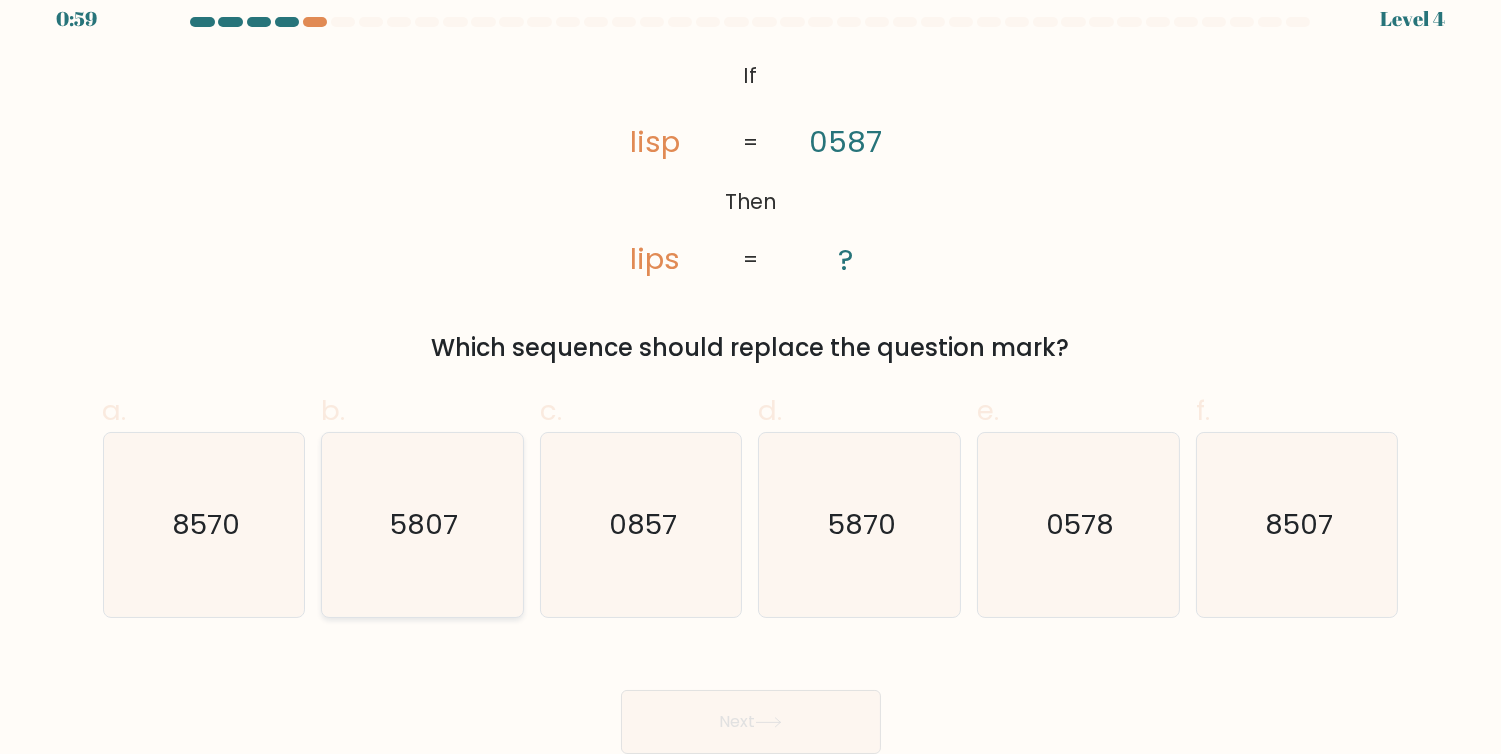 click on "5807" 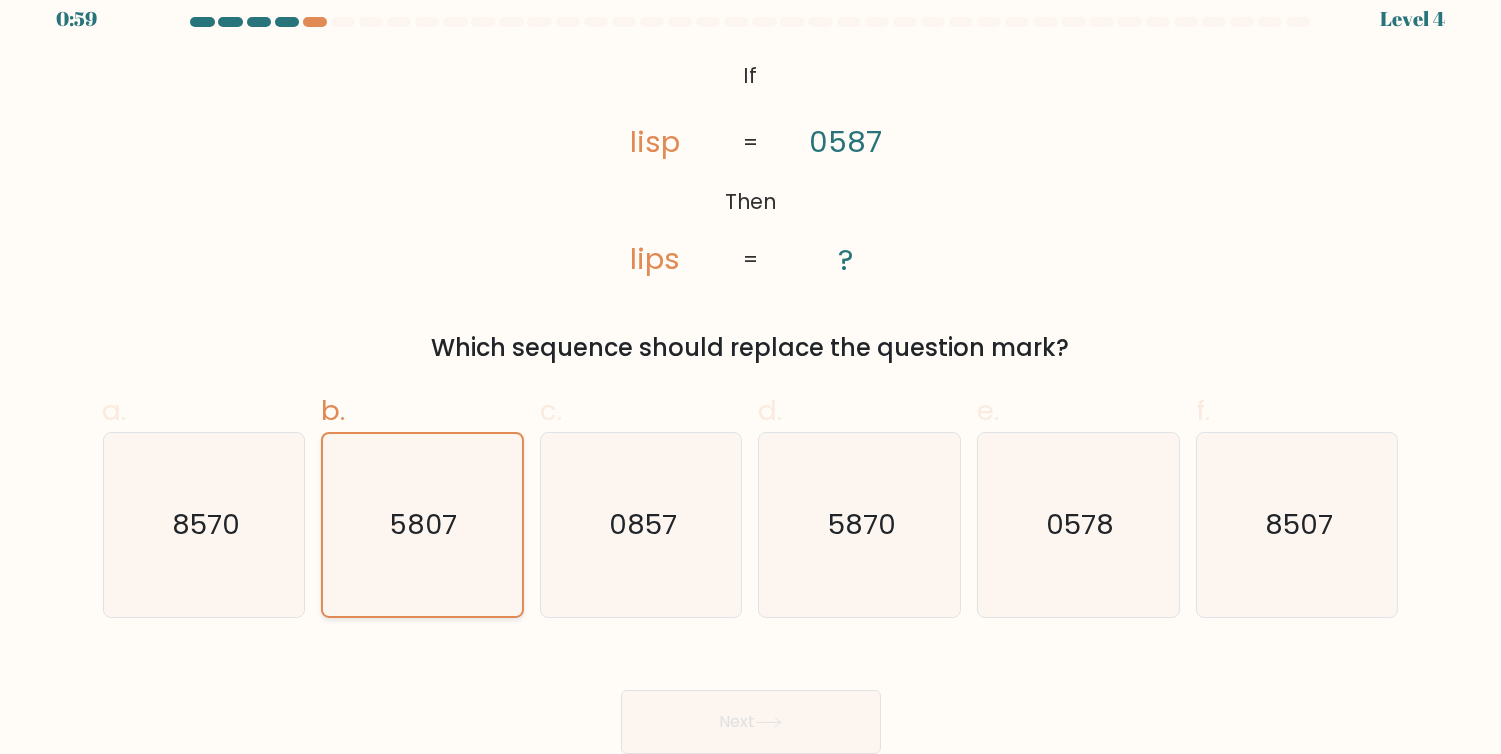 click on "5807" 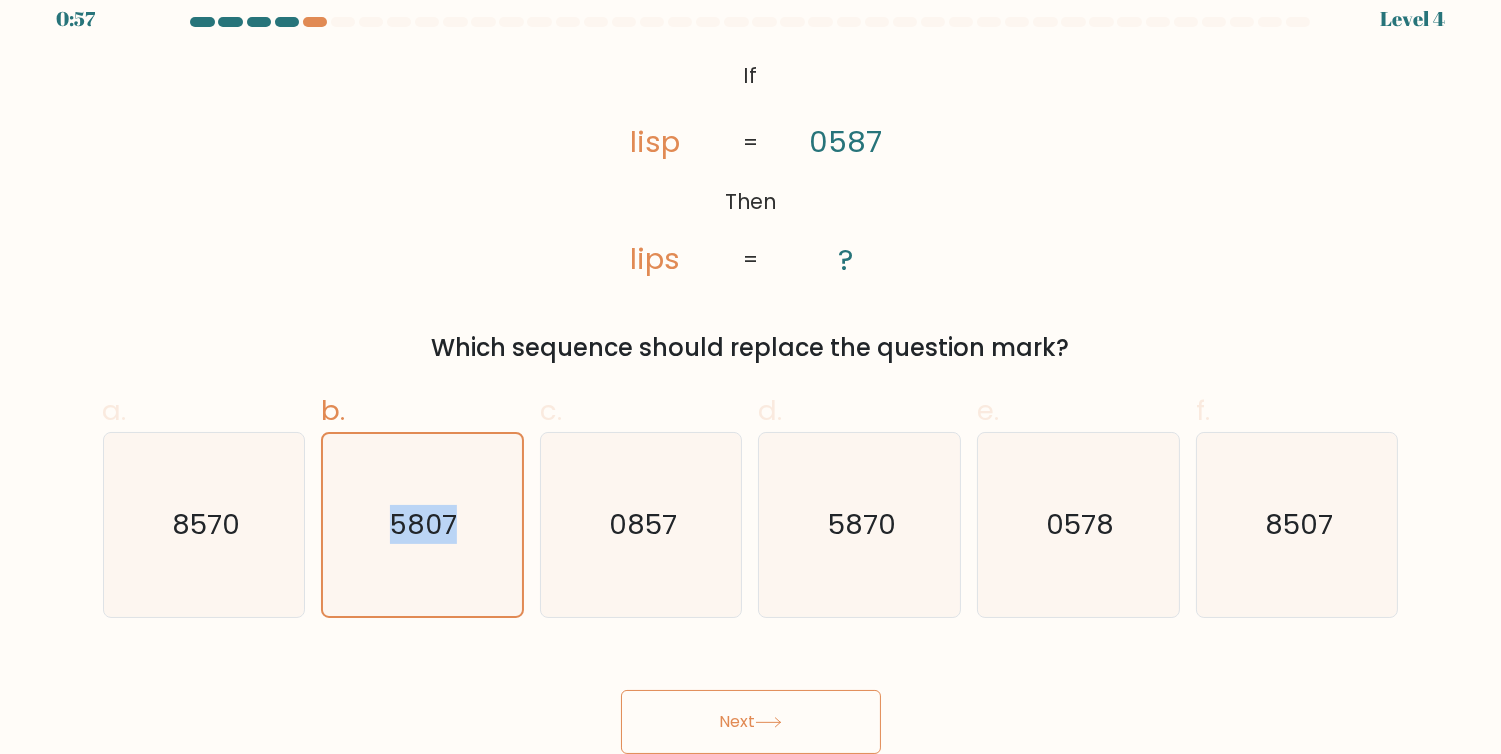click on "Next" at bounding box center [751, 722] 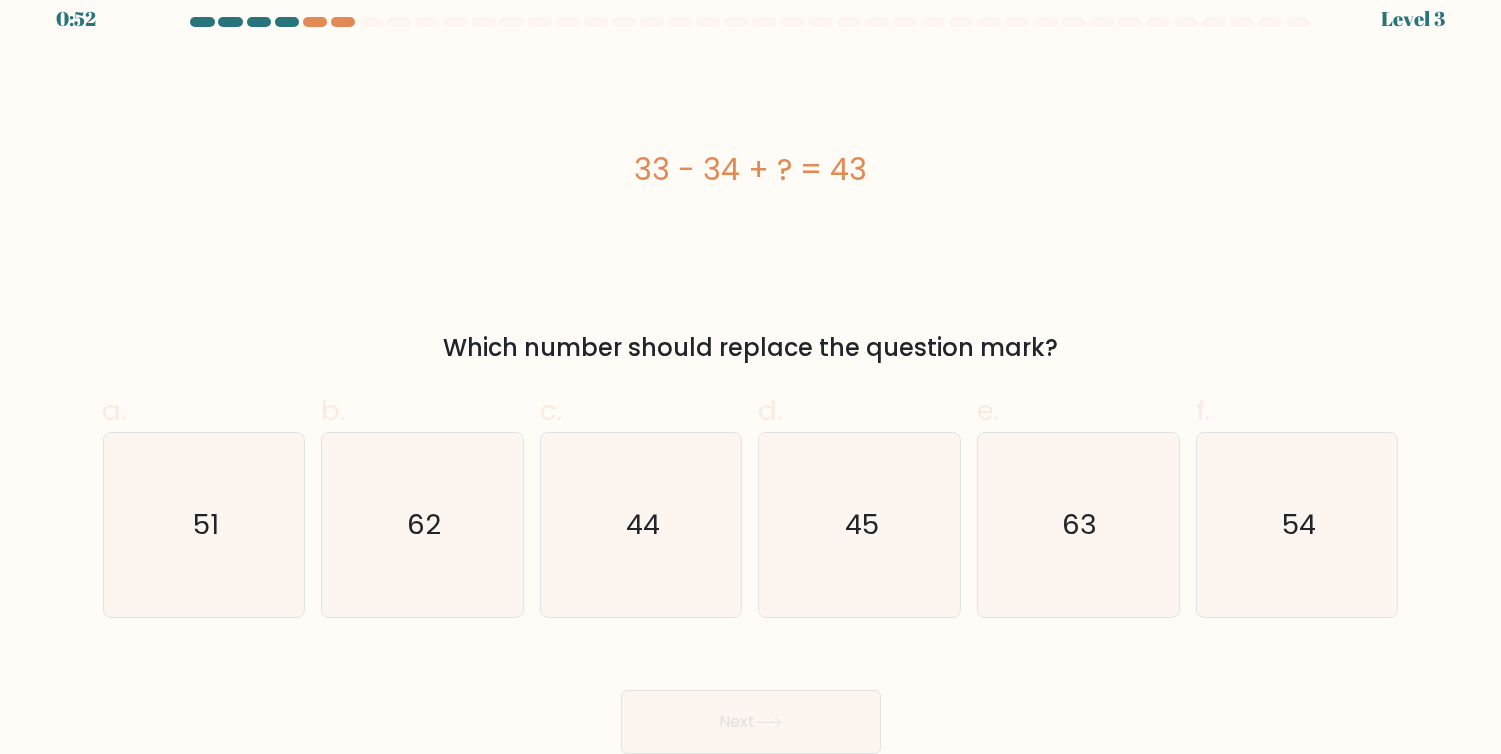 click on "Next" at bounding box center [751, 722] 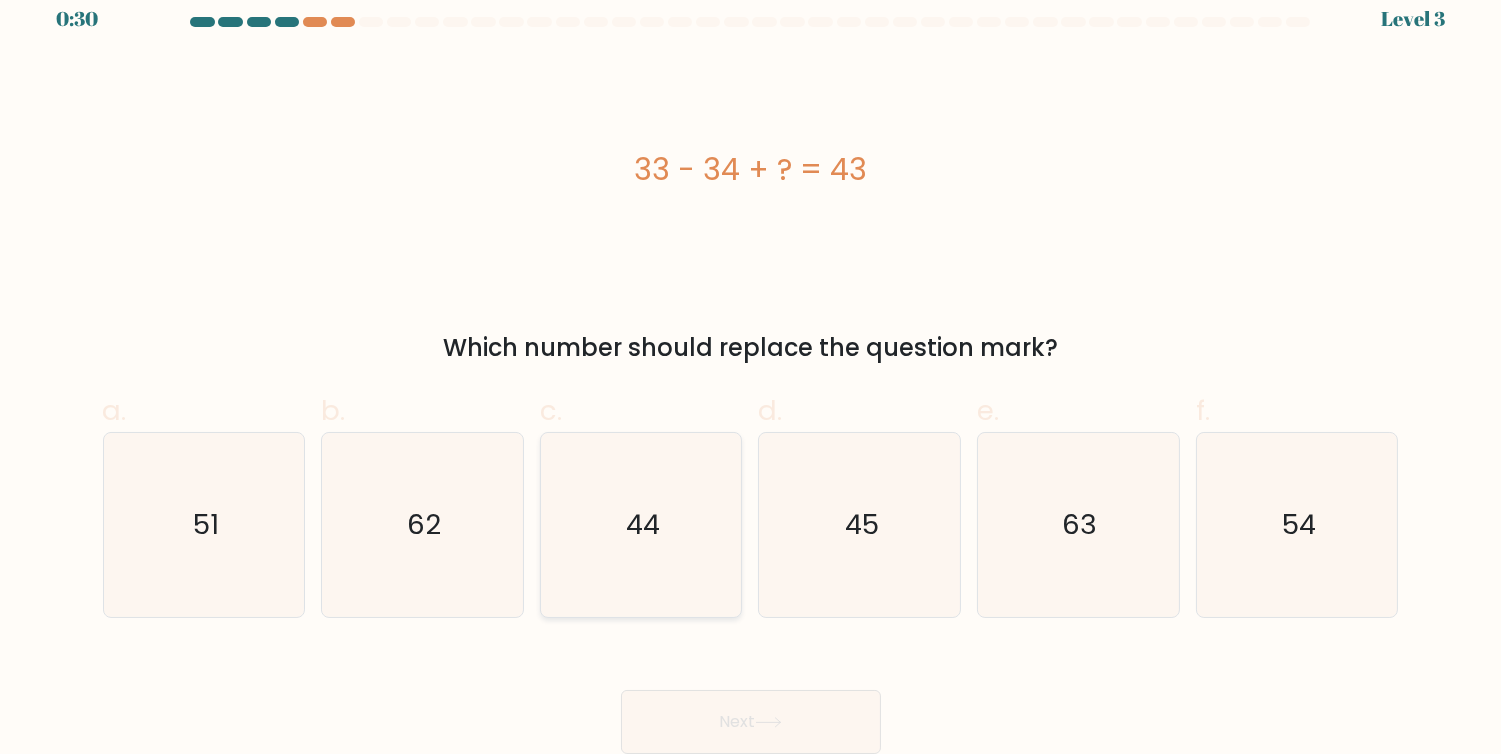 click on "44" 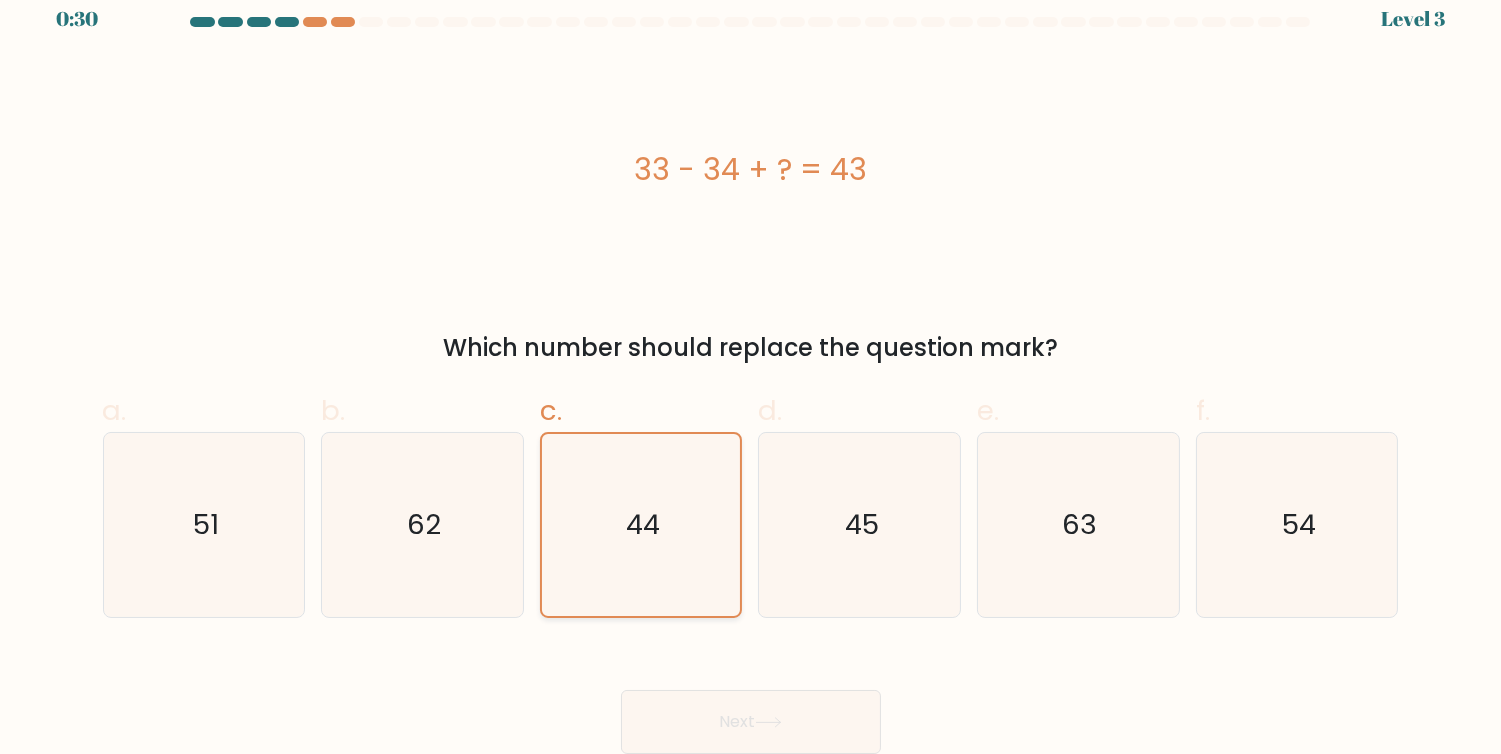 click on "44" 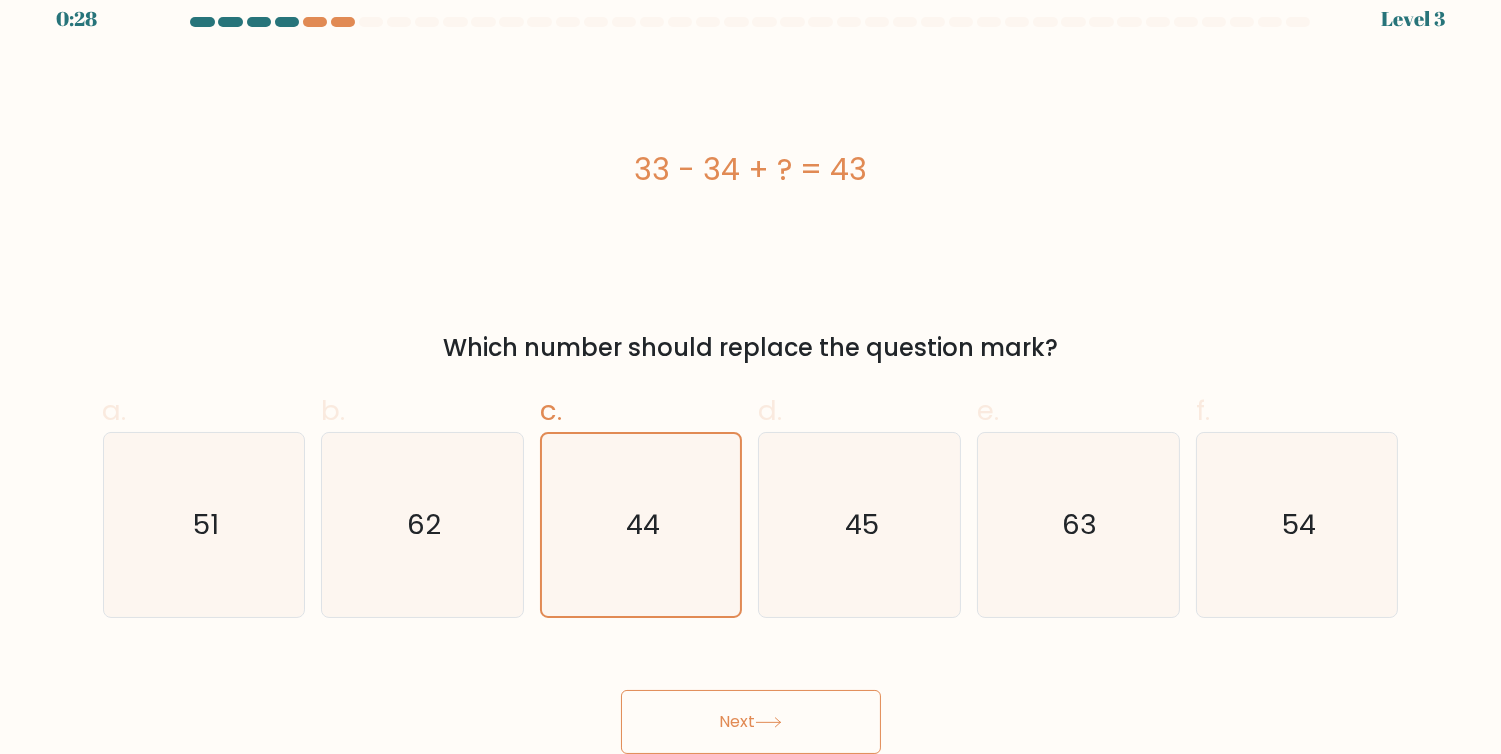 click on "Next" at bounding box center [751, 722] 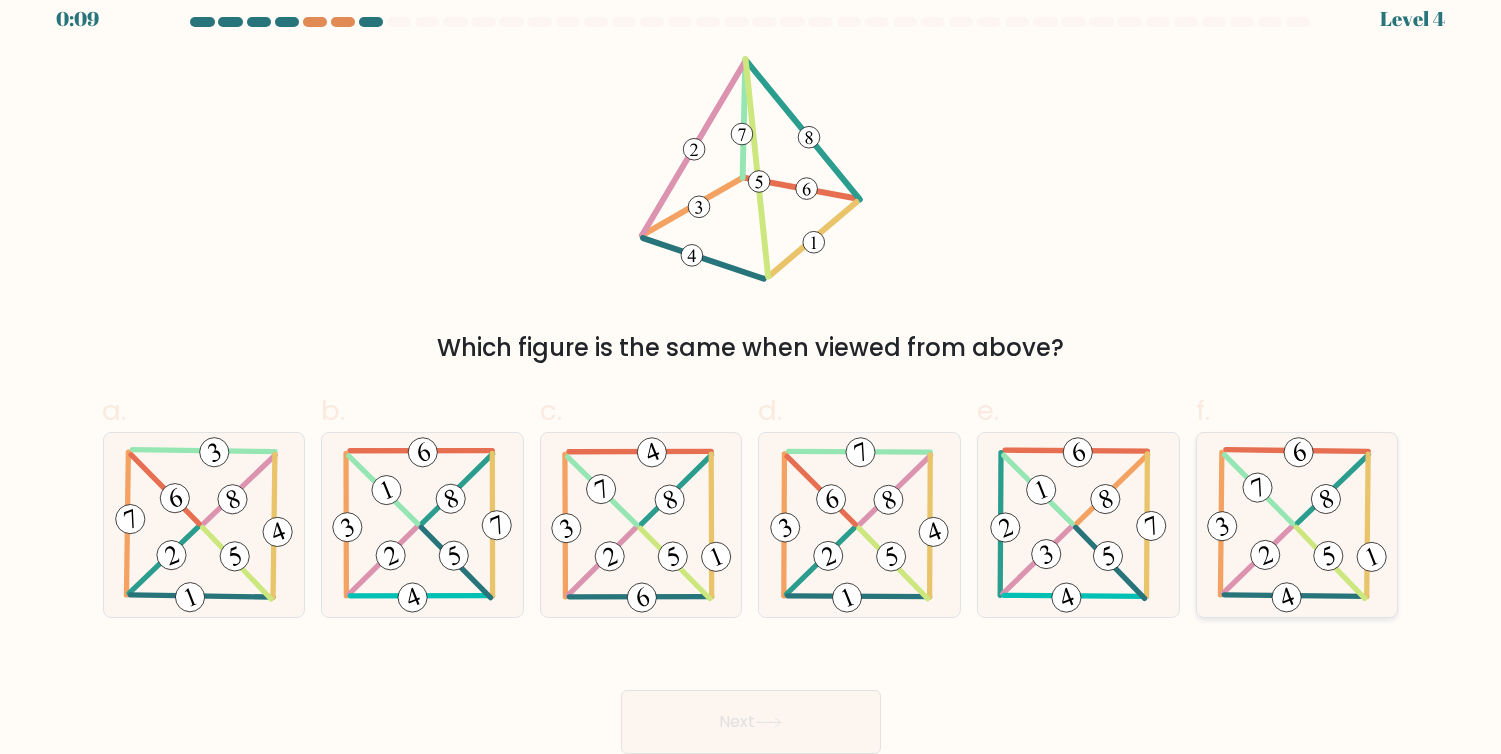 click 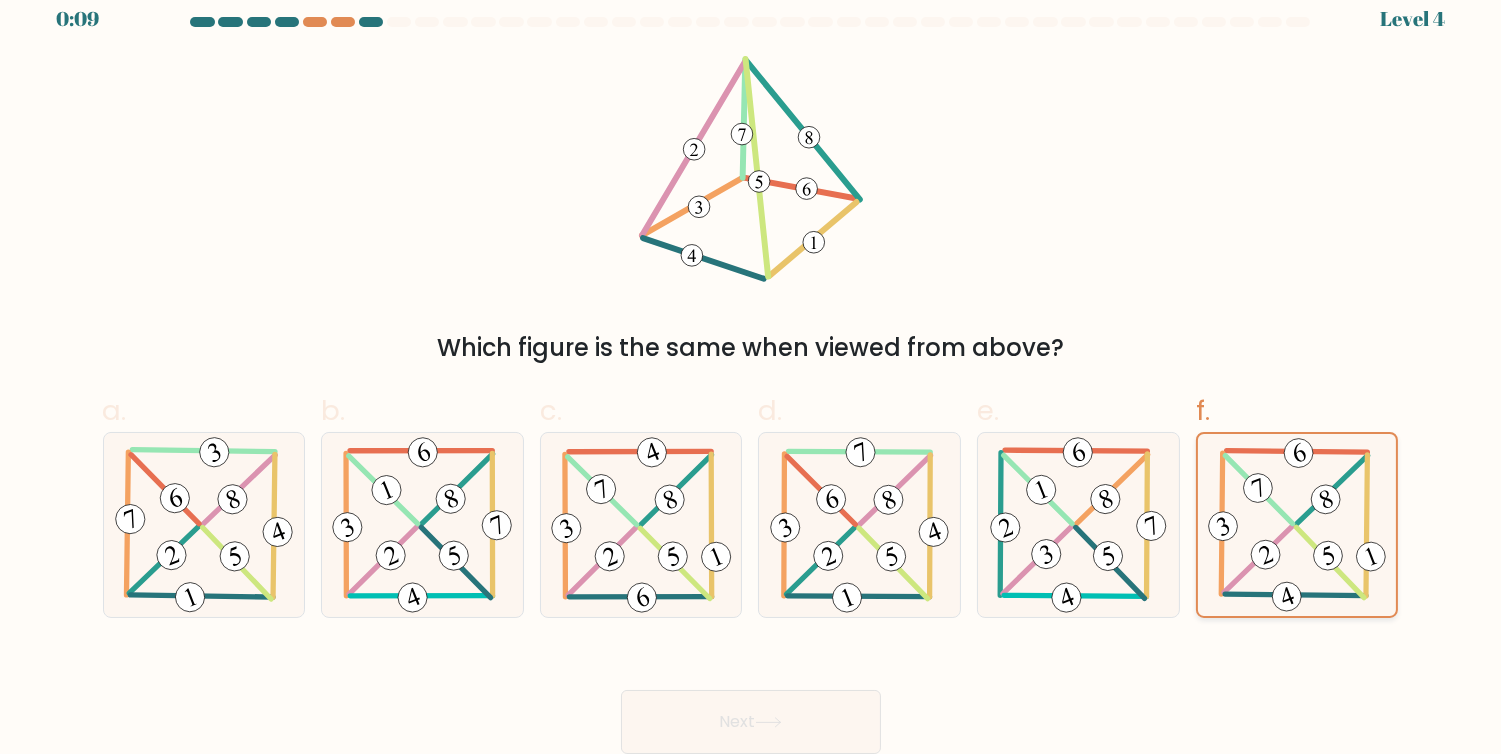 click 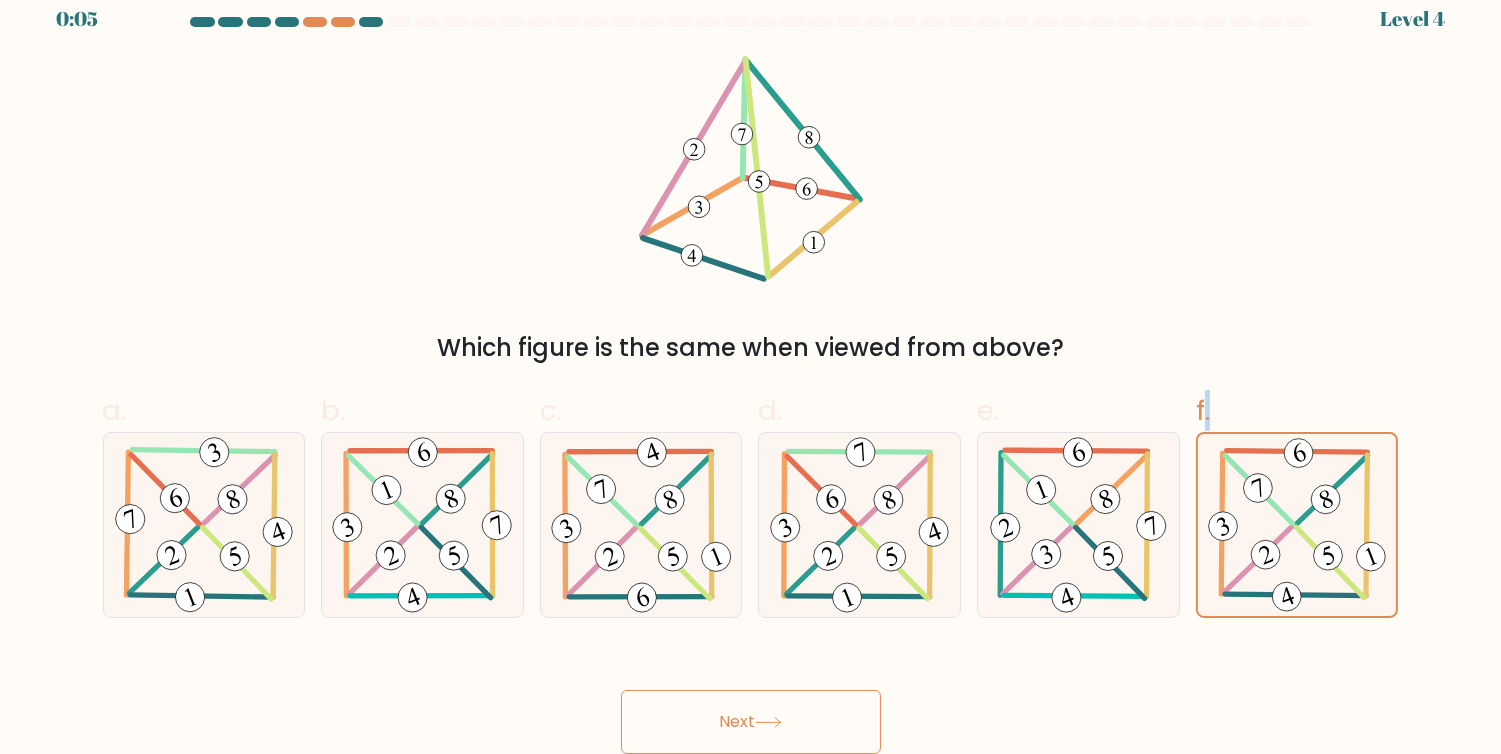 click on "Next" at bounding box center (751, 722) 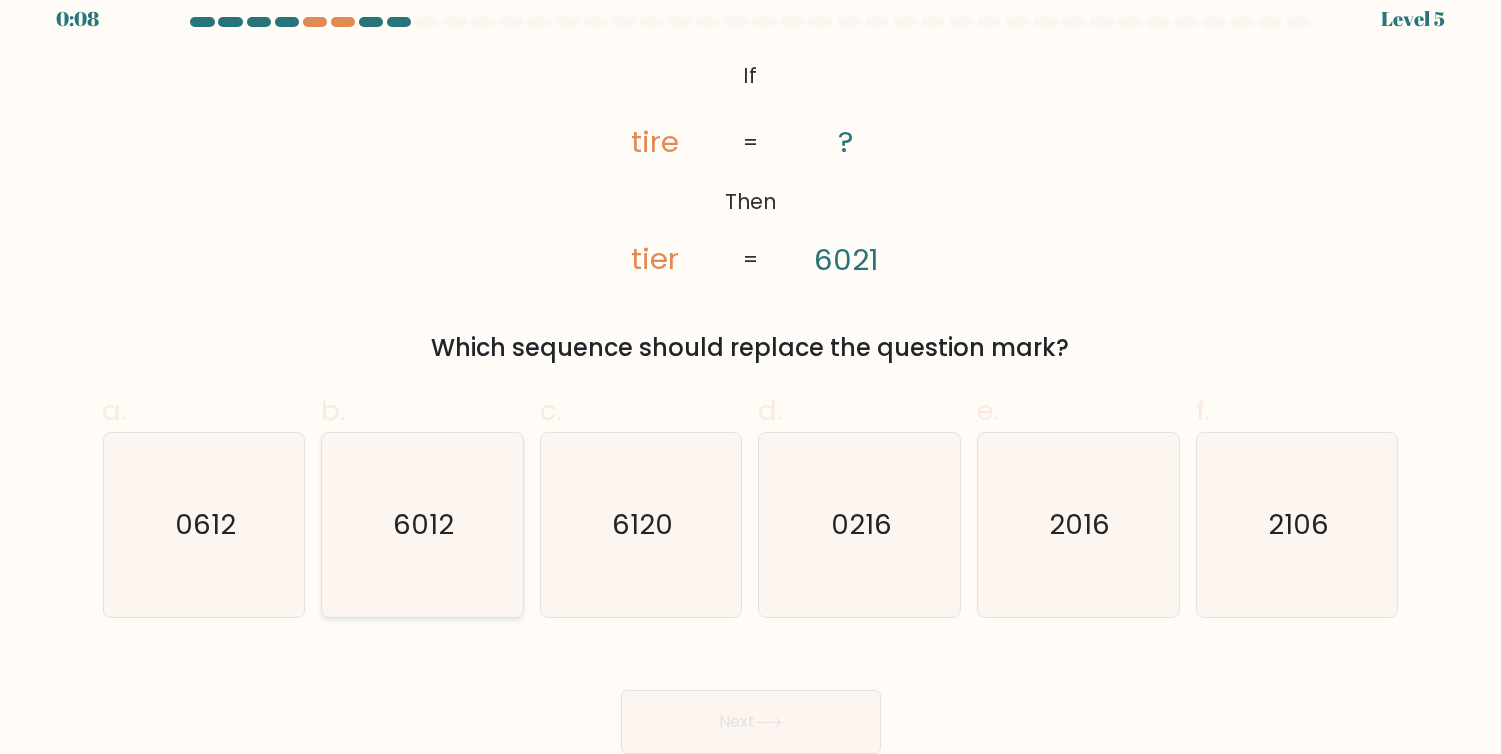 click on "6012" 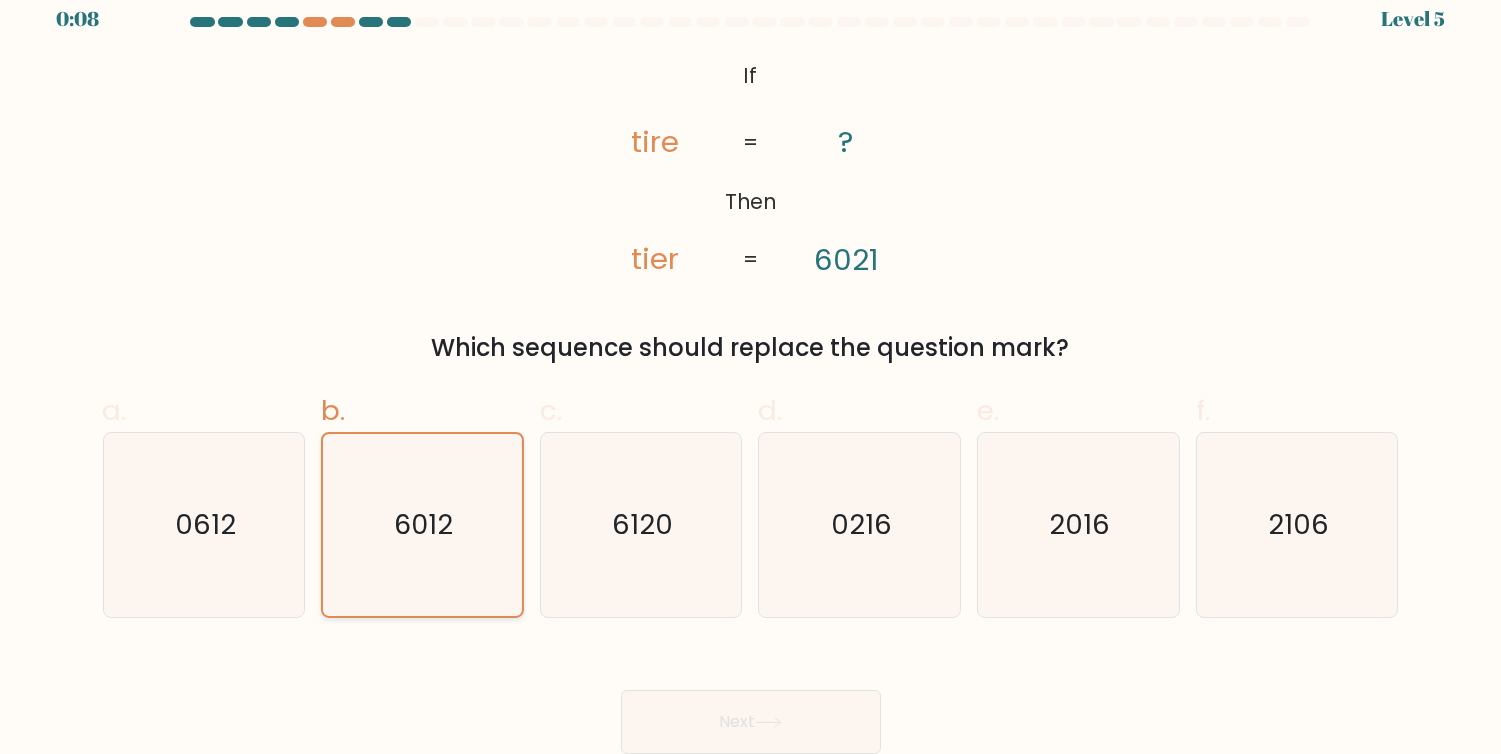 click on "6012" 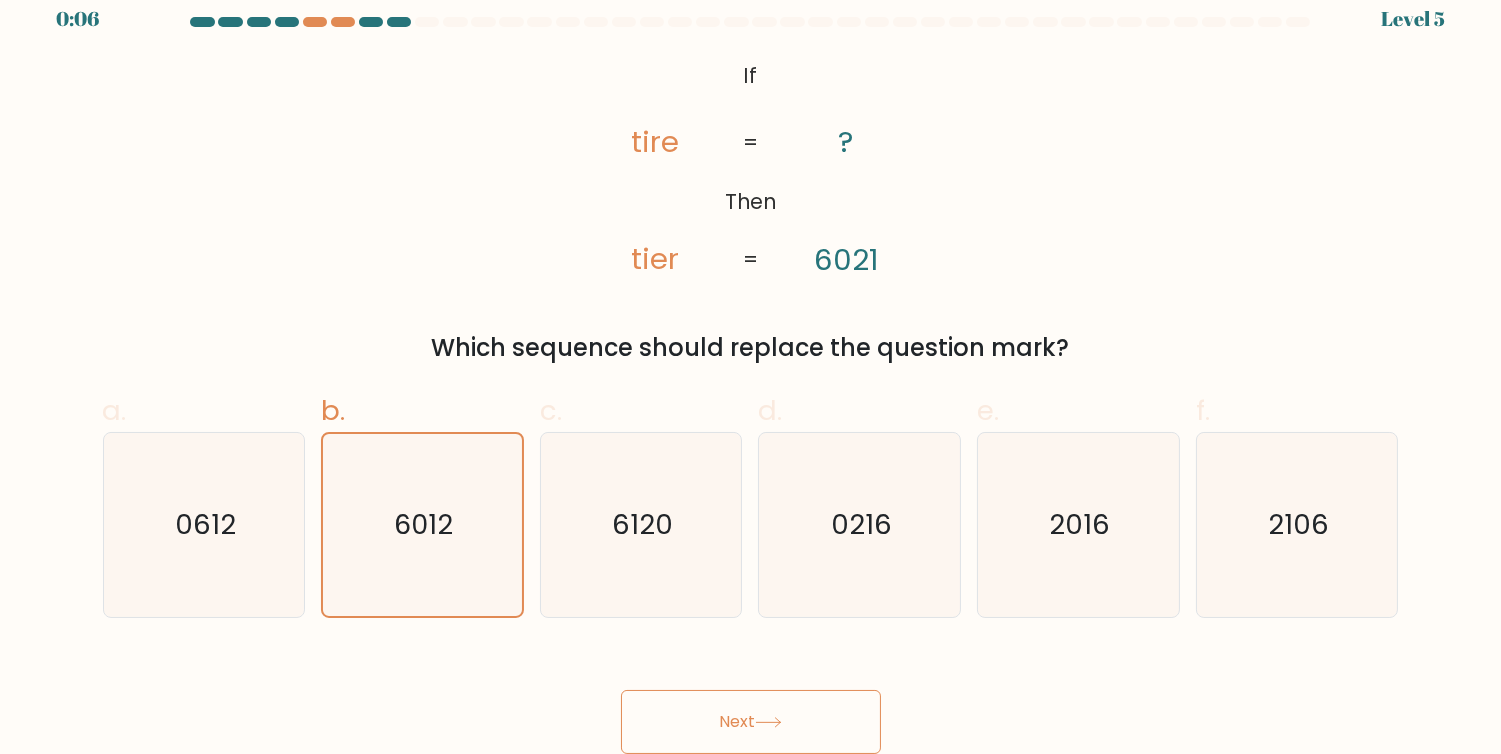click on "Next" at bounding box center (751, 722) 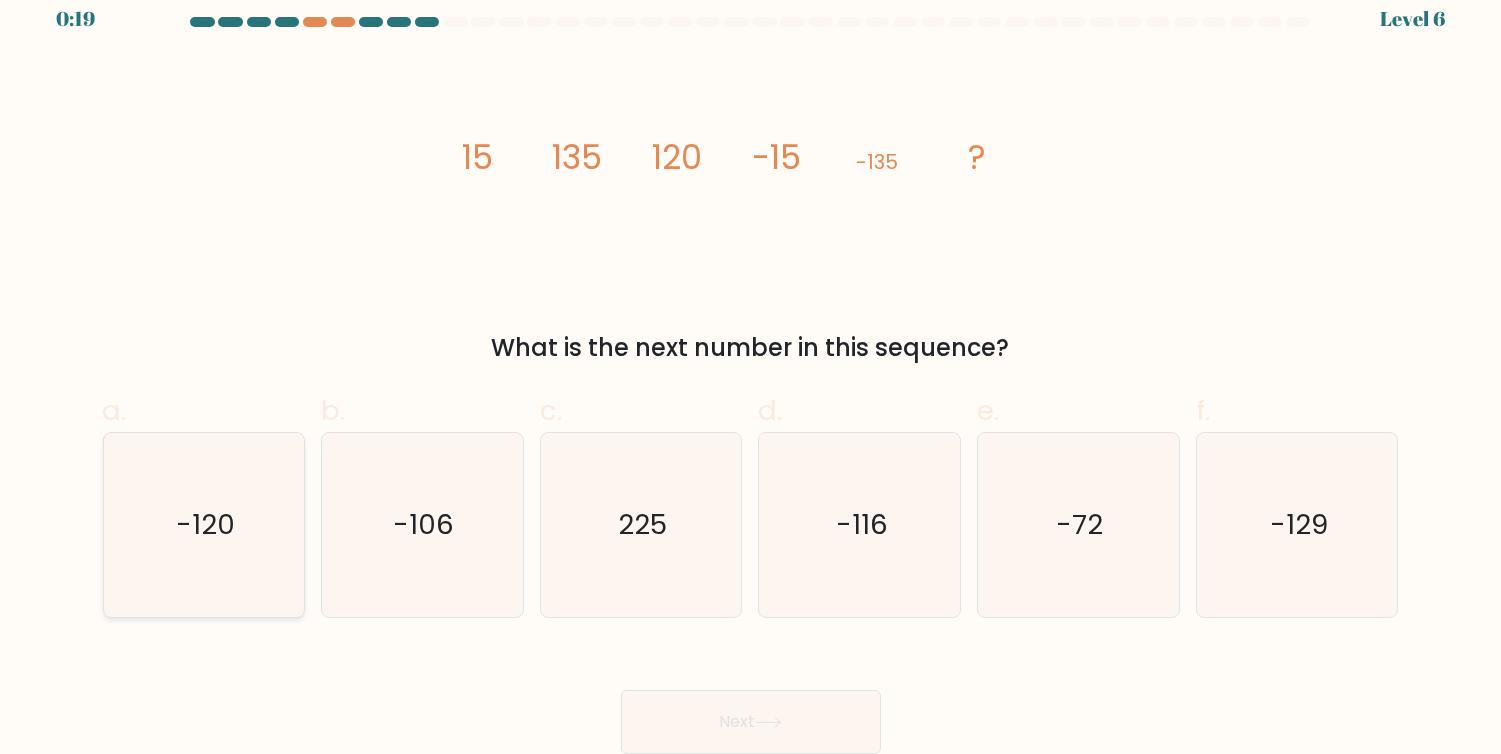 click on "-120" 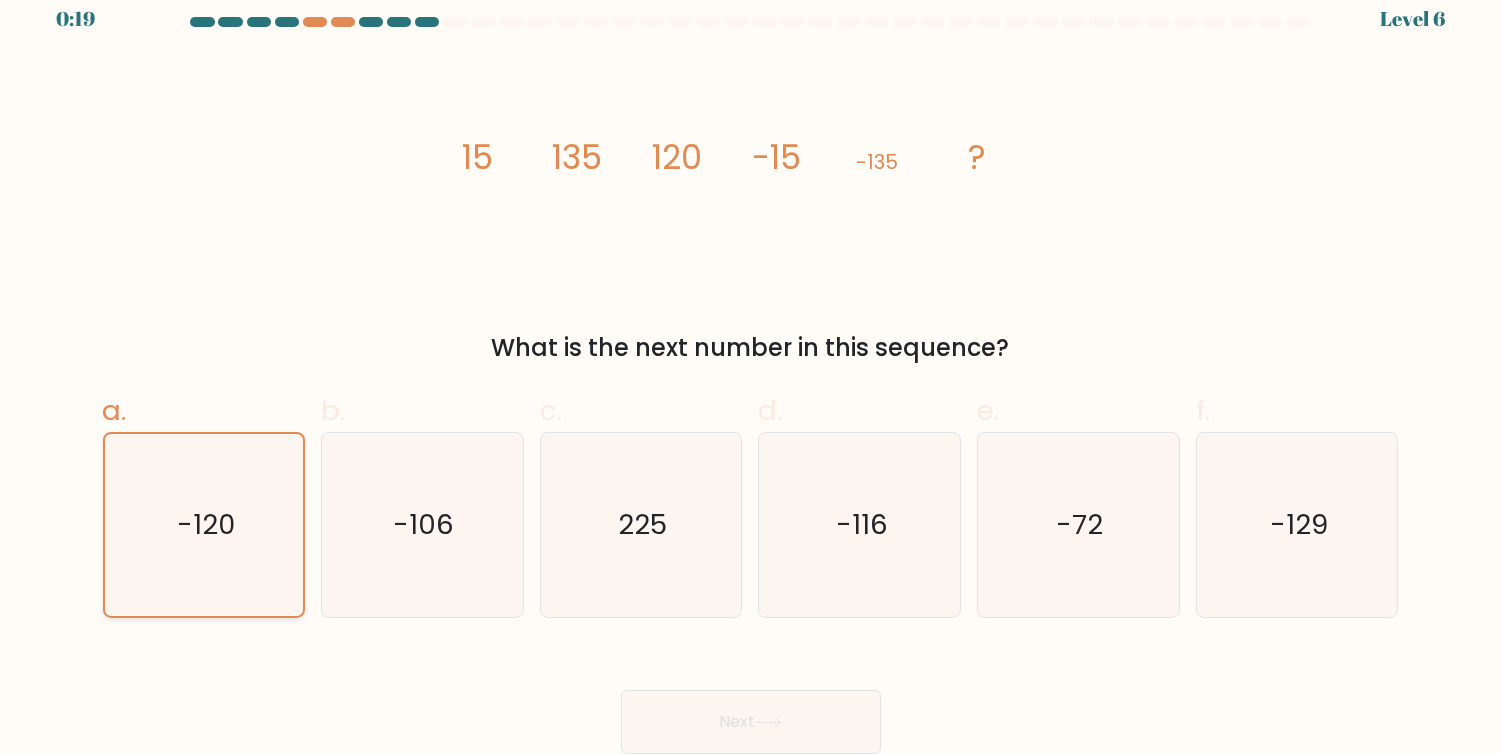 click on "-120" 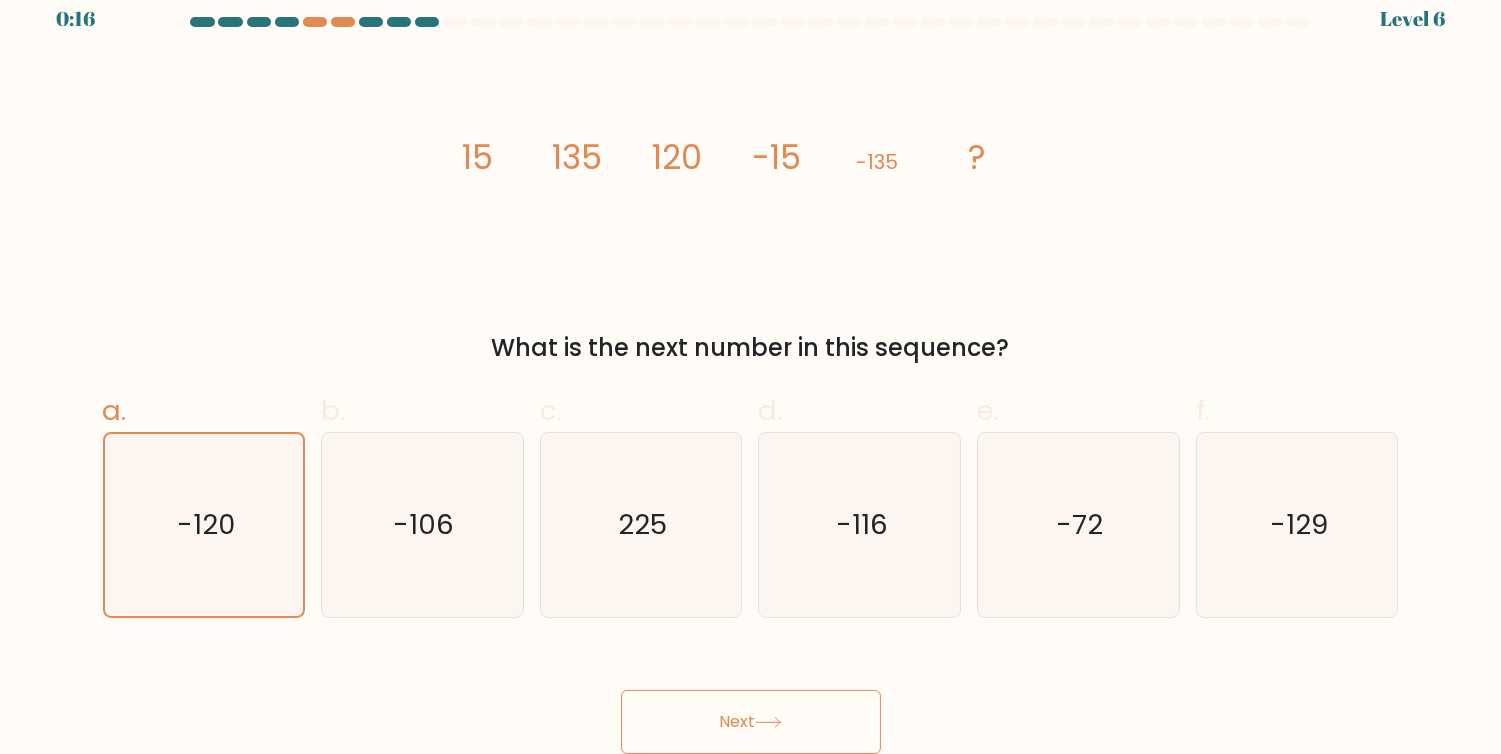 click on "Next" at bounding box center (751, 722) 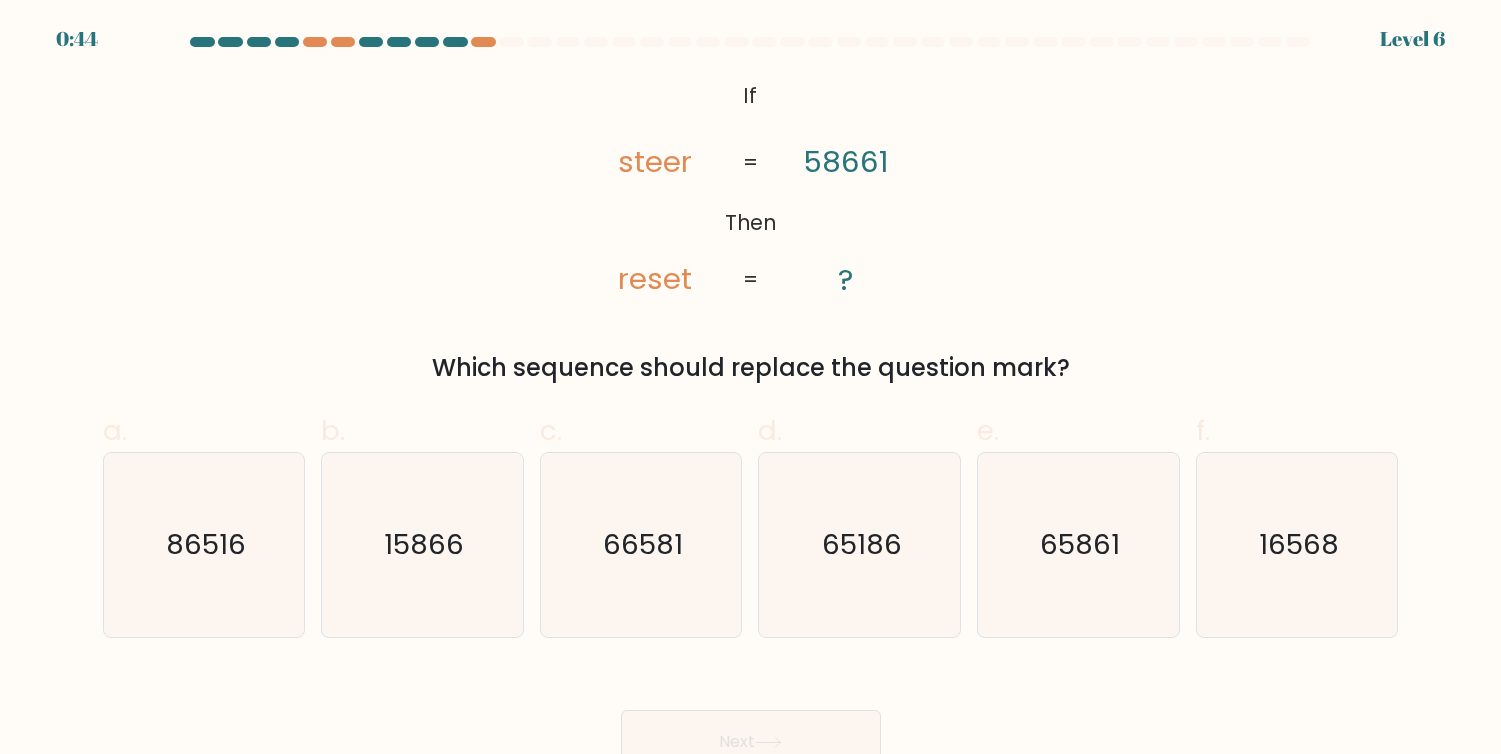scroll, scrollTop: 0, scrollLeft: 0, axis: both 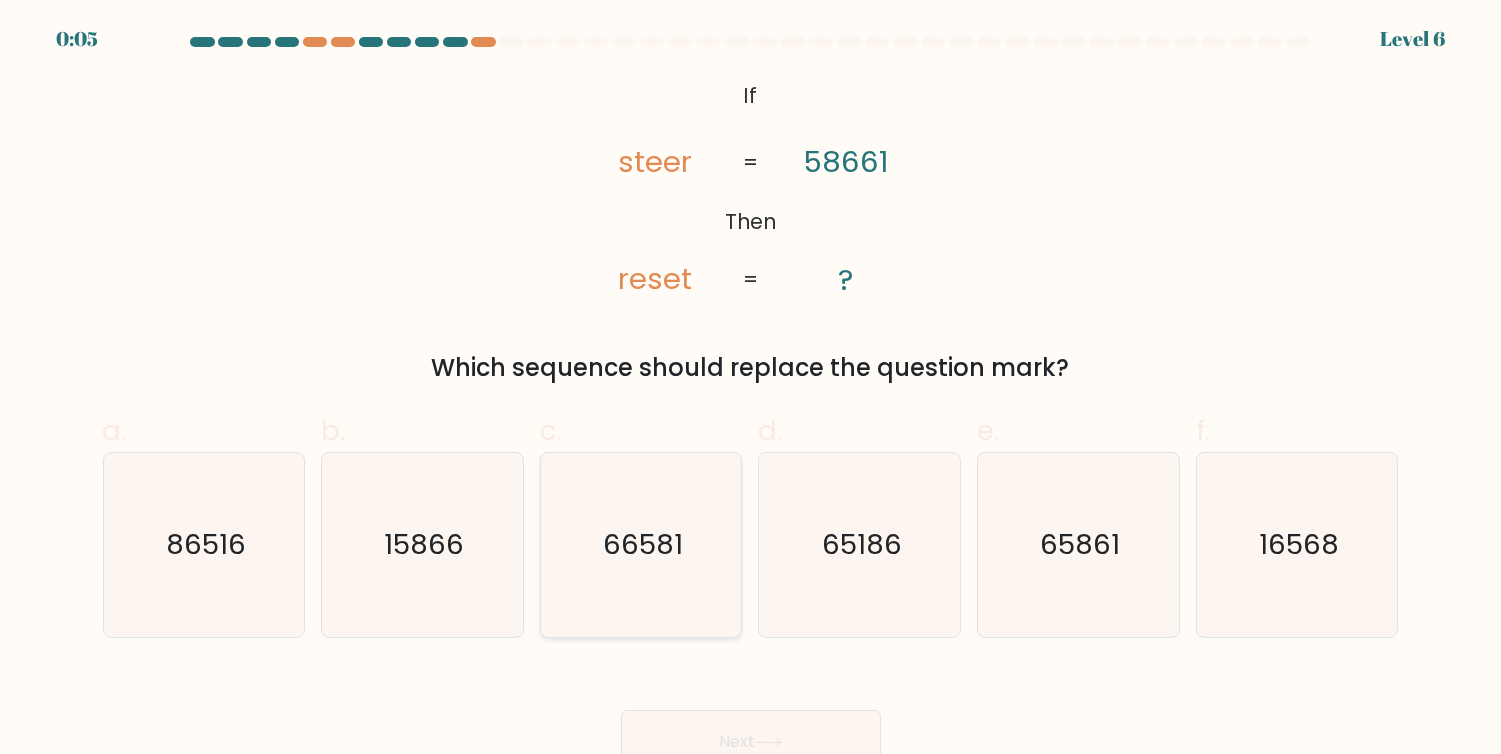 click on "66581" 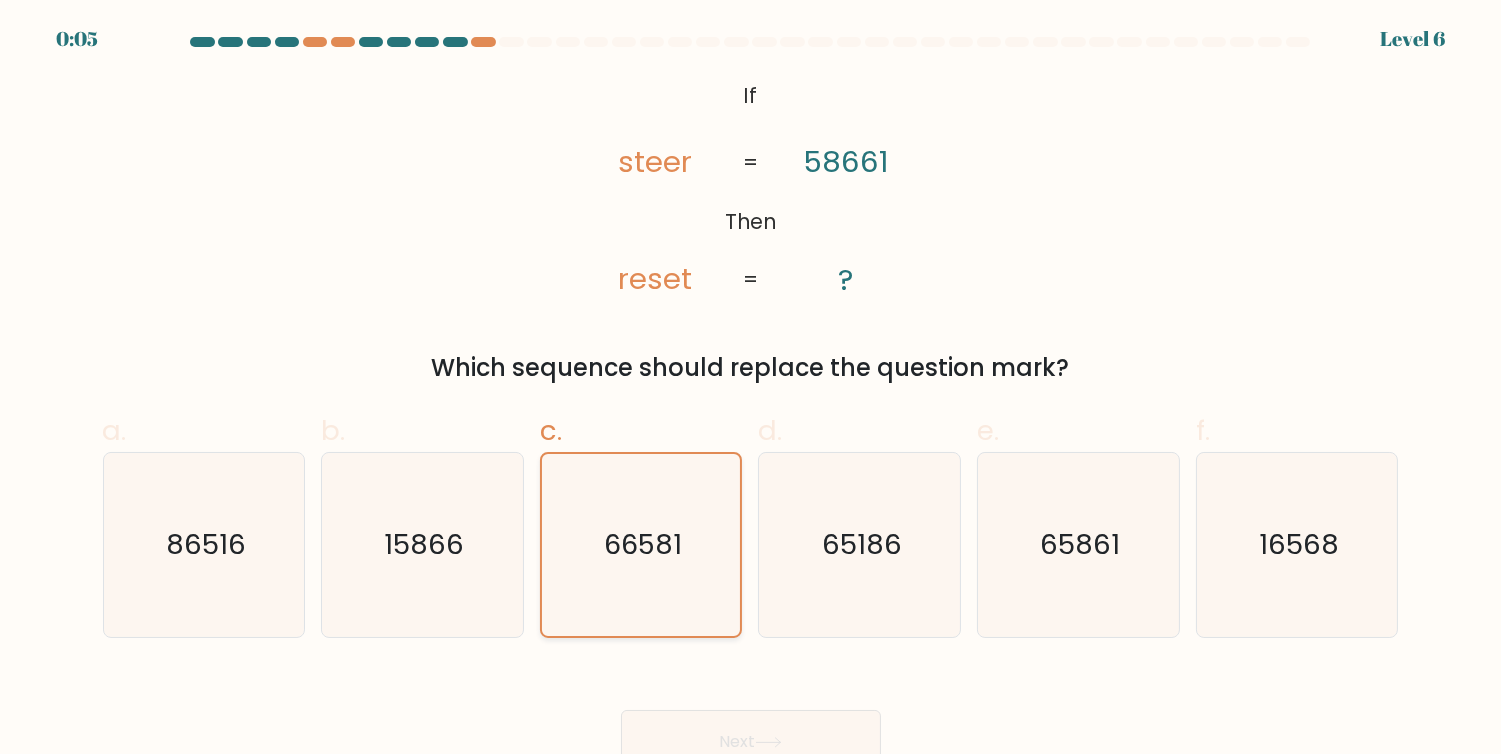 click on "66581" 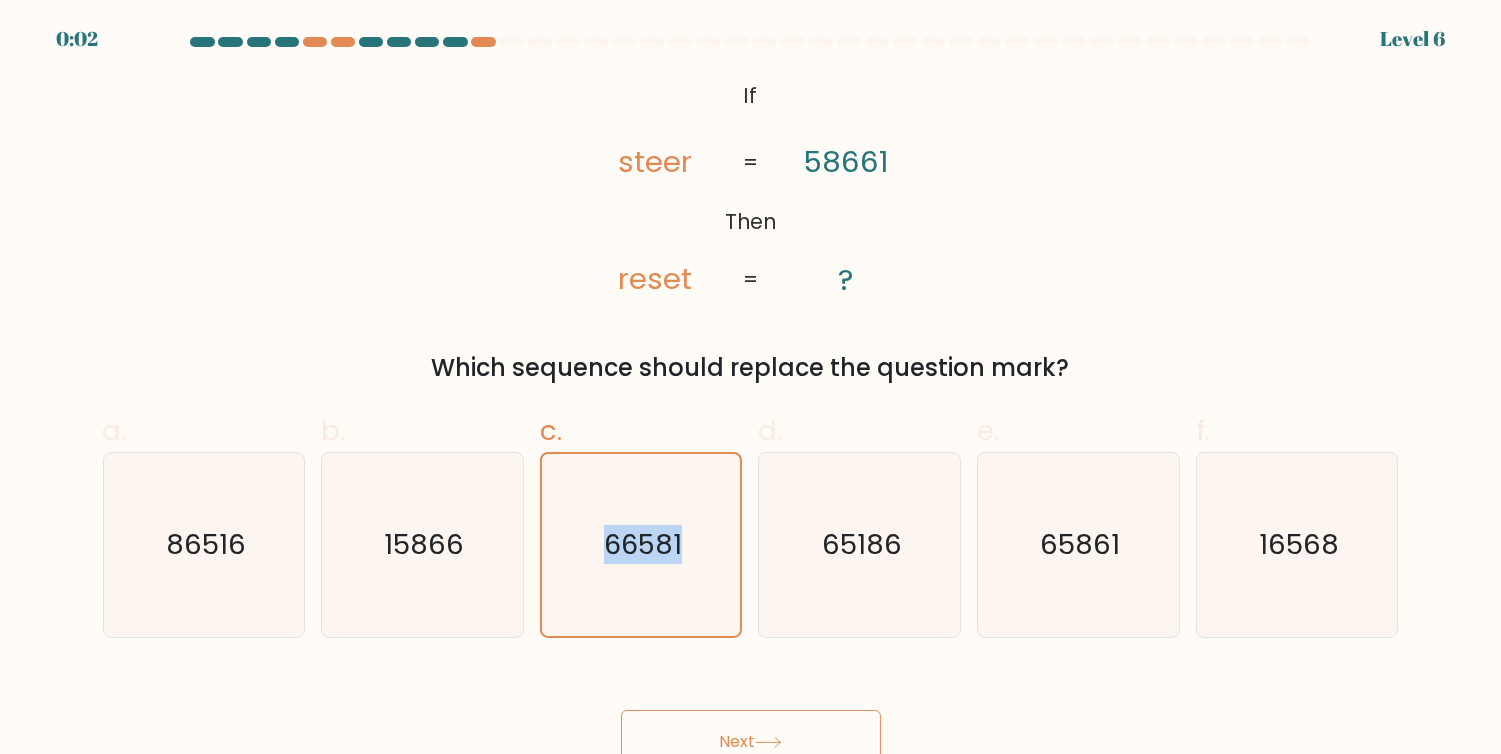 click on "Next" at bounding box center (751, 742) 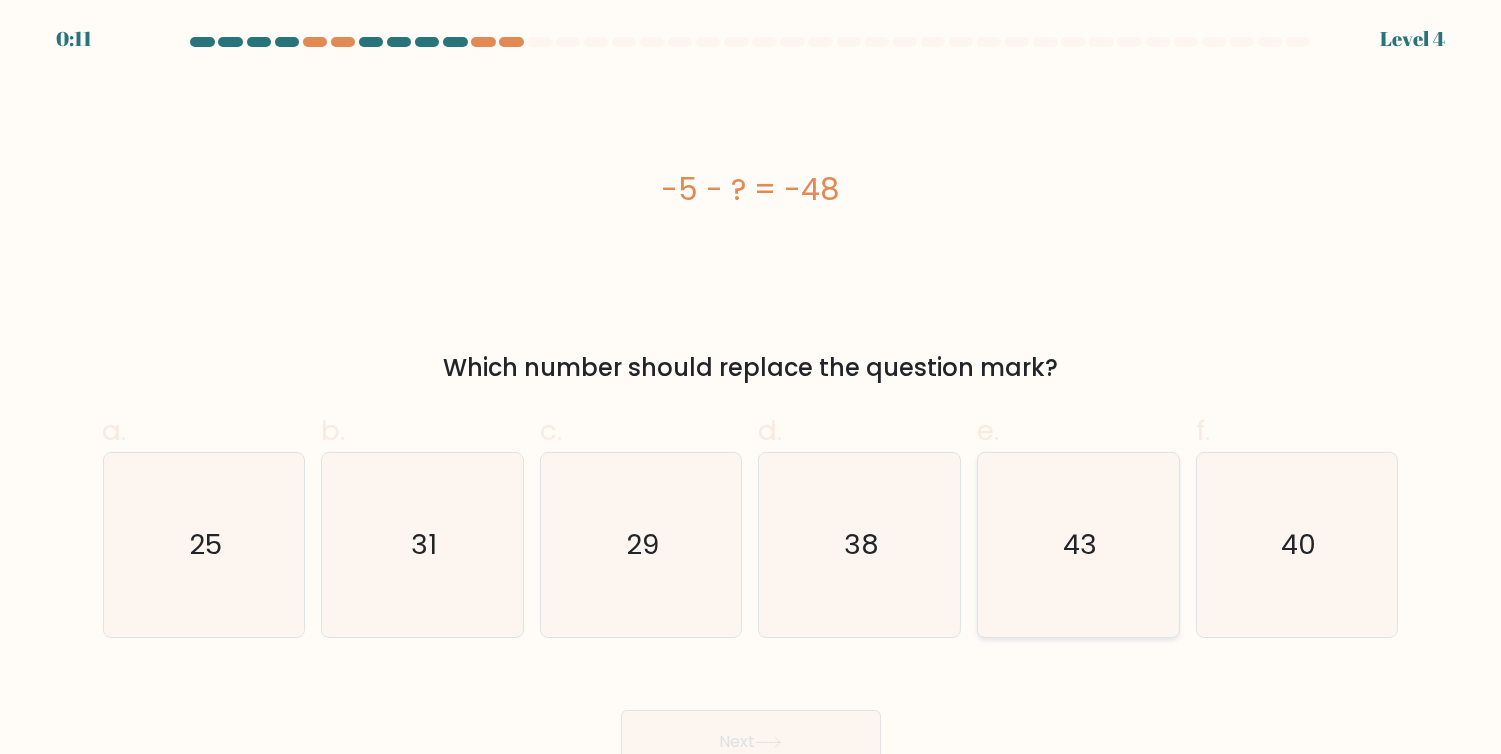 click on "43" 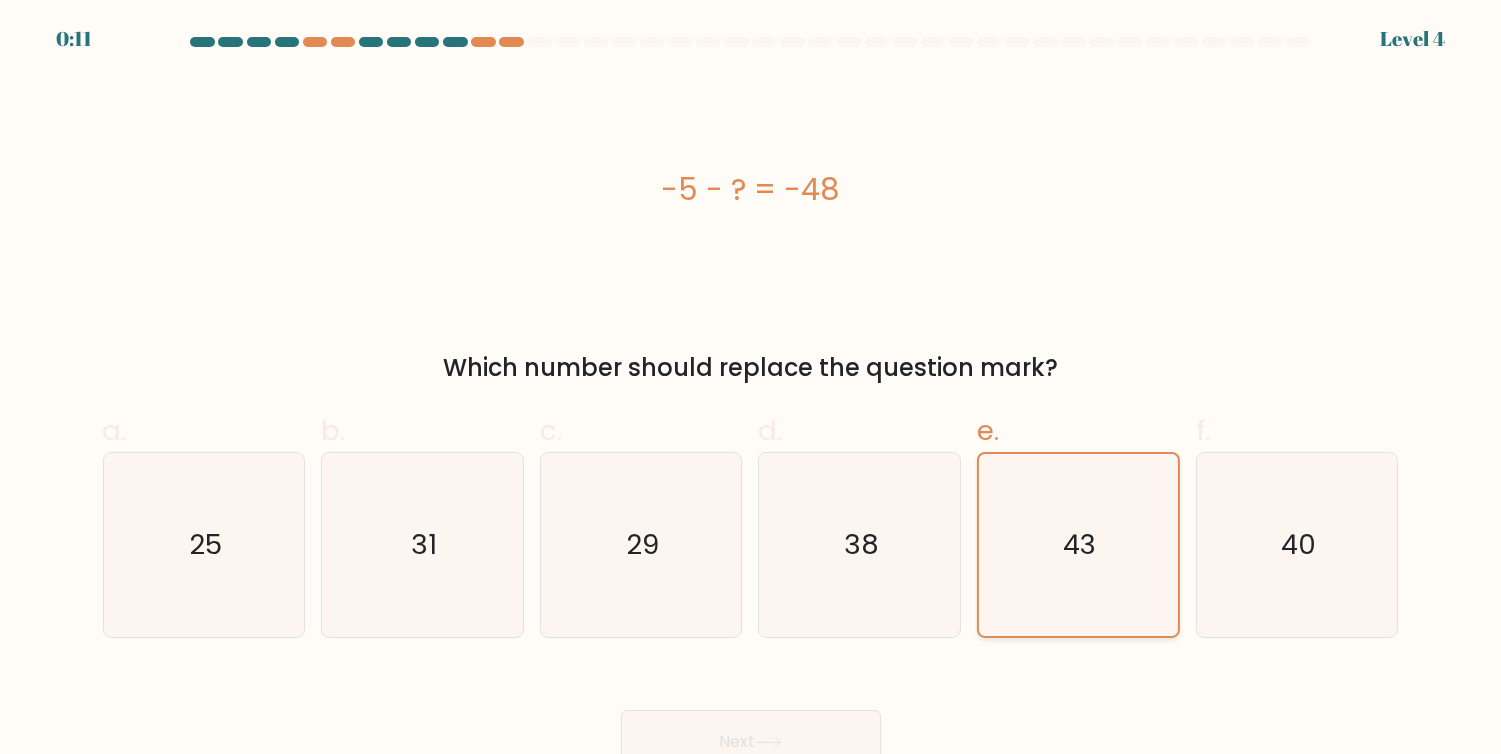 click on "43" 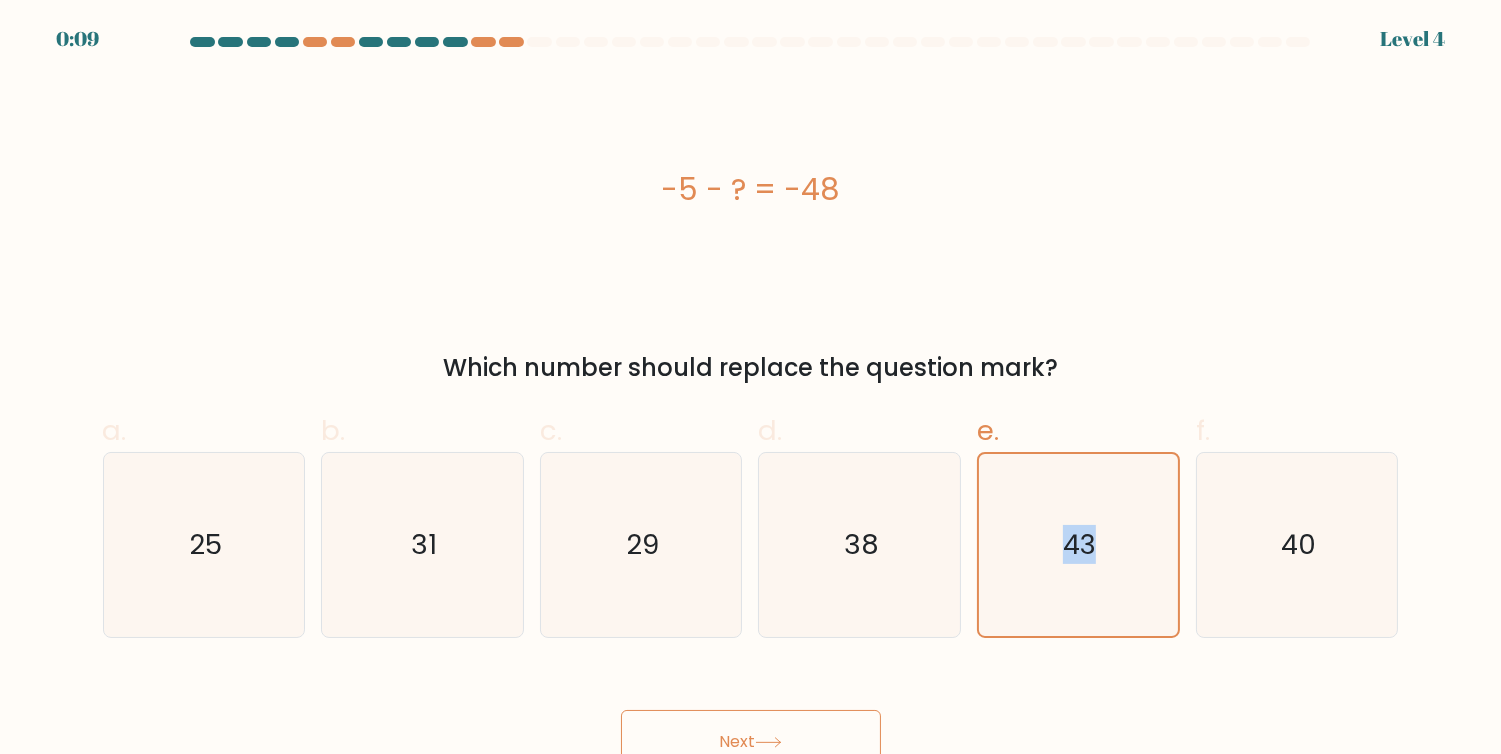 click 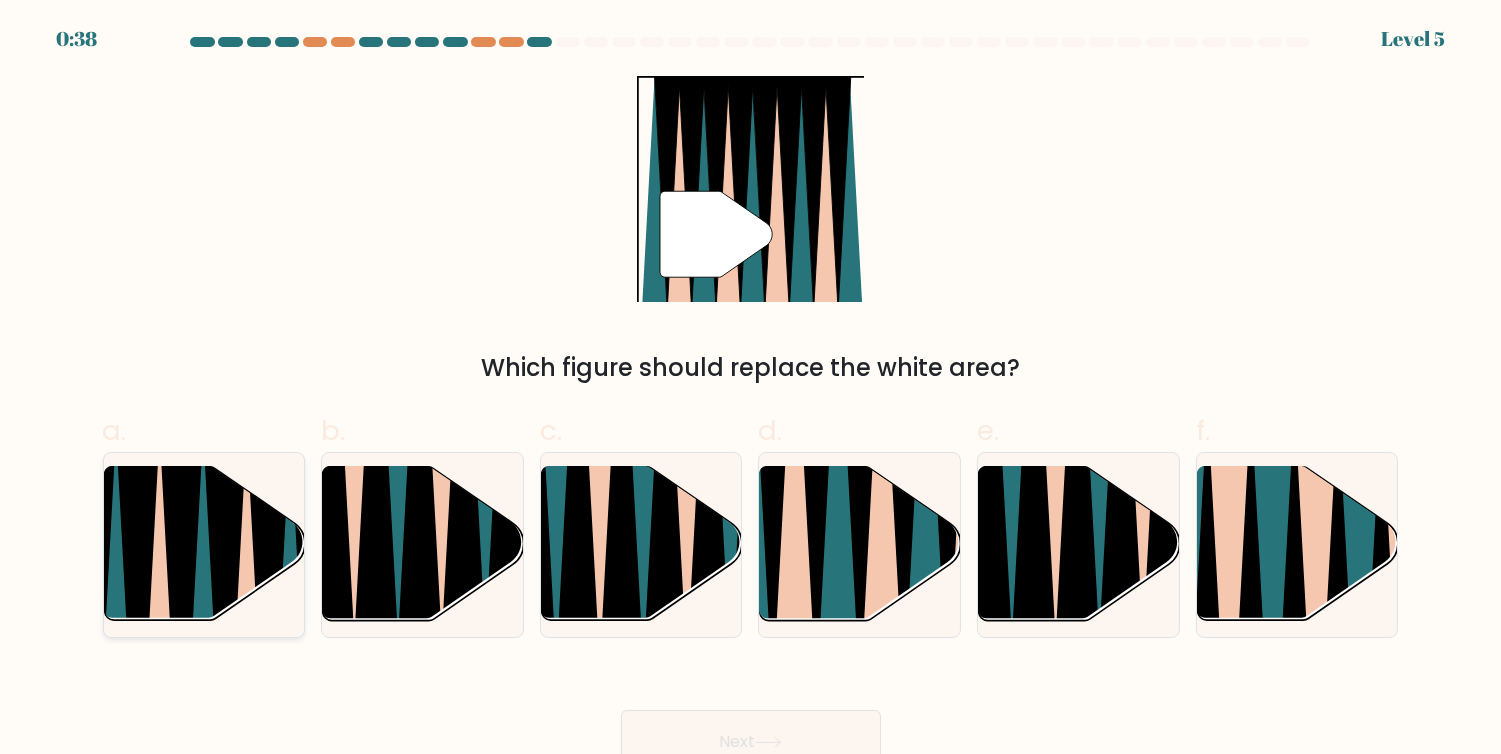 click 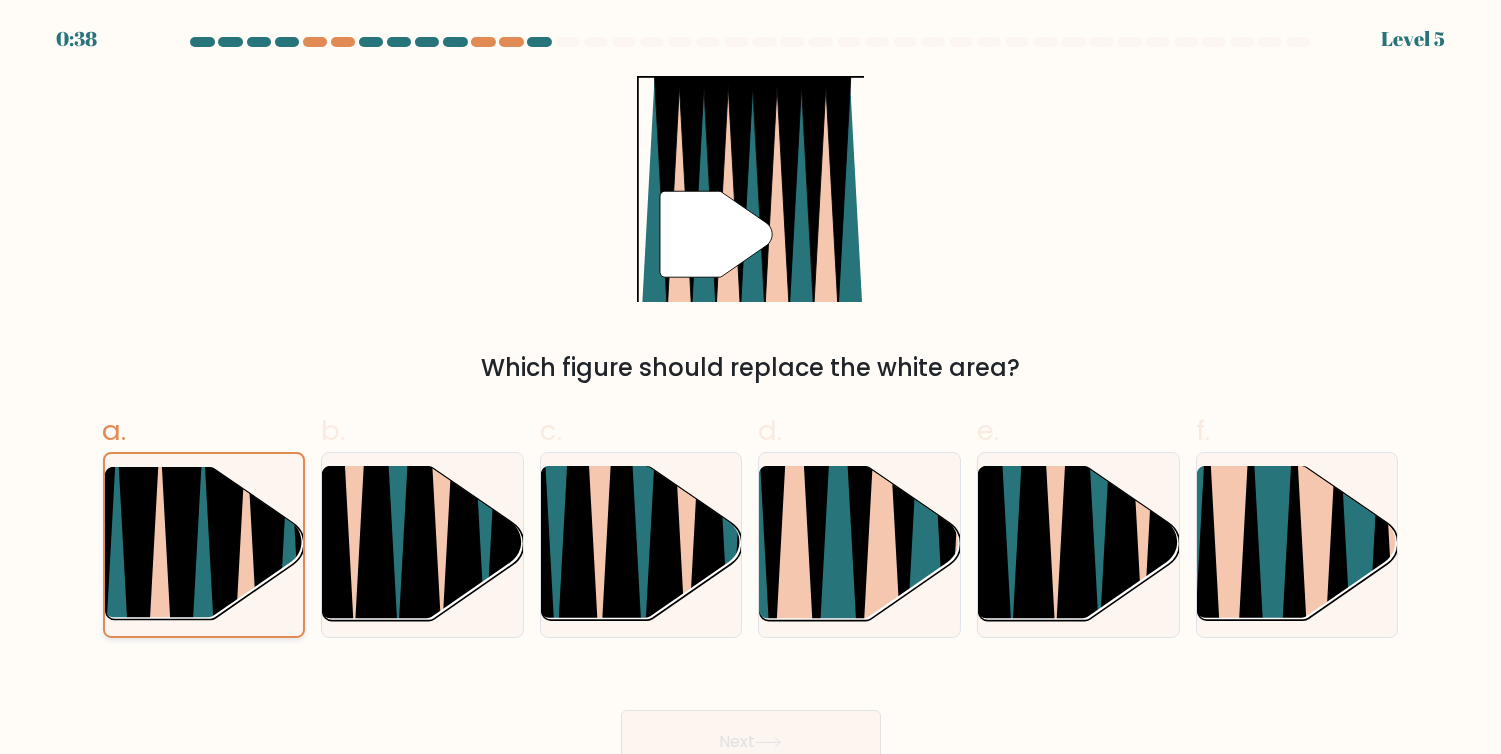click 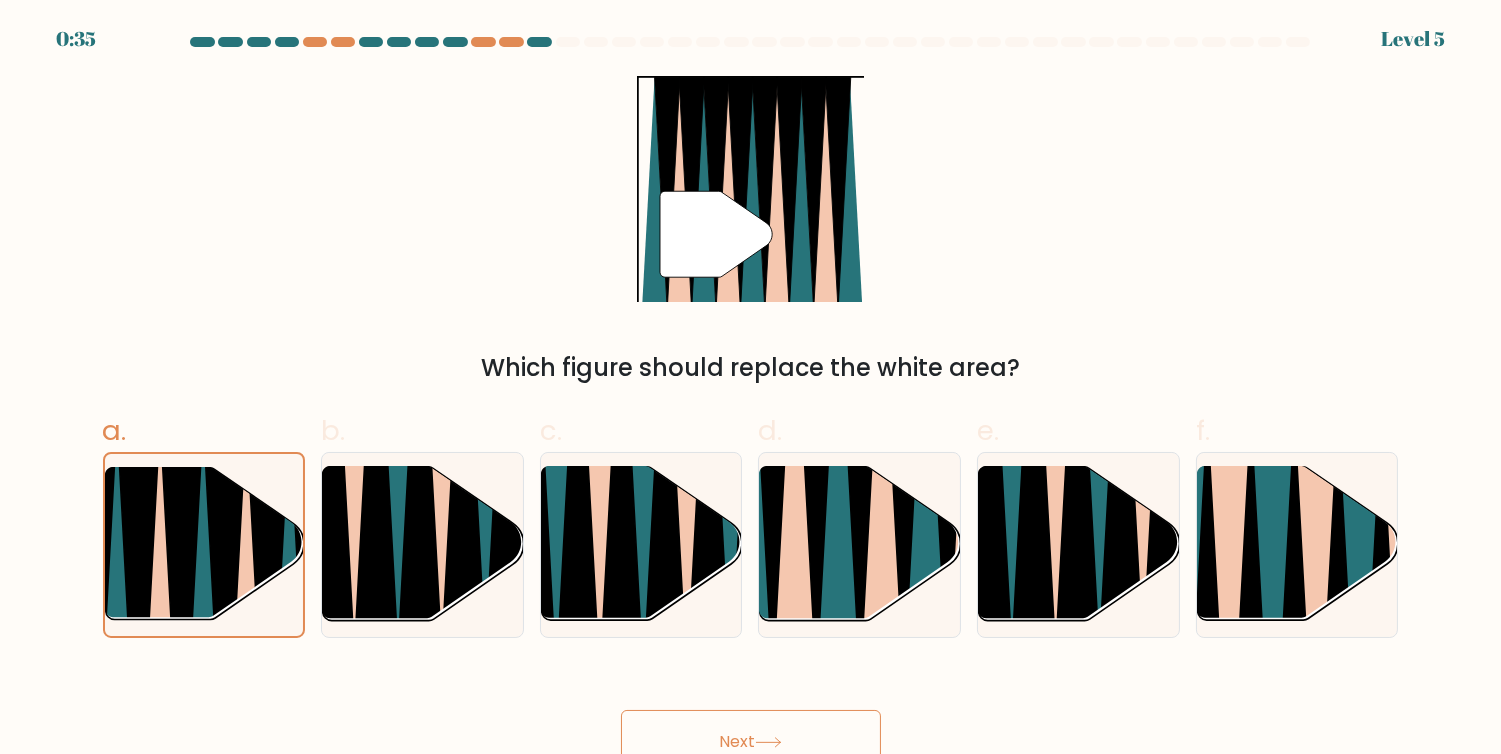 click on "Next" at bounding box center [751, 742] 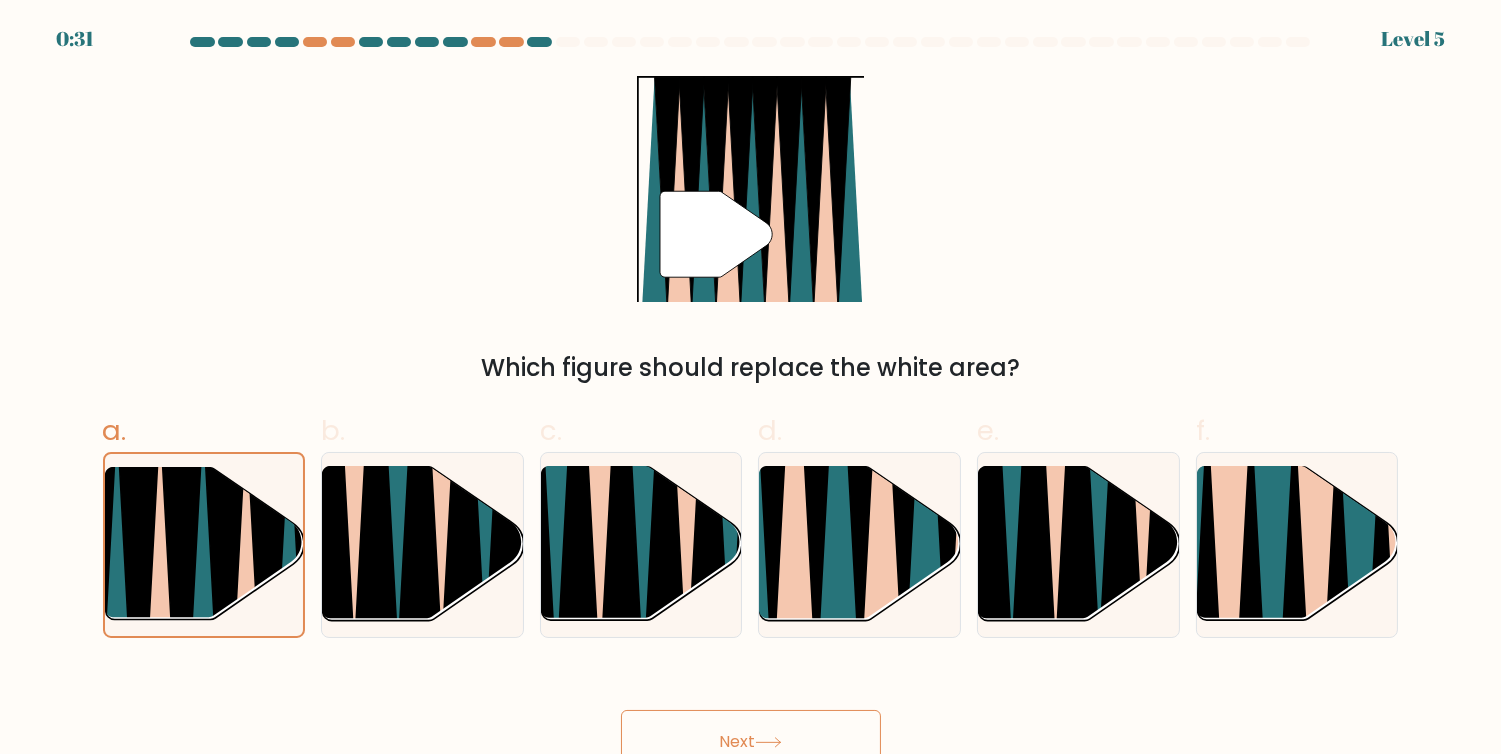 click on "Next" at bounding box center [751, 742] 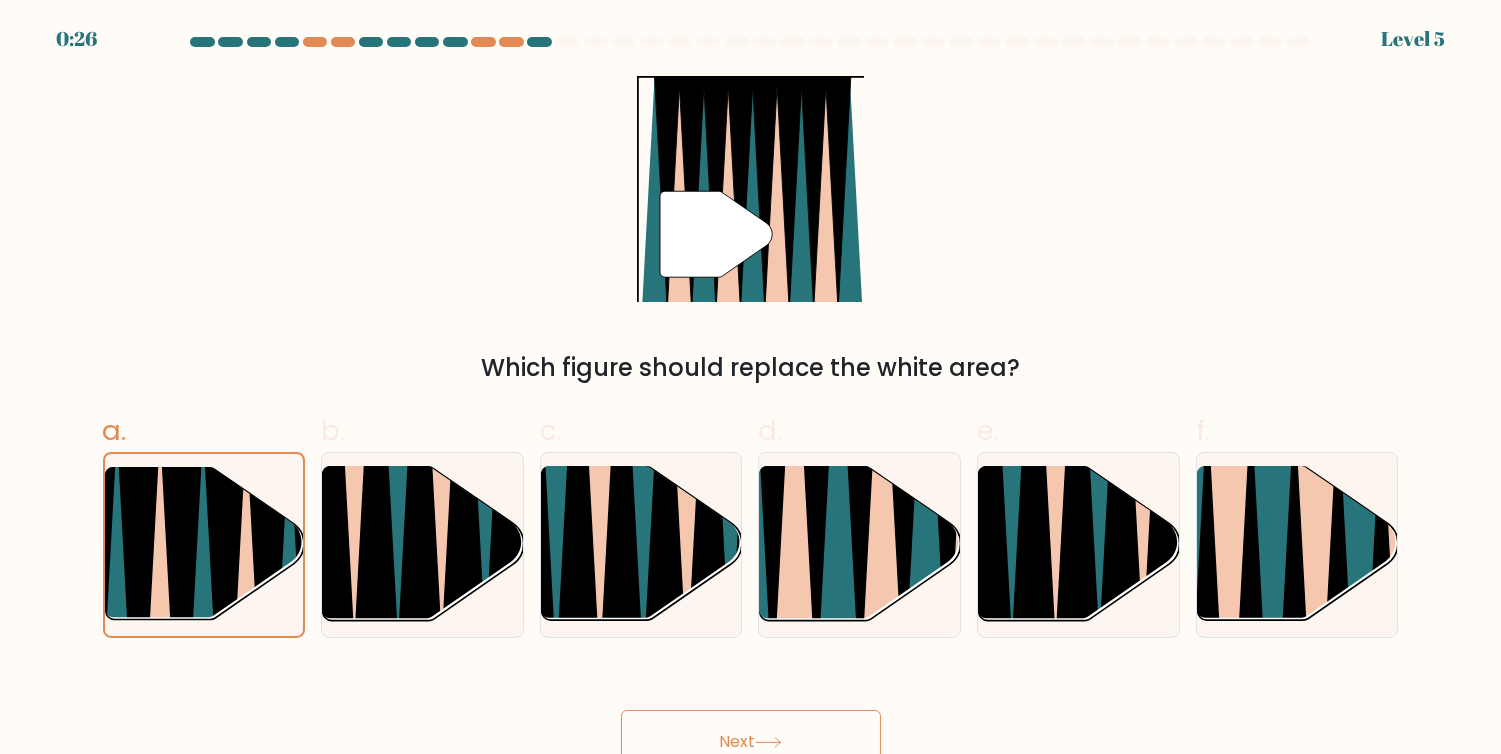 click on "Next" at bounding box center (751, 742) 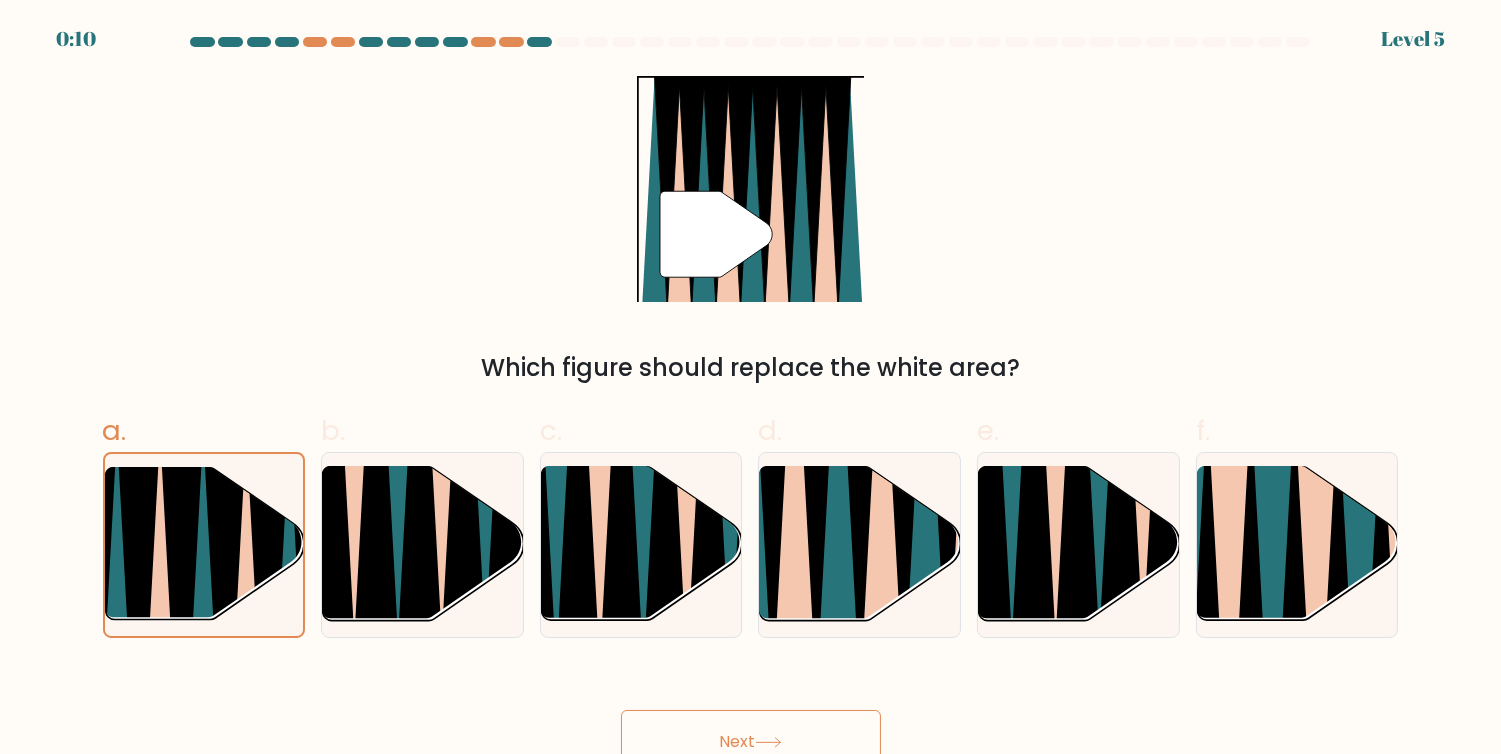 click on "Next" at bounding box center (751, 742) 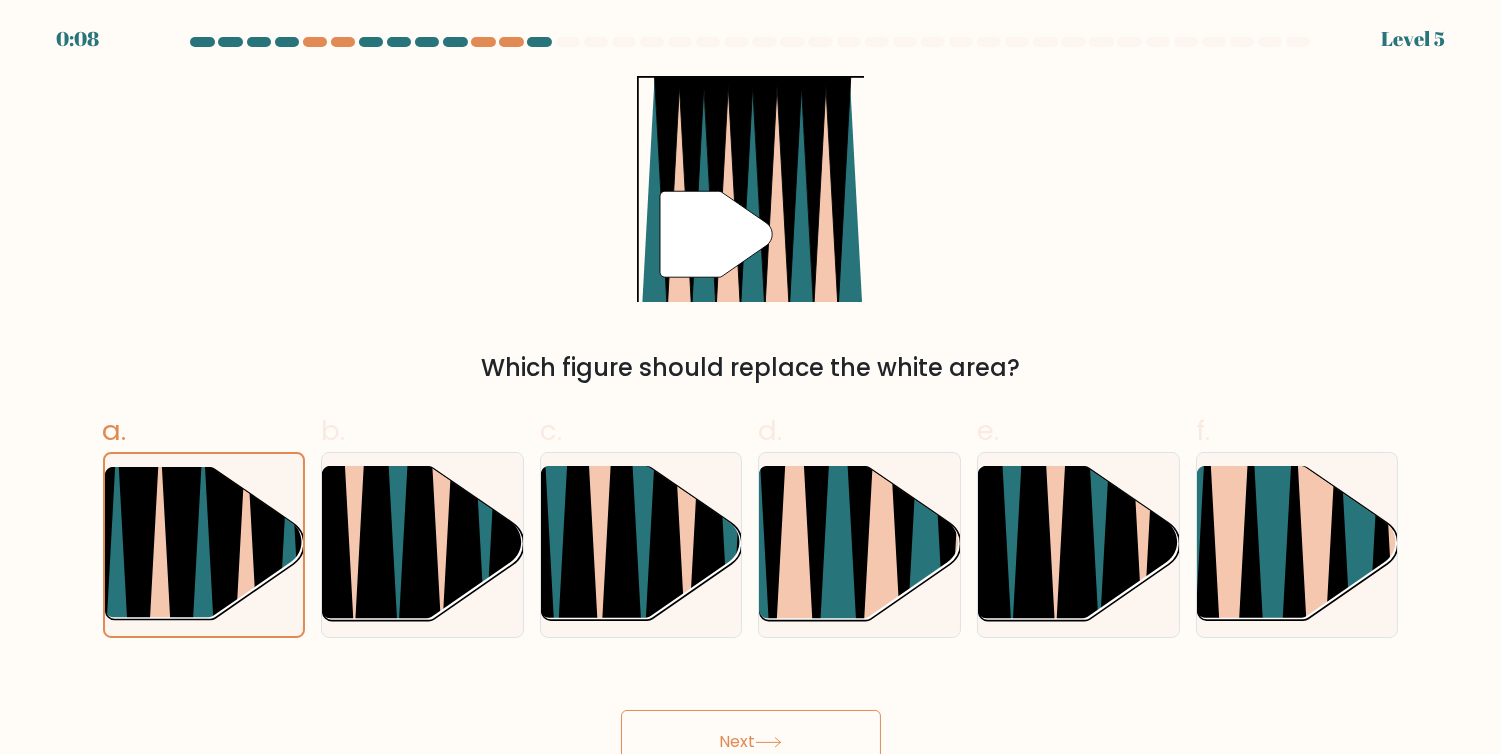 click on "Next" at bounding box center (751, 742) 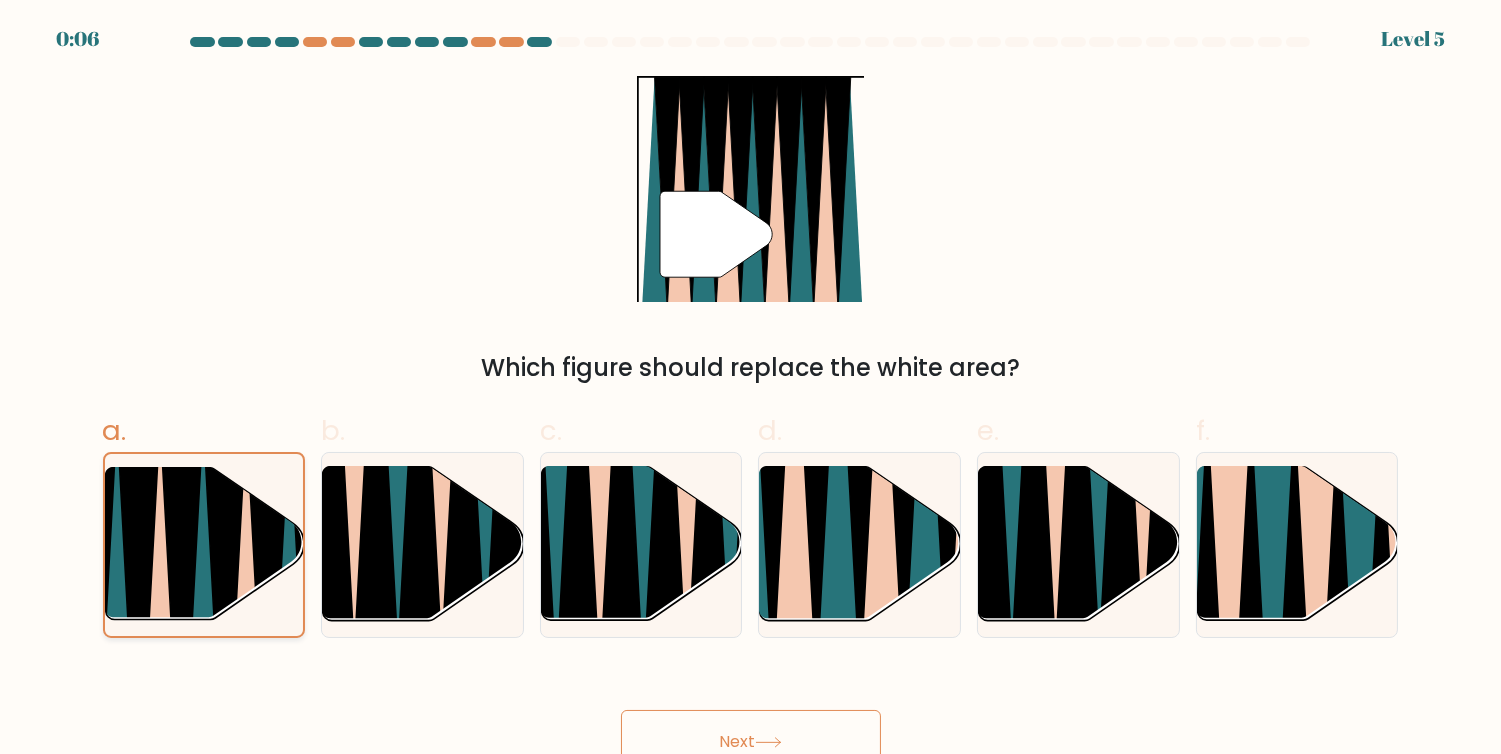 click 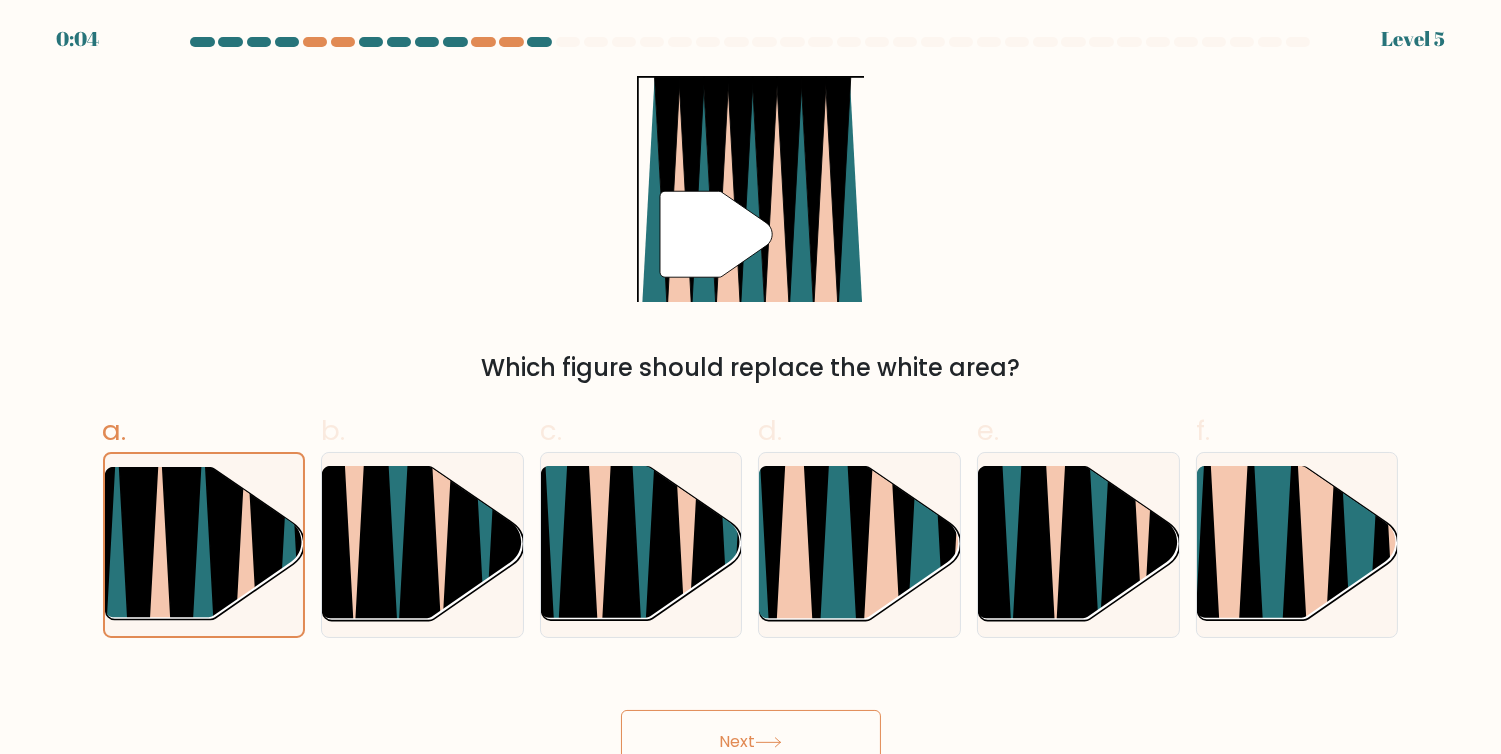 click on "Next" at bounding box center [751, 742] 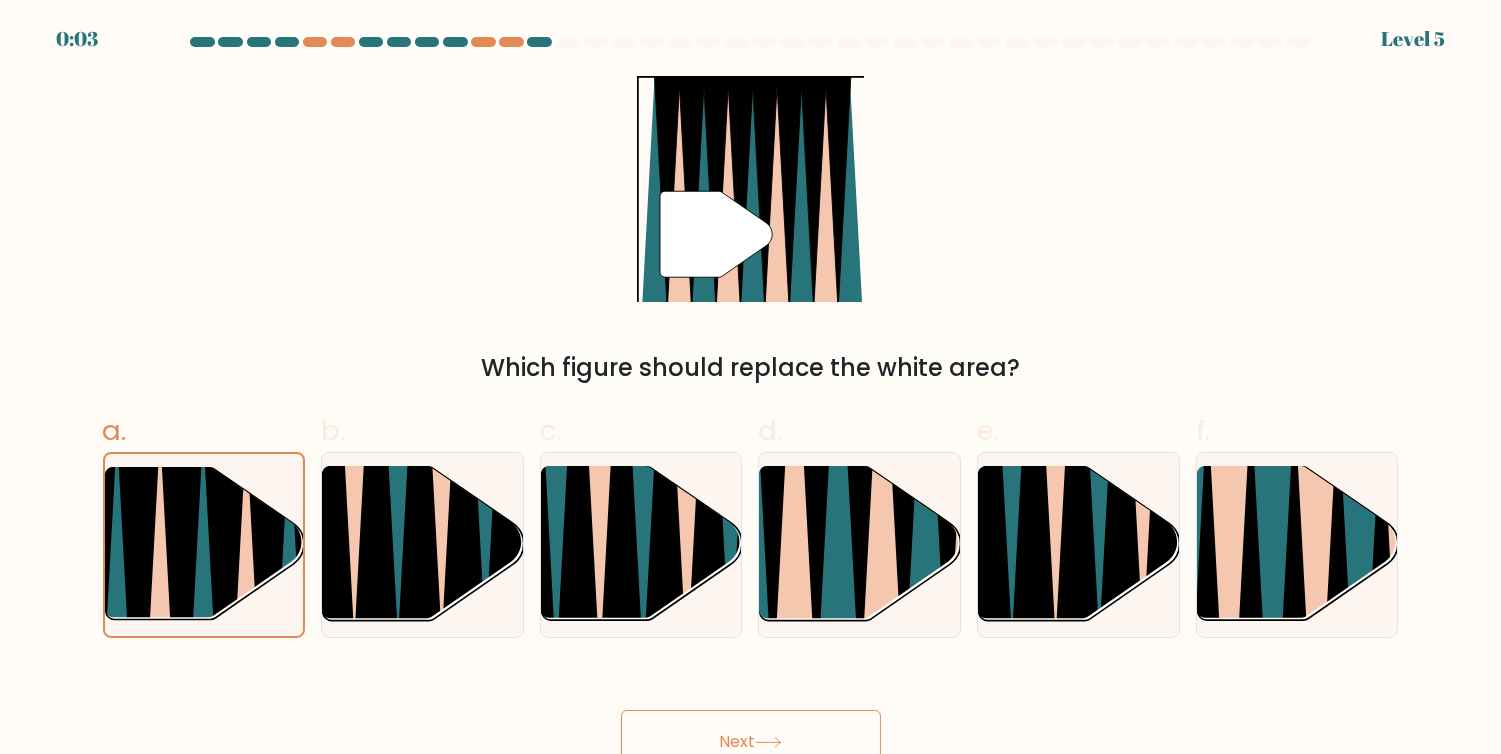 click on "Next" at bounding box center [751, 742] 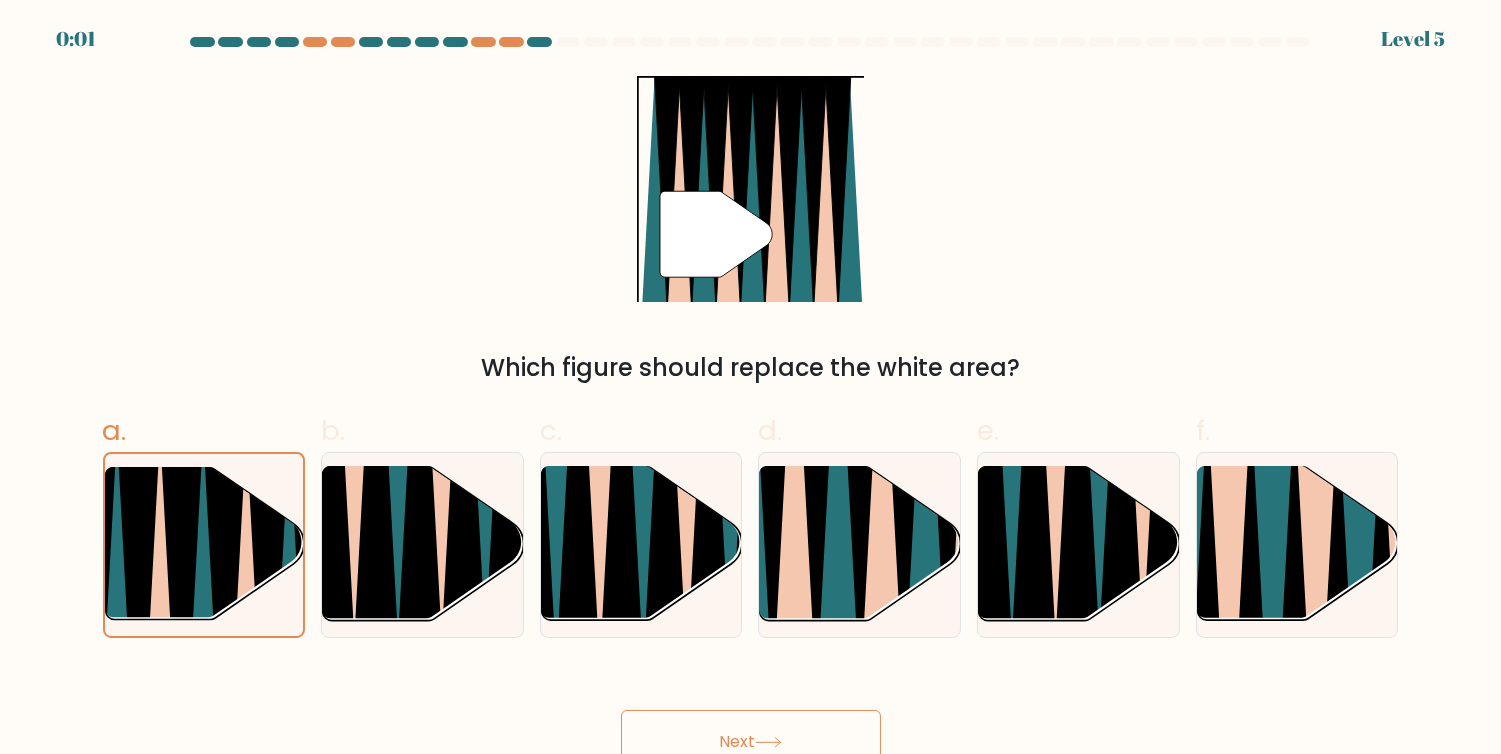 click on "Next" at bounding box center [751, 742] 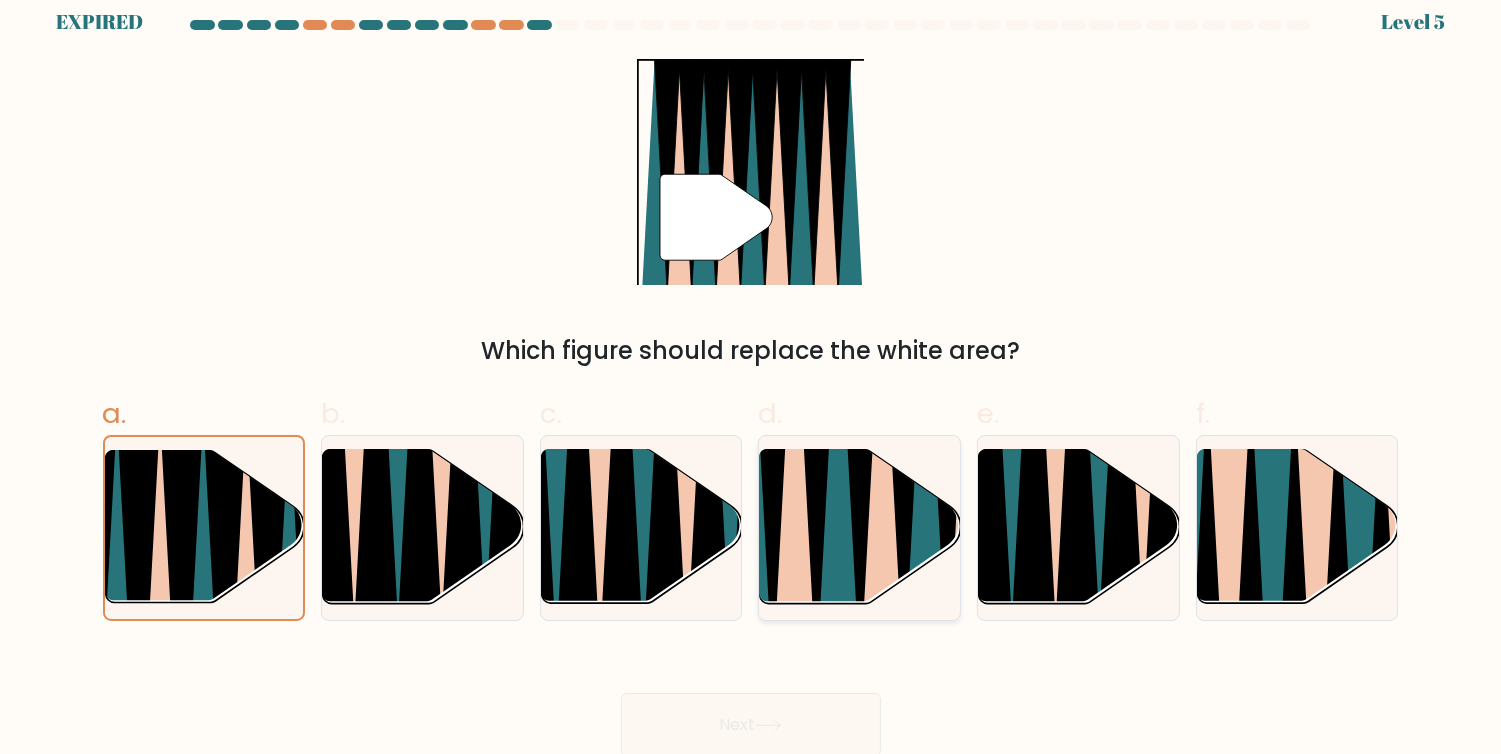 scroll, scrollTop: 21, scrollLeft: 0, axis: vertical 